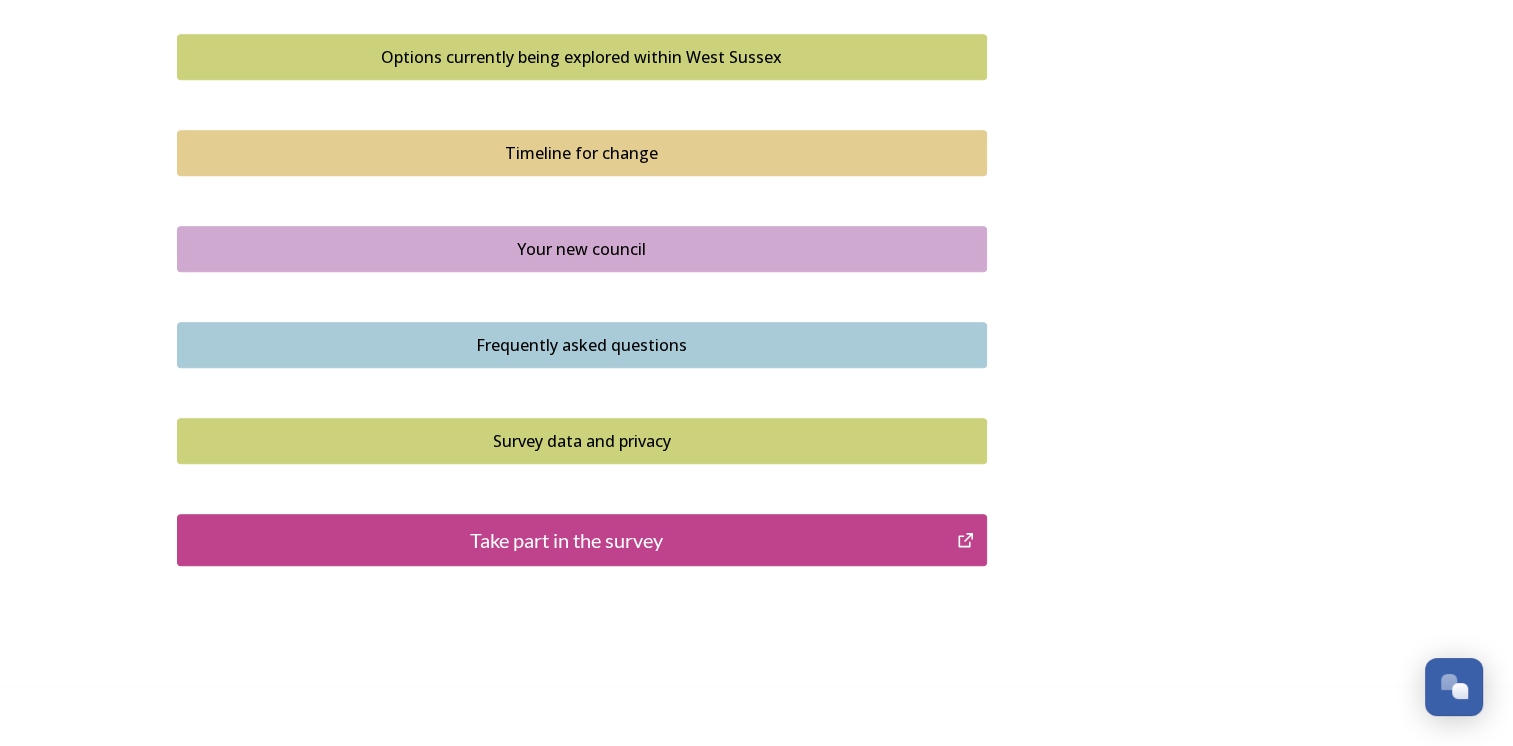 scroll, scrollTop: 1402, scrollLeft: 0, axis: vertical 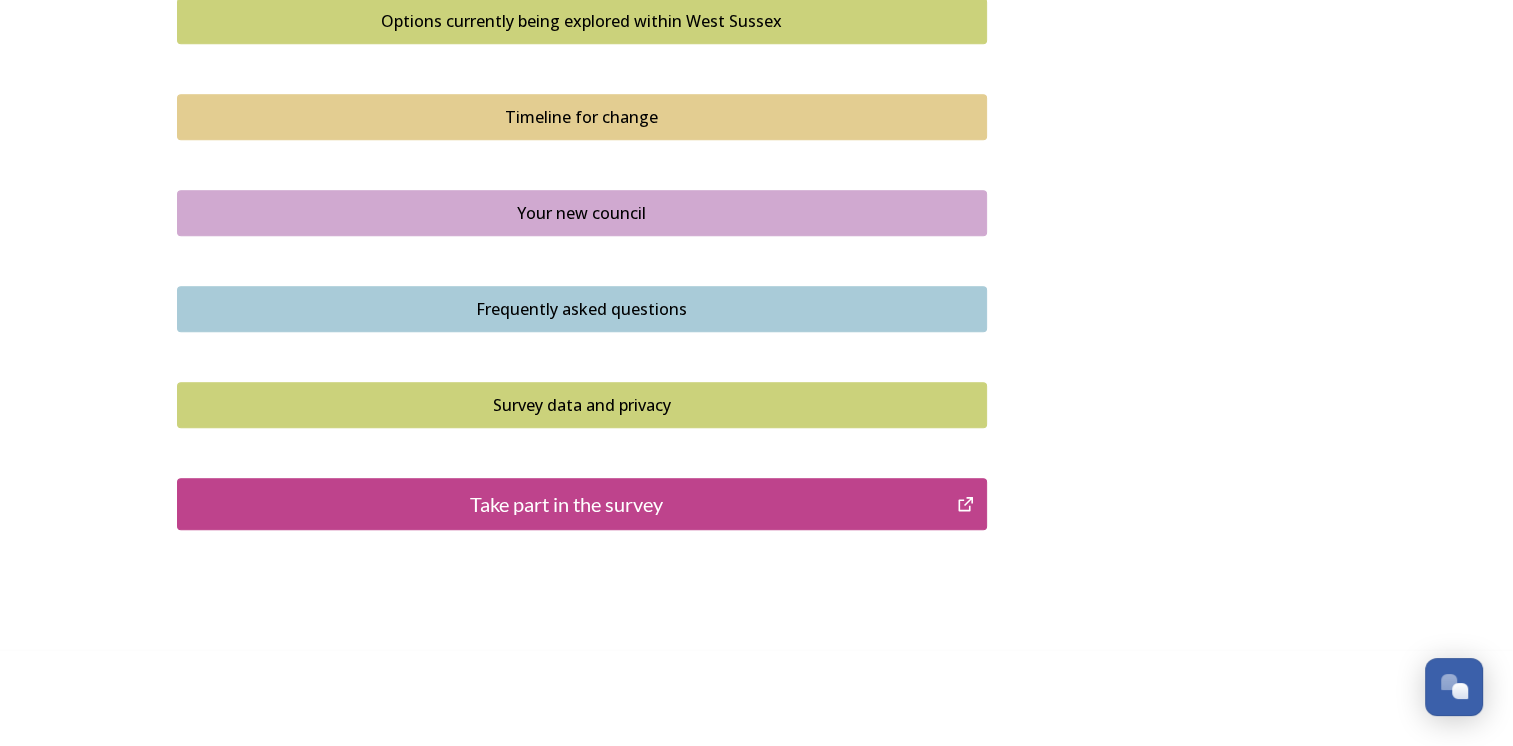 click on "Take part in the survey" at bounding box center (567, 504) 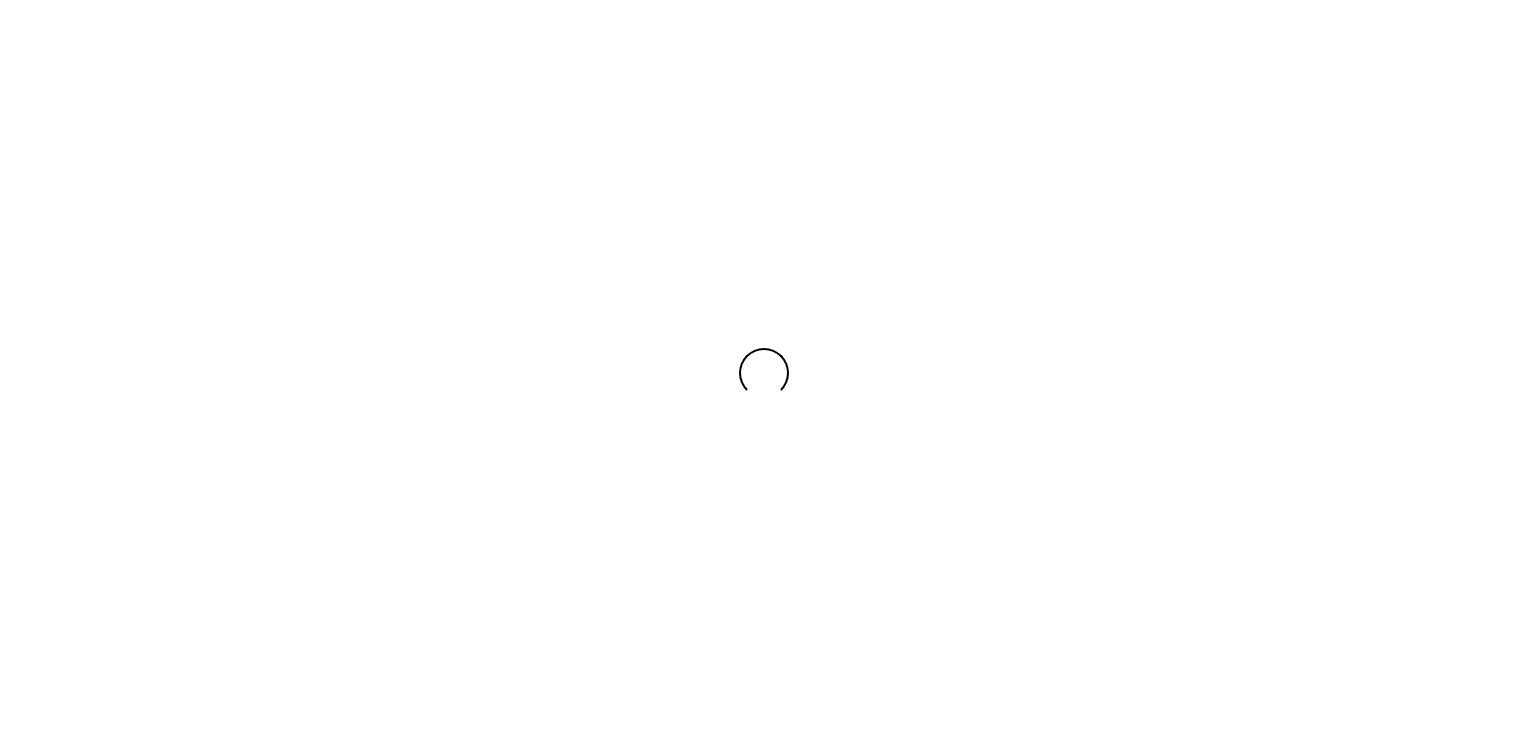 scroll, scrollTop: 0, scrollLeft: 0, axis: both 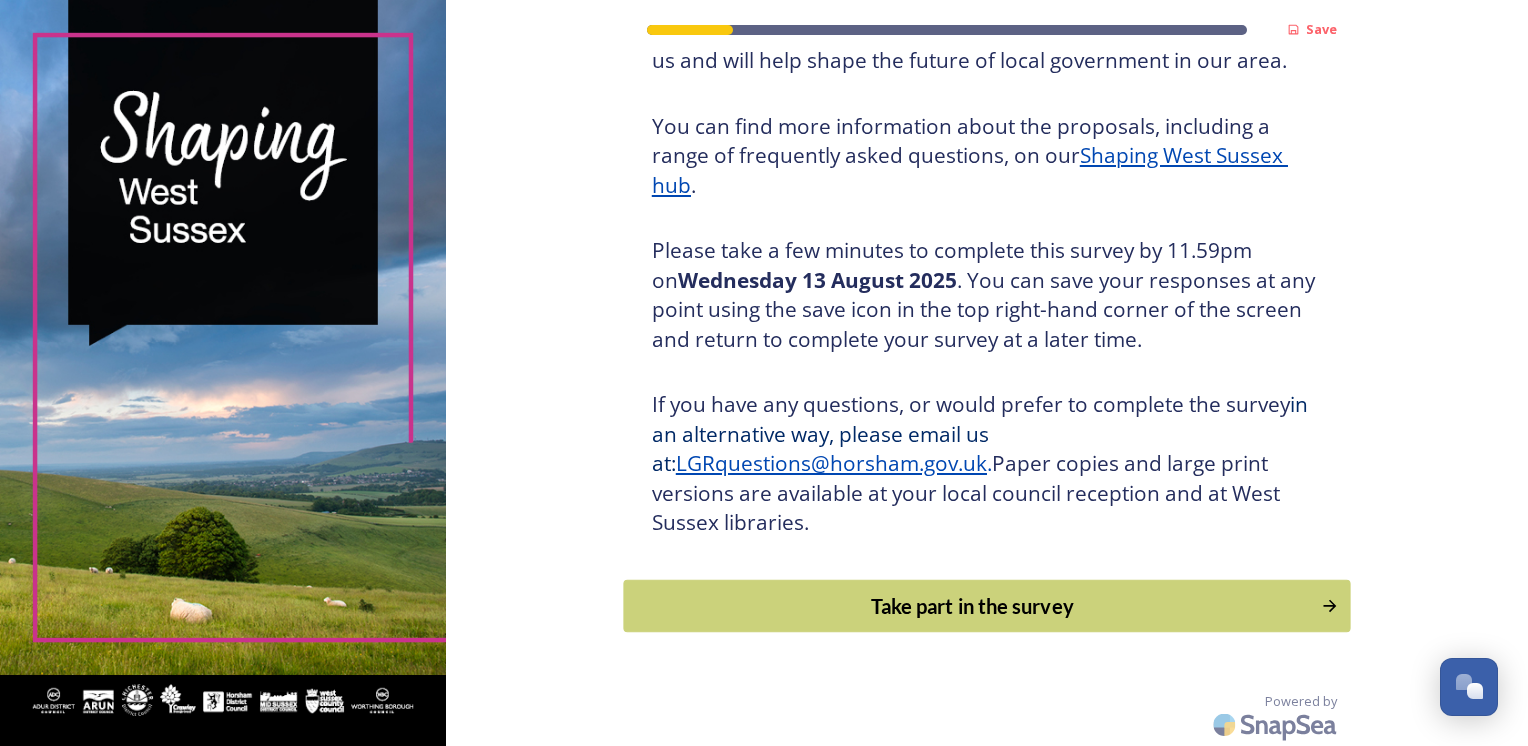 click on "Take part in the survey" at bounding box center (972, 606) 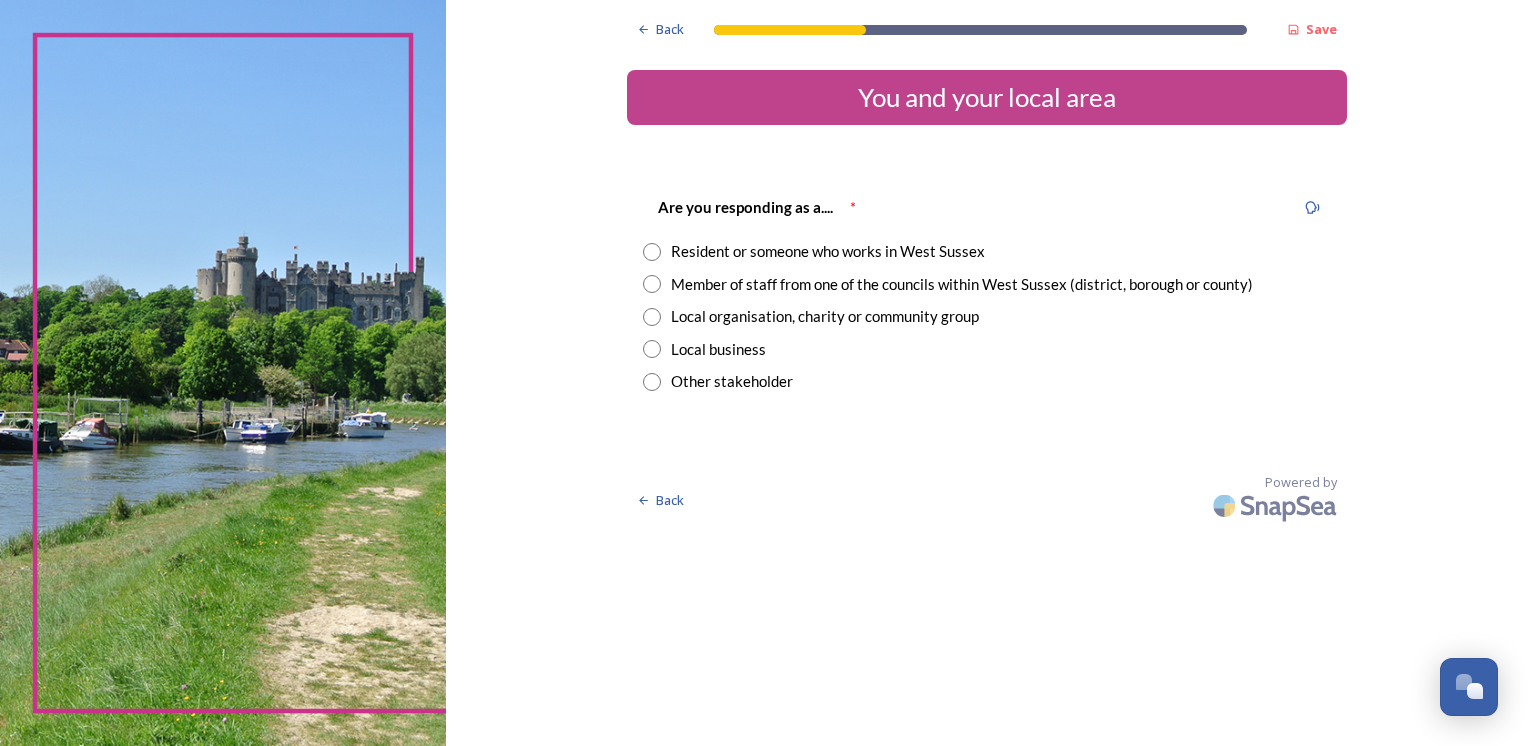 click at bounding box center [652, 252] 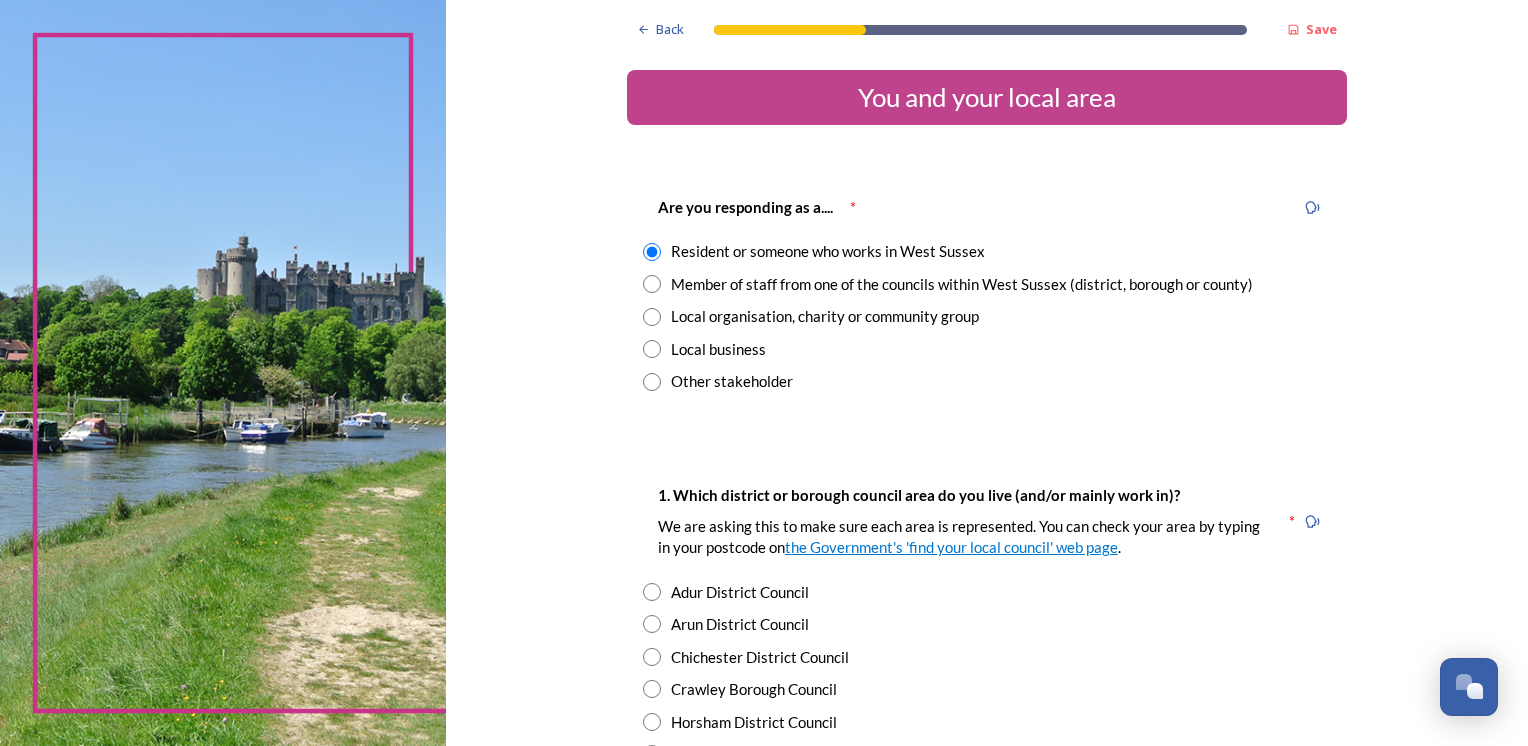 click on "Resident or someone who works in West Sussex" at bounding box center (987, 251) 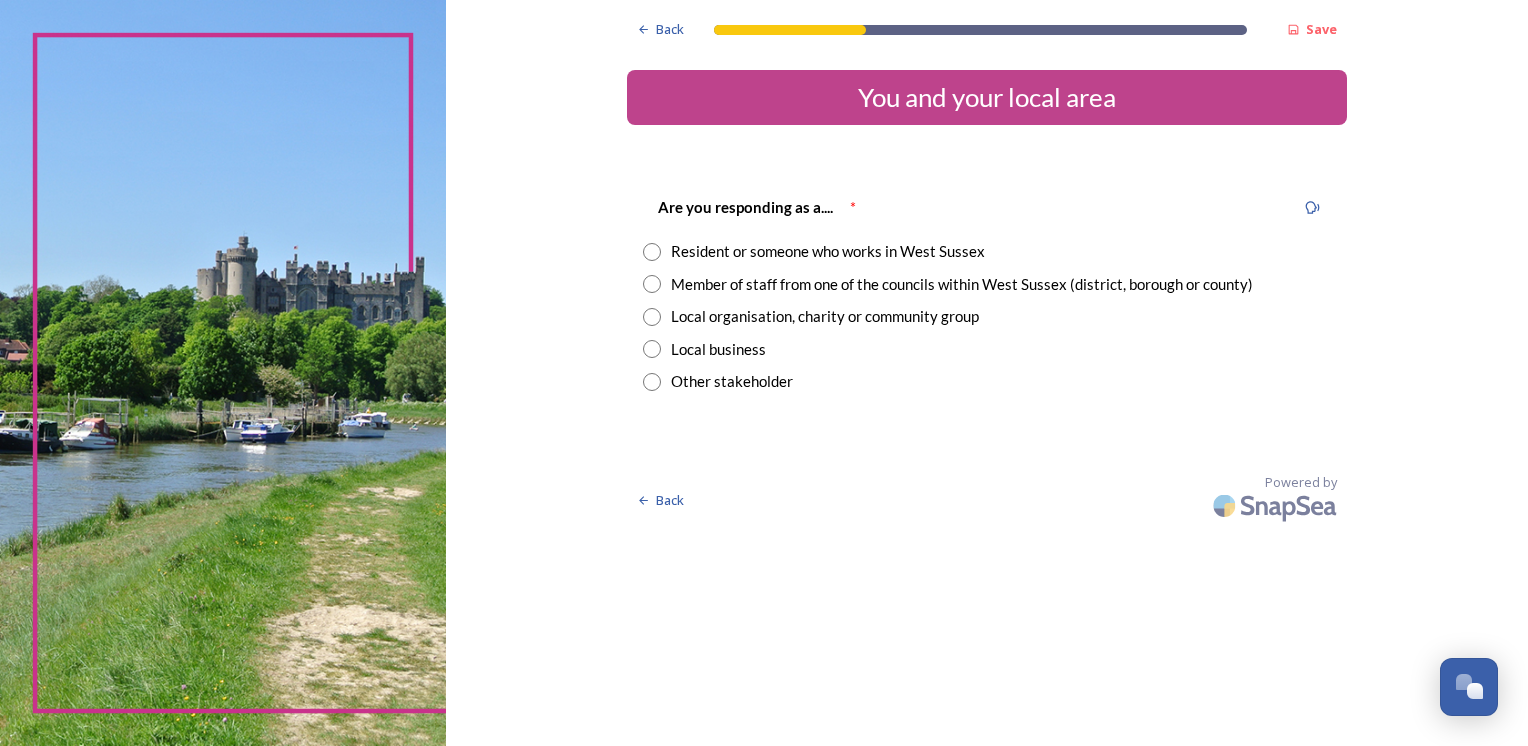 drag, startPoint x: 645, startPoint y: 380, endPoint x: 664, endPoint y: 384, distance: 19.416489 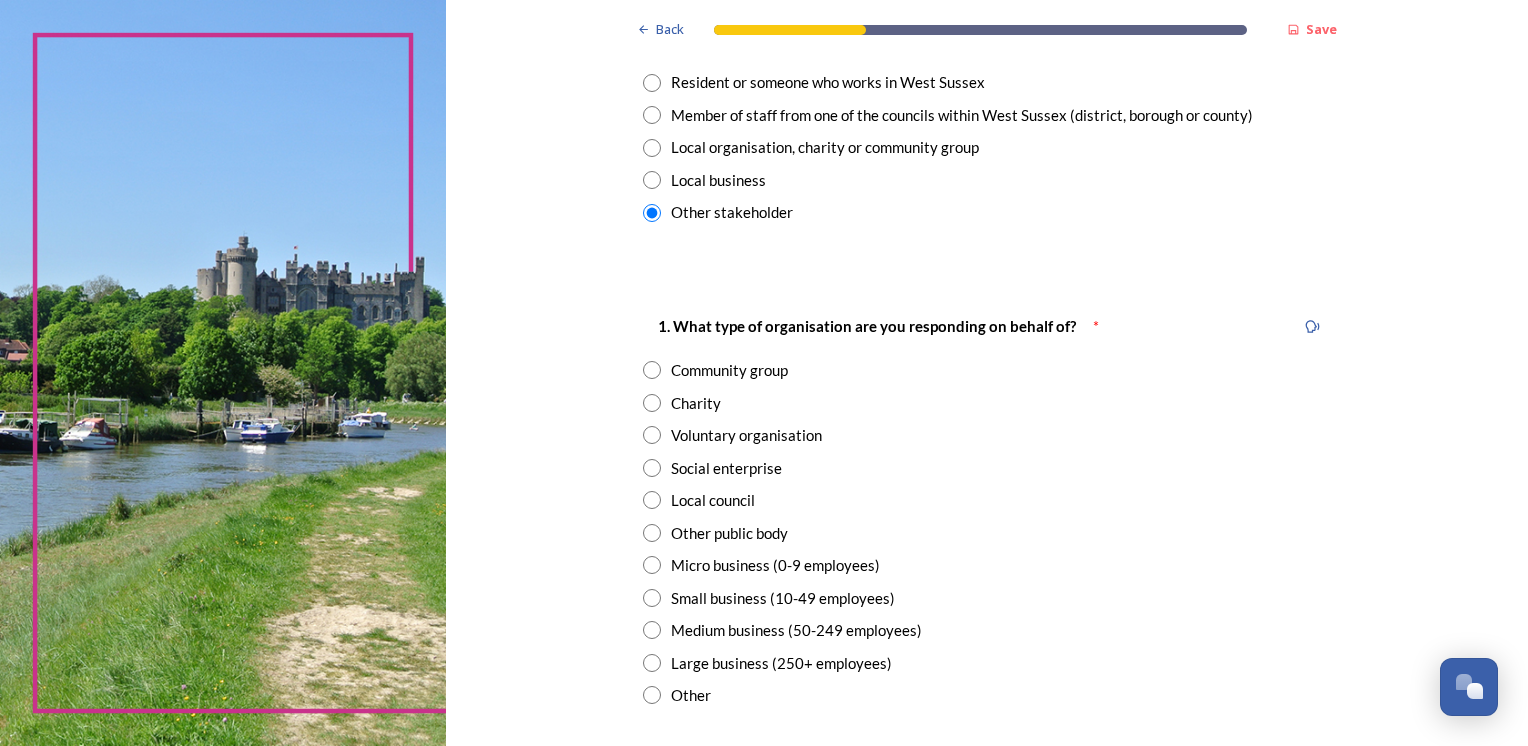 scroll, scrollTop: 200, scrollLeft: 0, axis: vertical 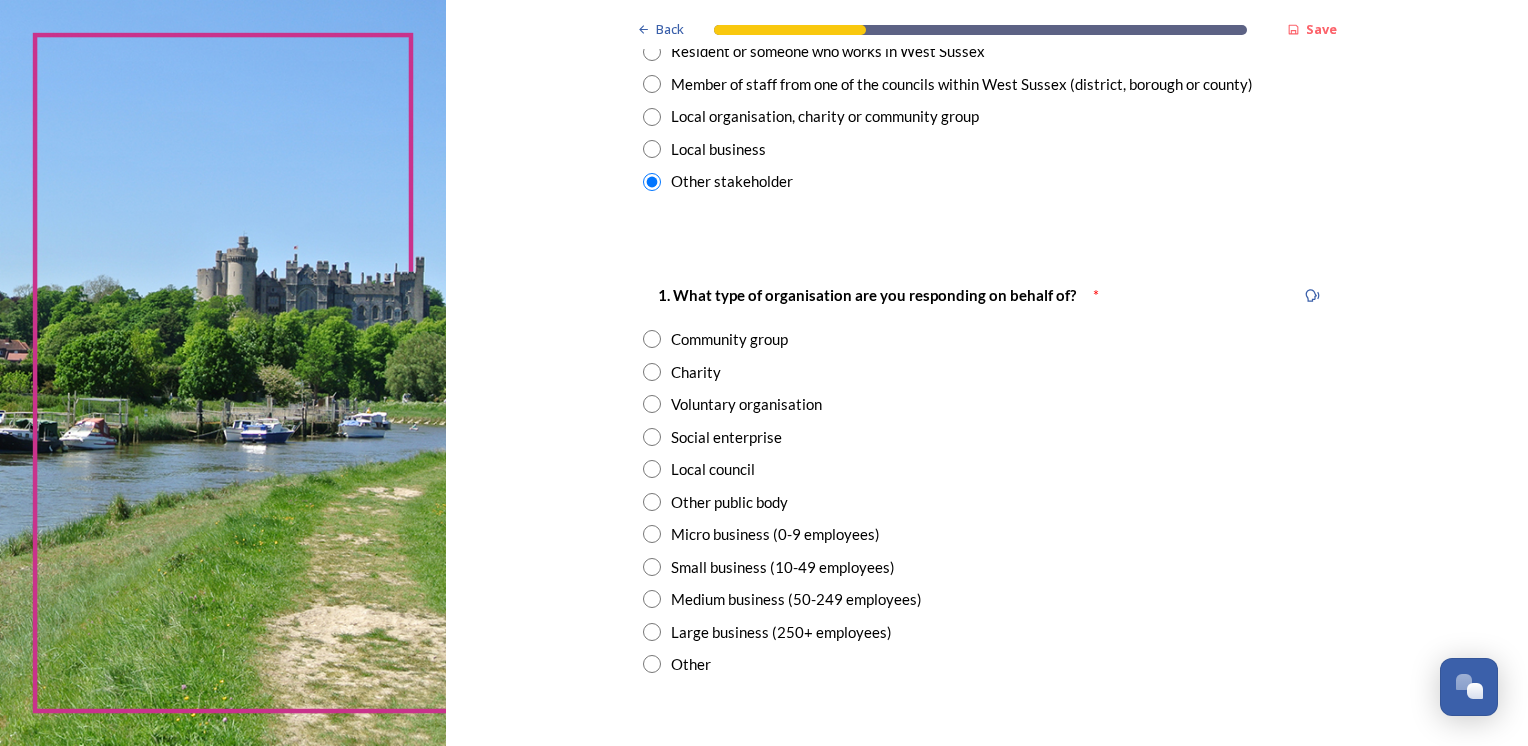 click at bounding box center [652, 182] 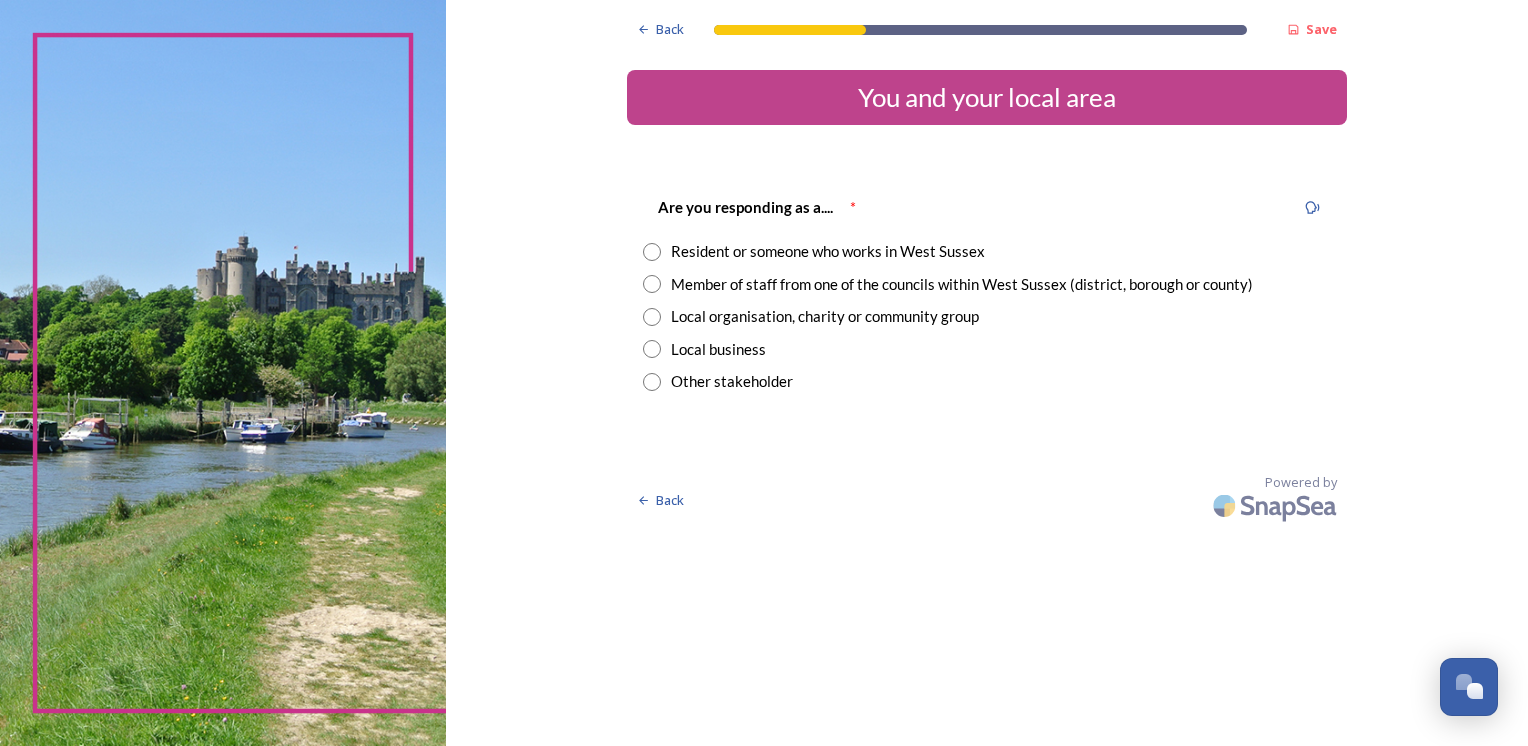 scroll, scrollTop: 0, scrollLeft: 0, axis: both 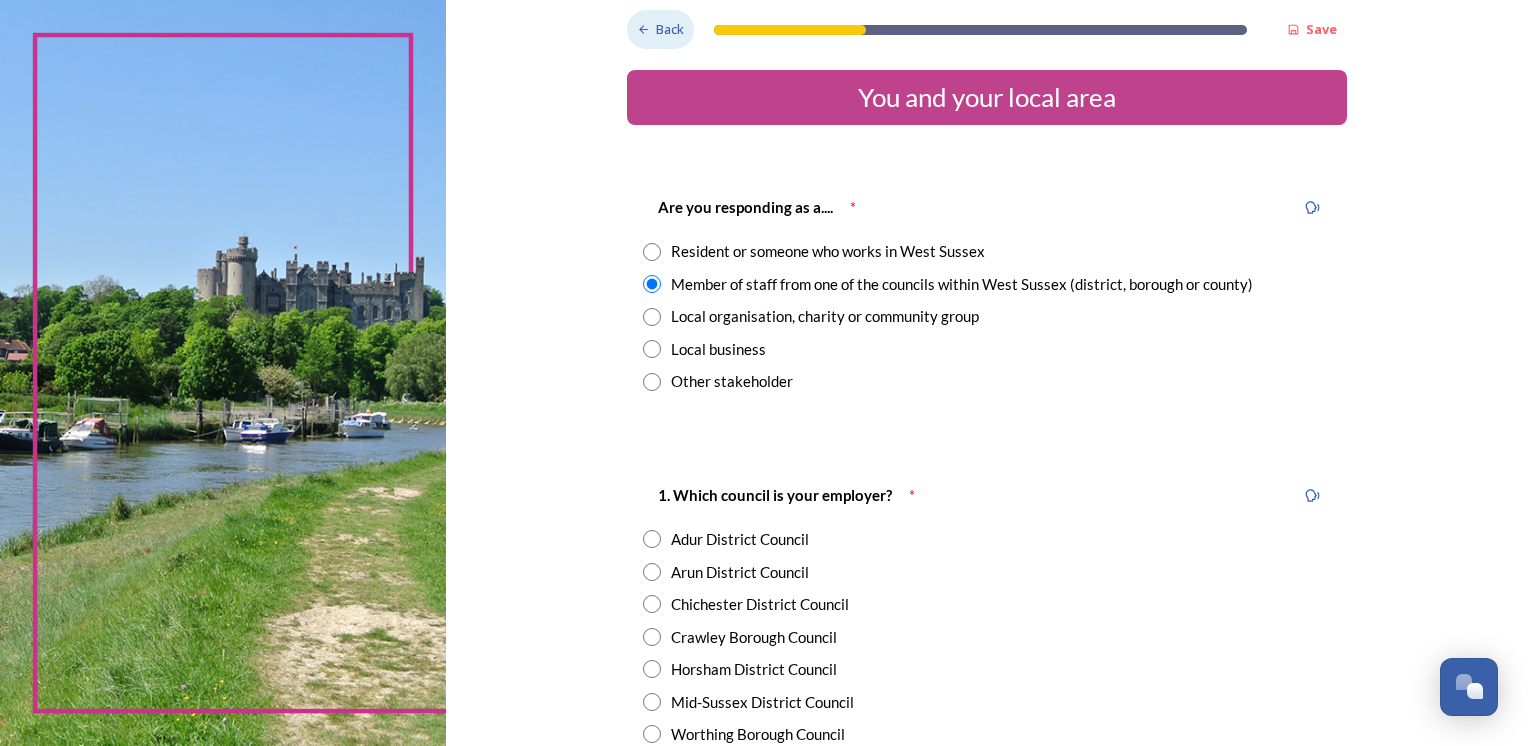 click 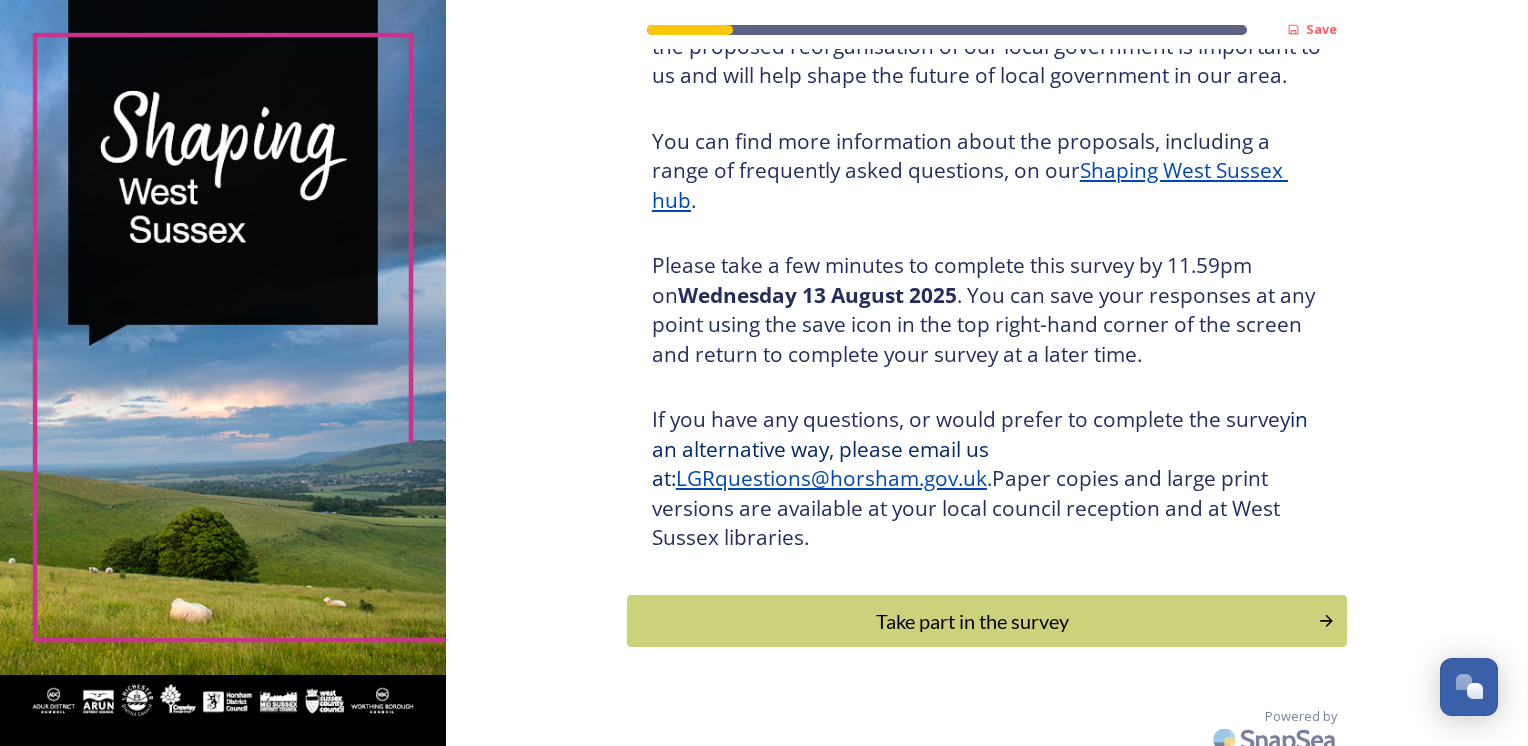 scroll, scrollTop: 213, scrollLeft: 0, axis: vertical 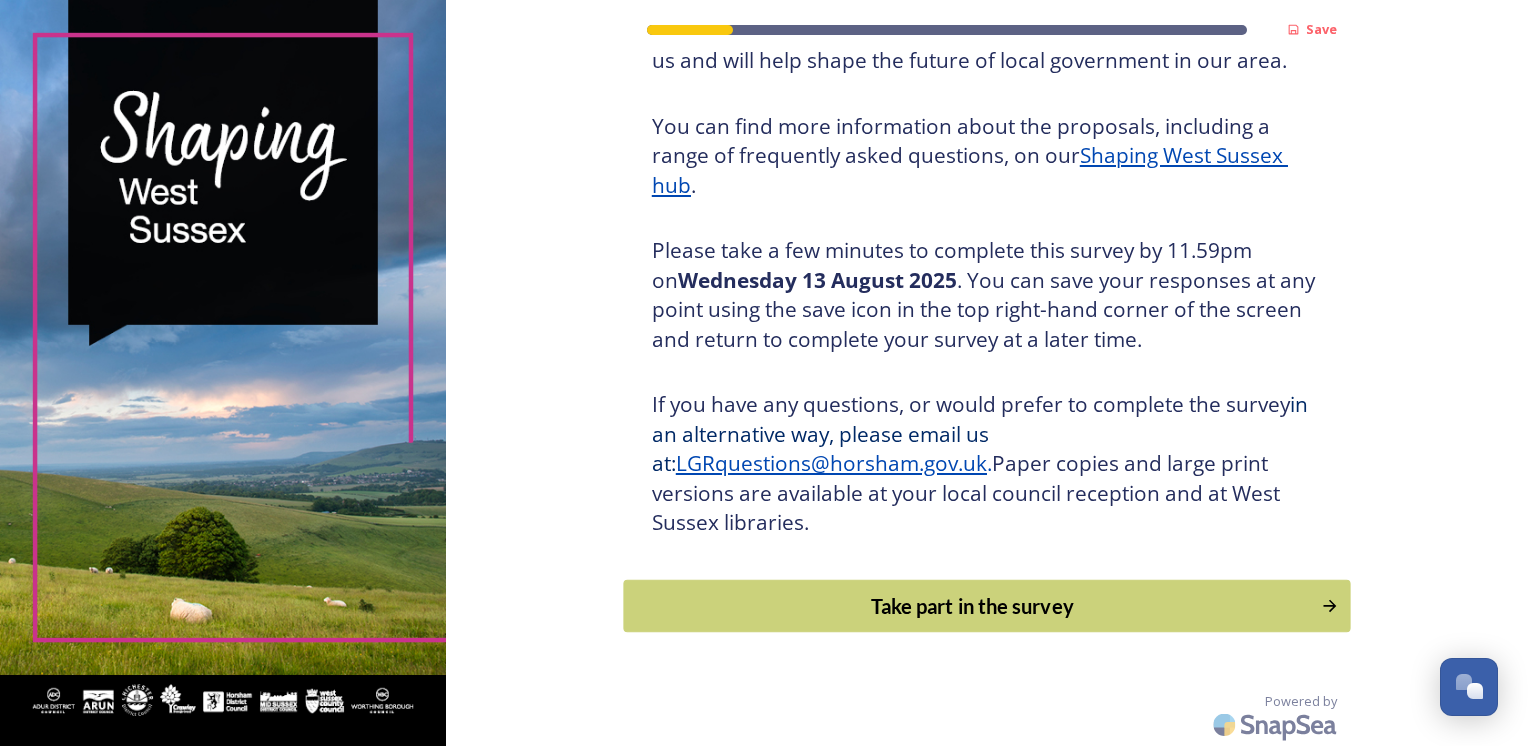 click on "Take part in the survey" at bounding box center (972, 606) 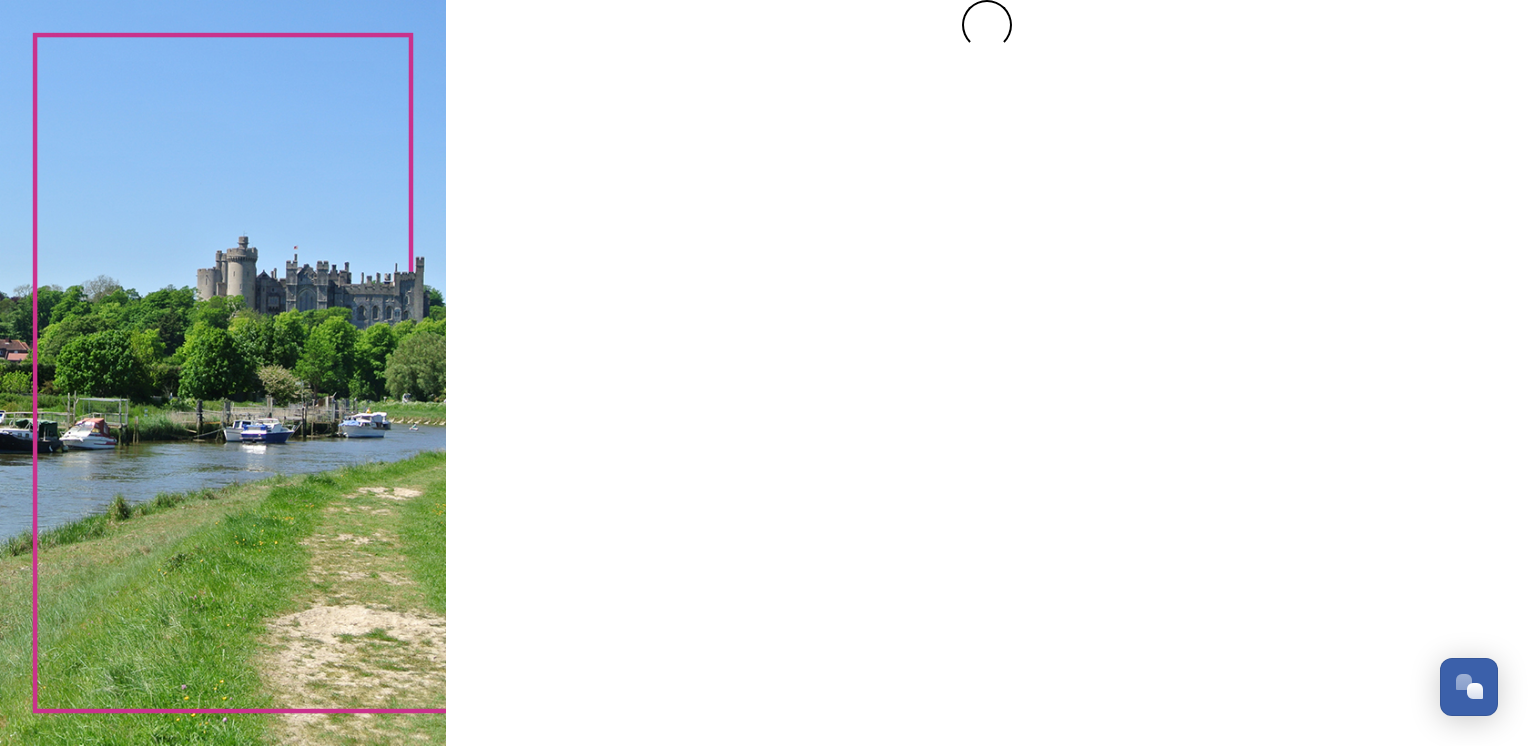 scroll, scrollTop: 0, scrollLeft: 0, axis: both 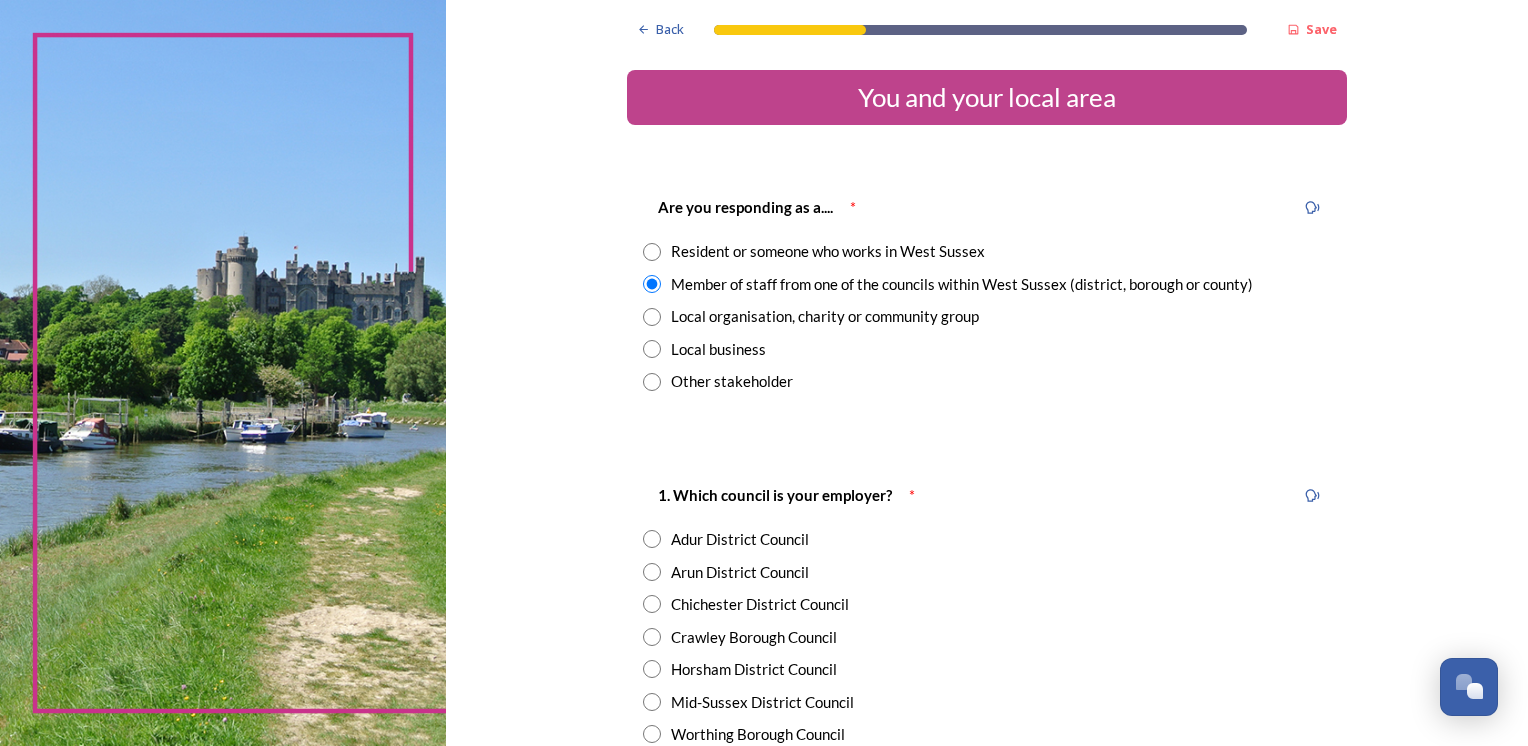 click at bounding box center [652, 252] 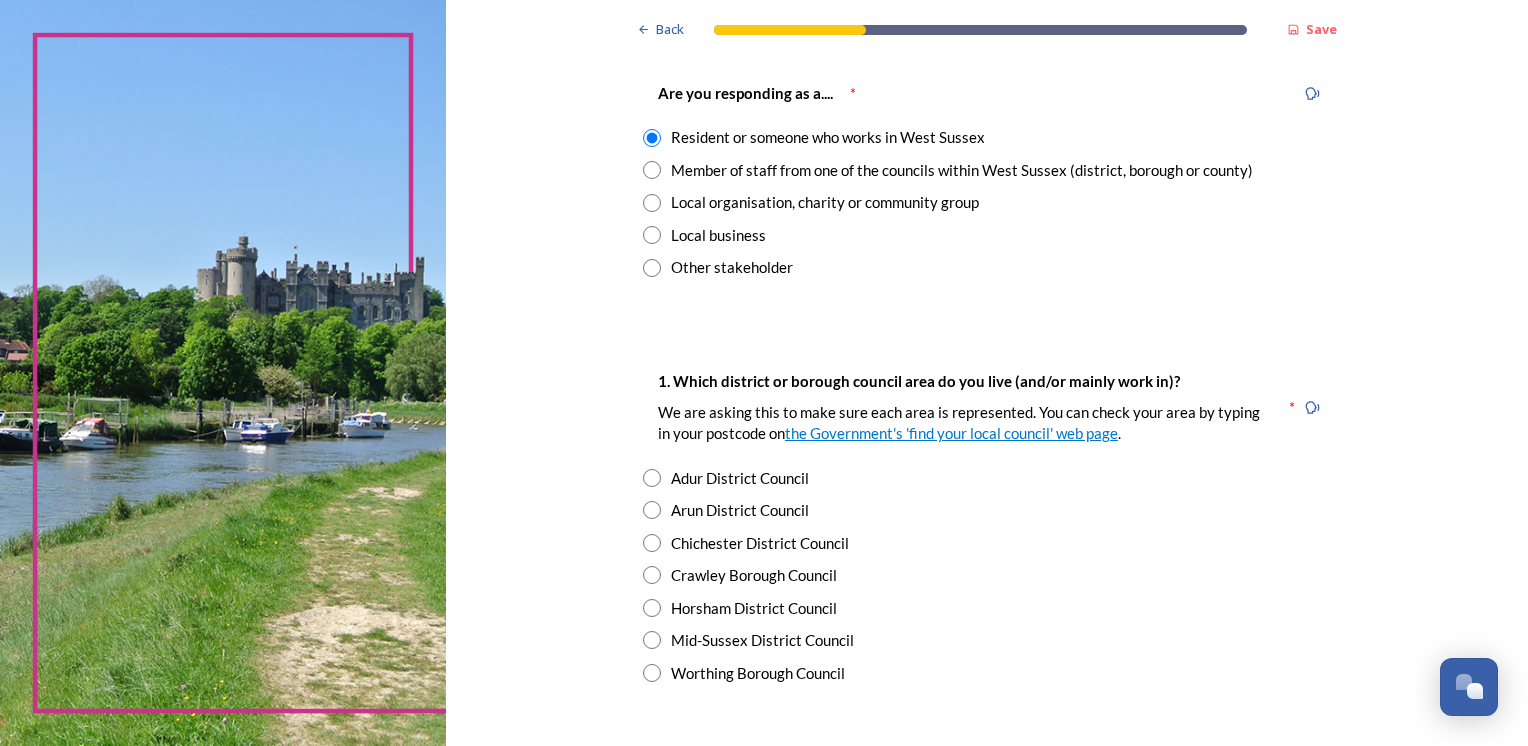 scroll, scrollTop: 300, scrollLeft: 0, axis: vertical 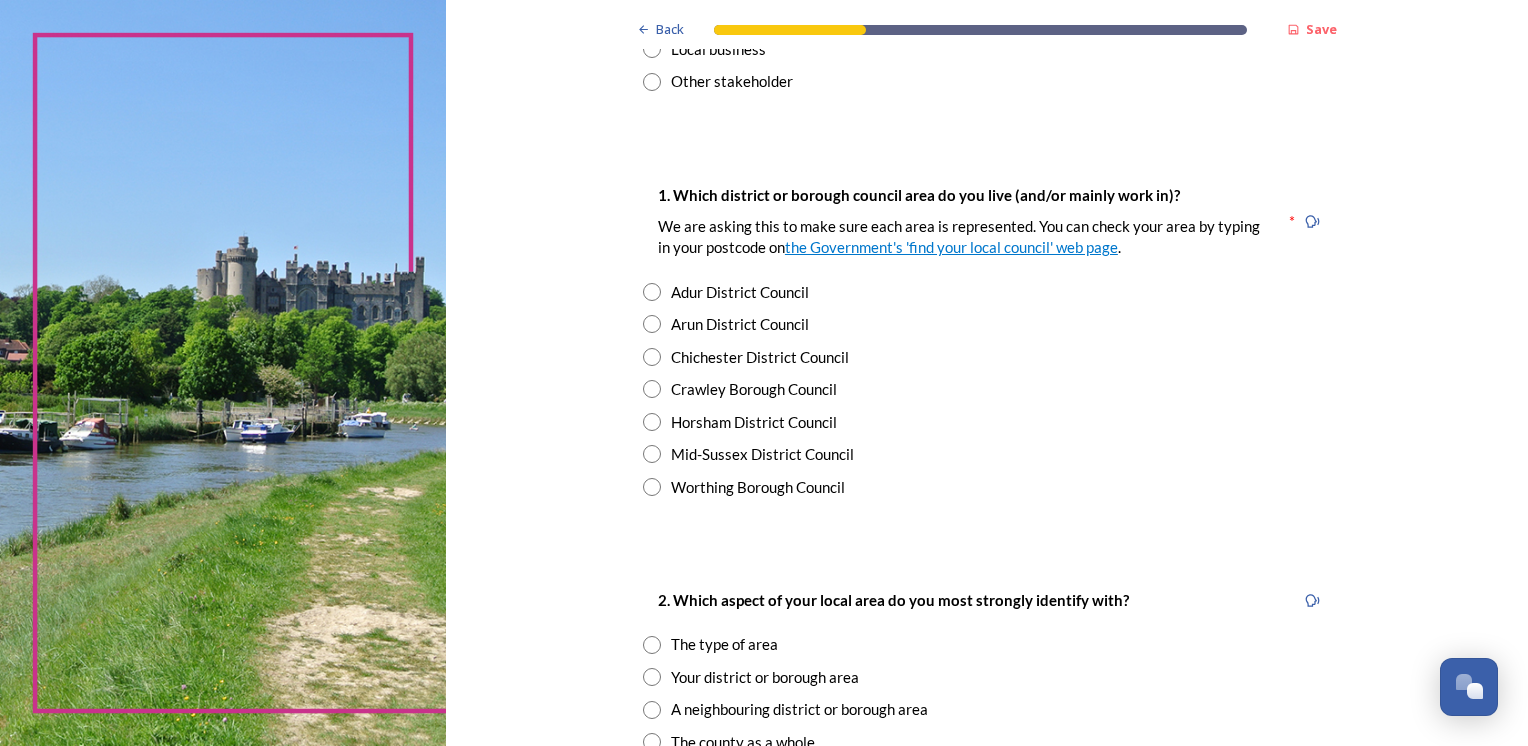 click at bounding box center [652, 357] 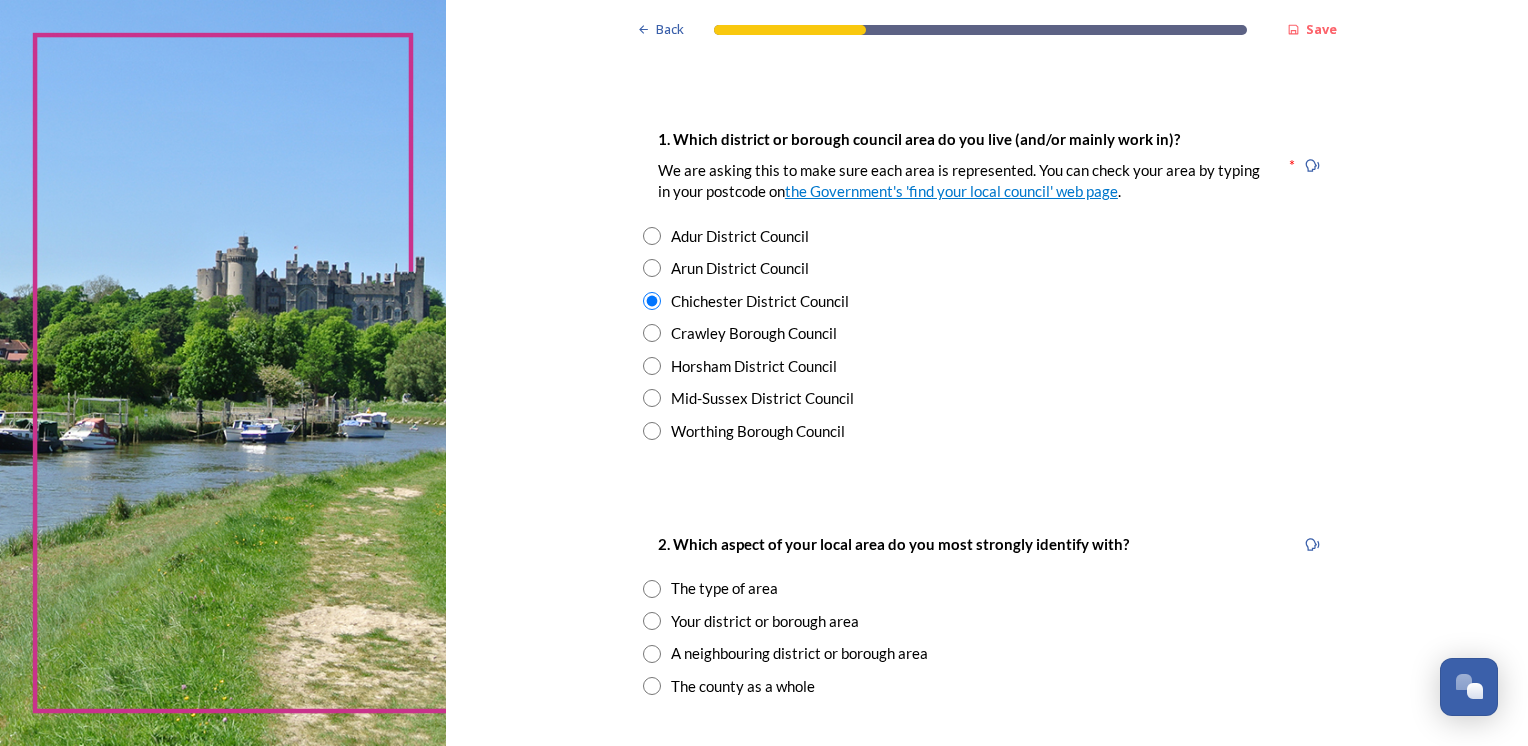 scroll, scrollTop: 600, scrollLeft: 0, axis: vertical 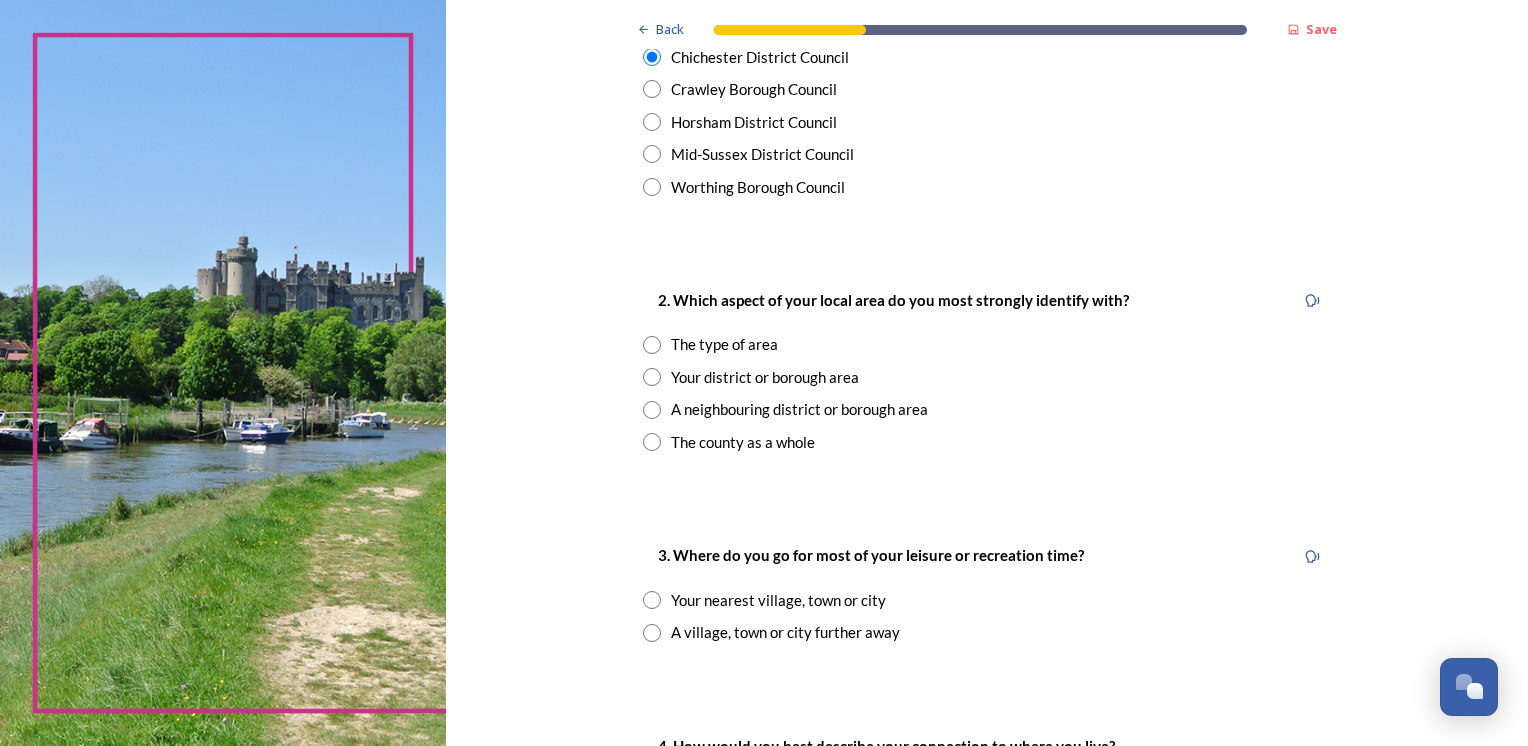 click at bounding box center [652, 377] 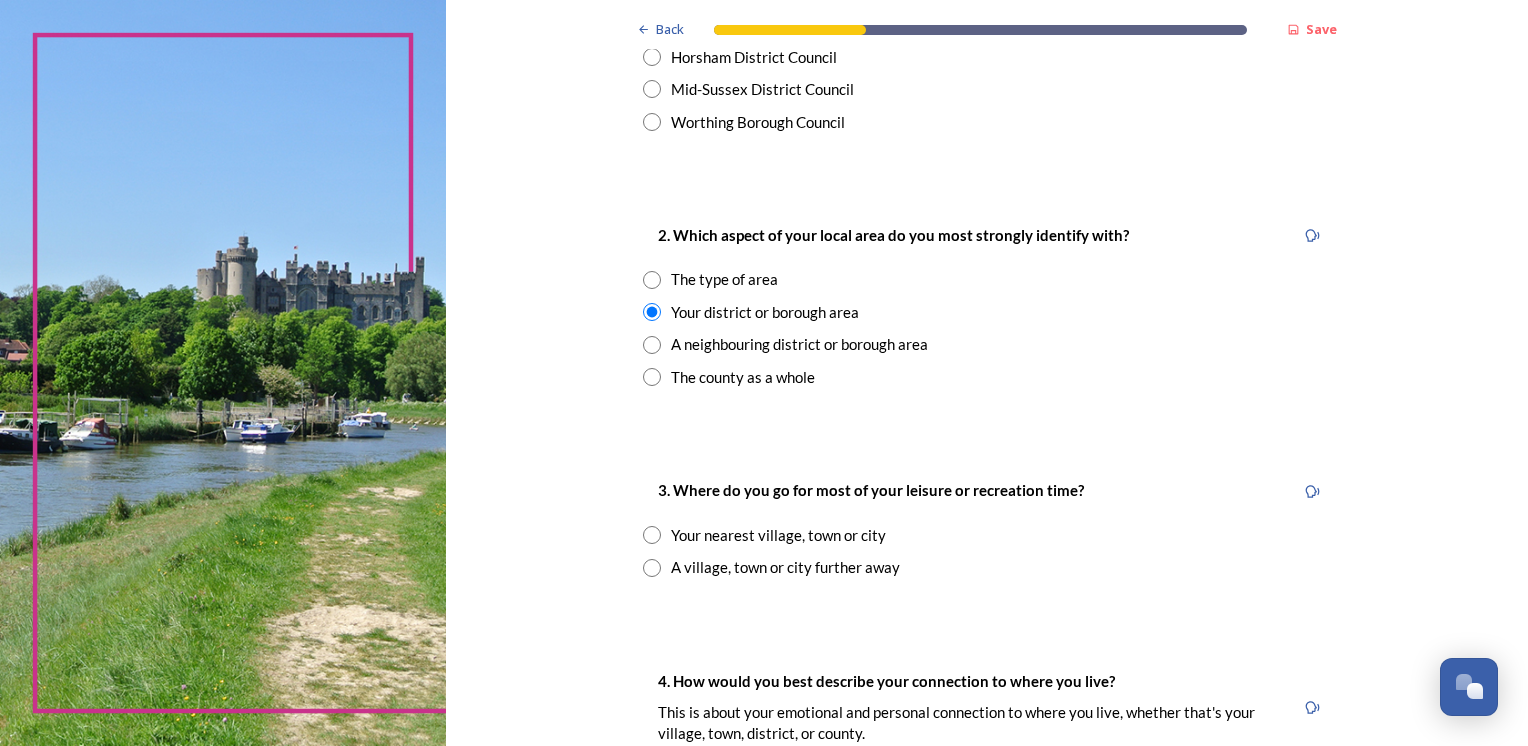 scroll, scrollTop: 800, scrollLeft: 0, axis: vertical 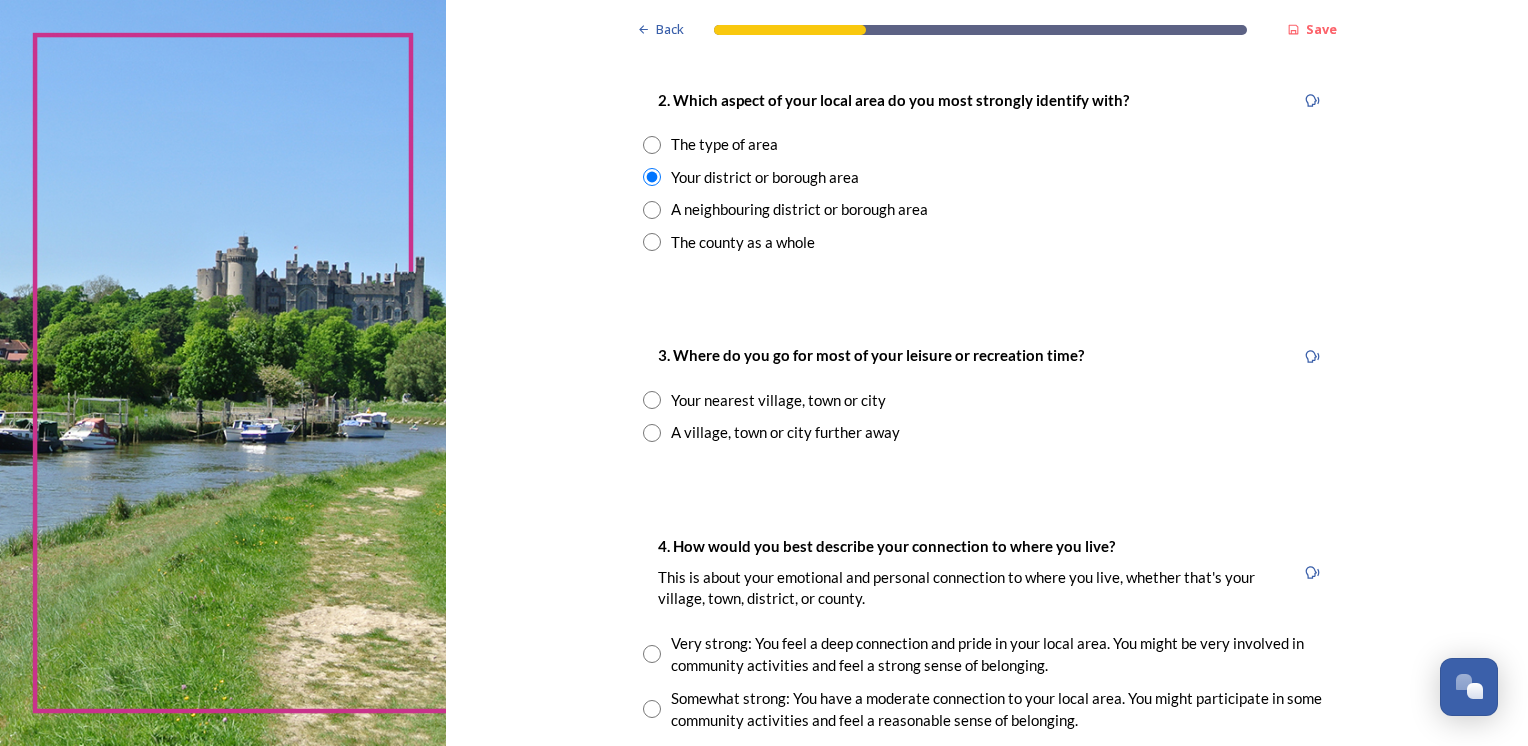 click on "Your nearest village, town or city" at bounding box center (987, 400) 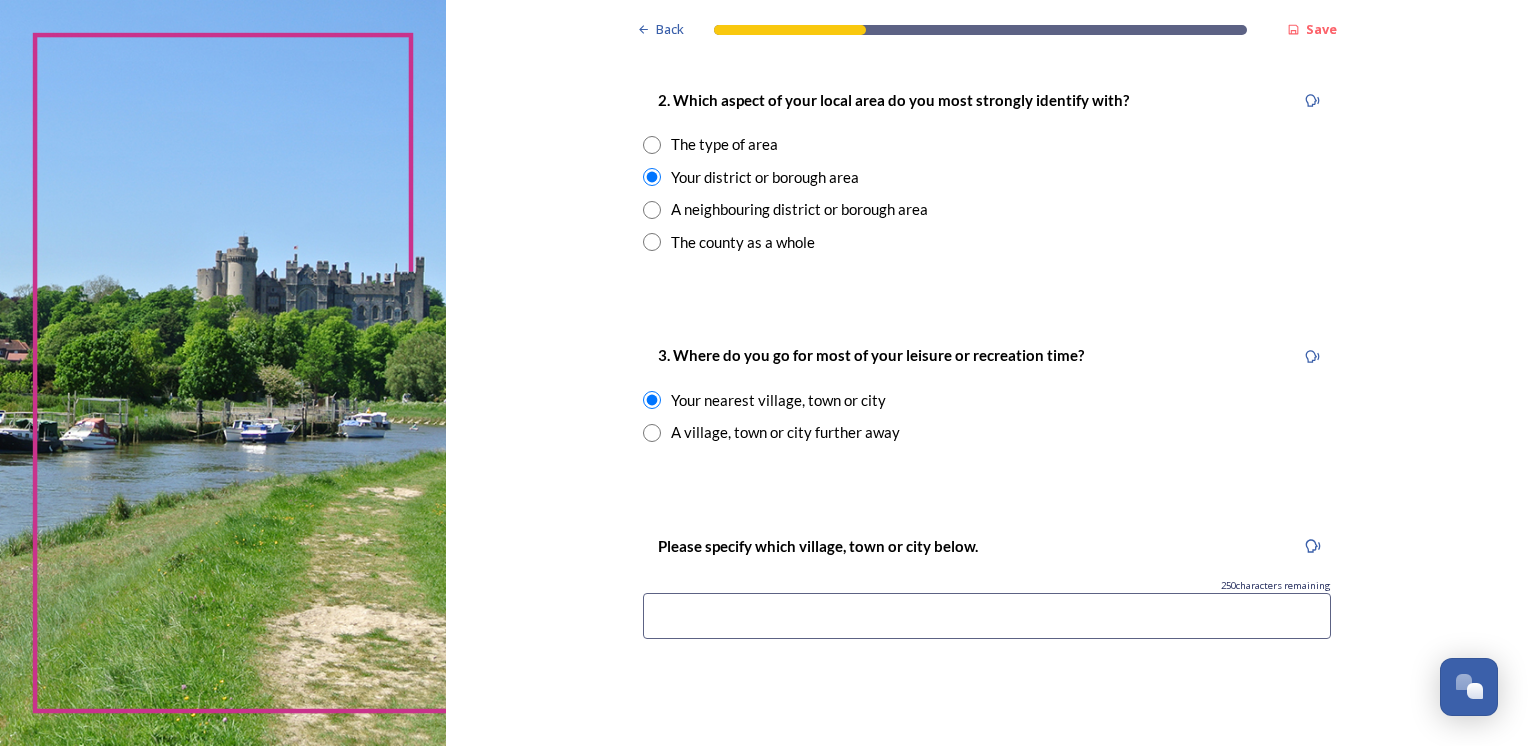 click at bounding box center (987, 616) 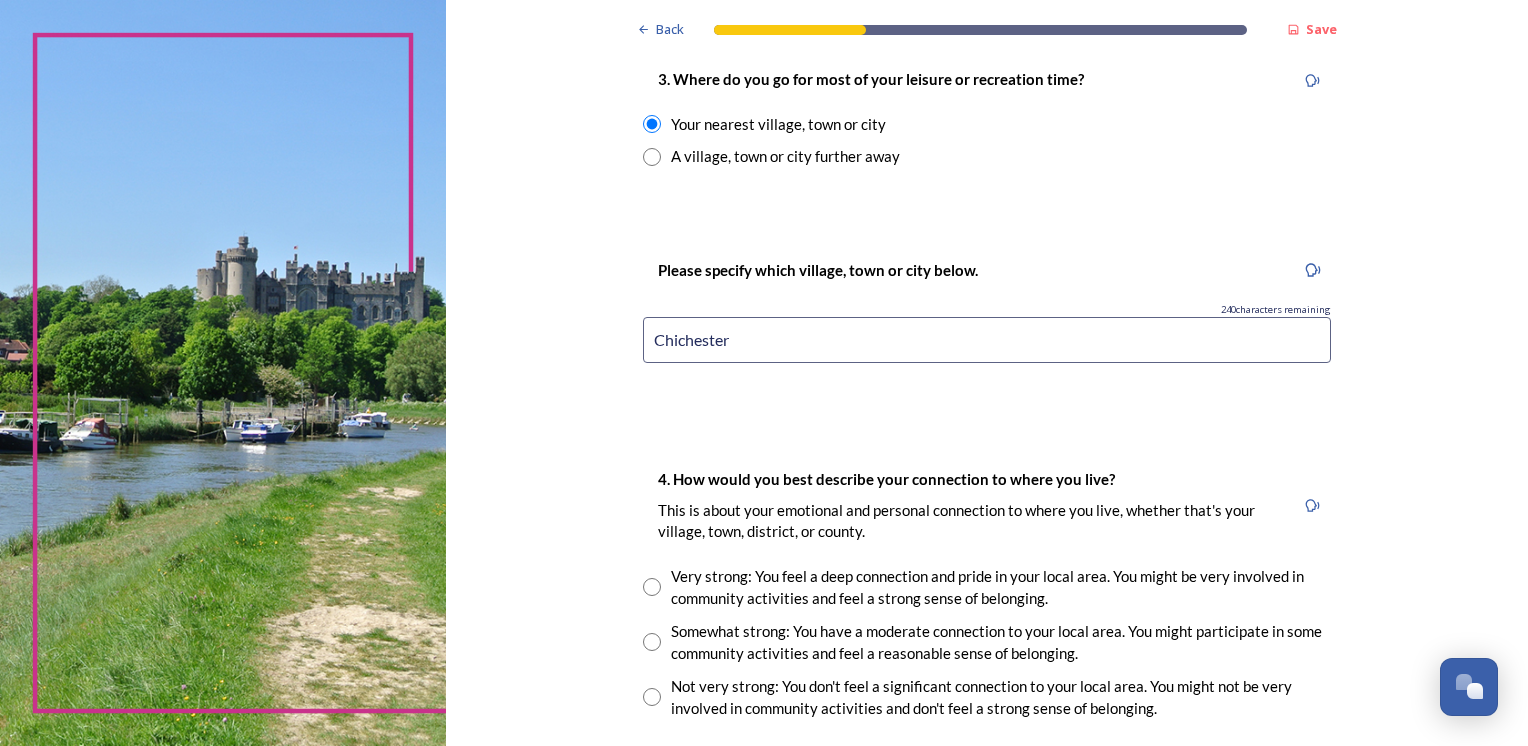 scroll, scrollTop: 1100, scrollLeft: 0, axis: vertical 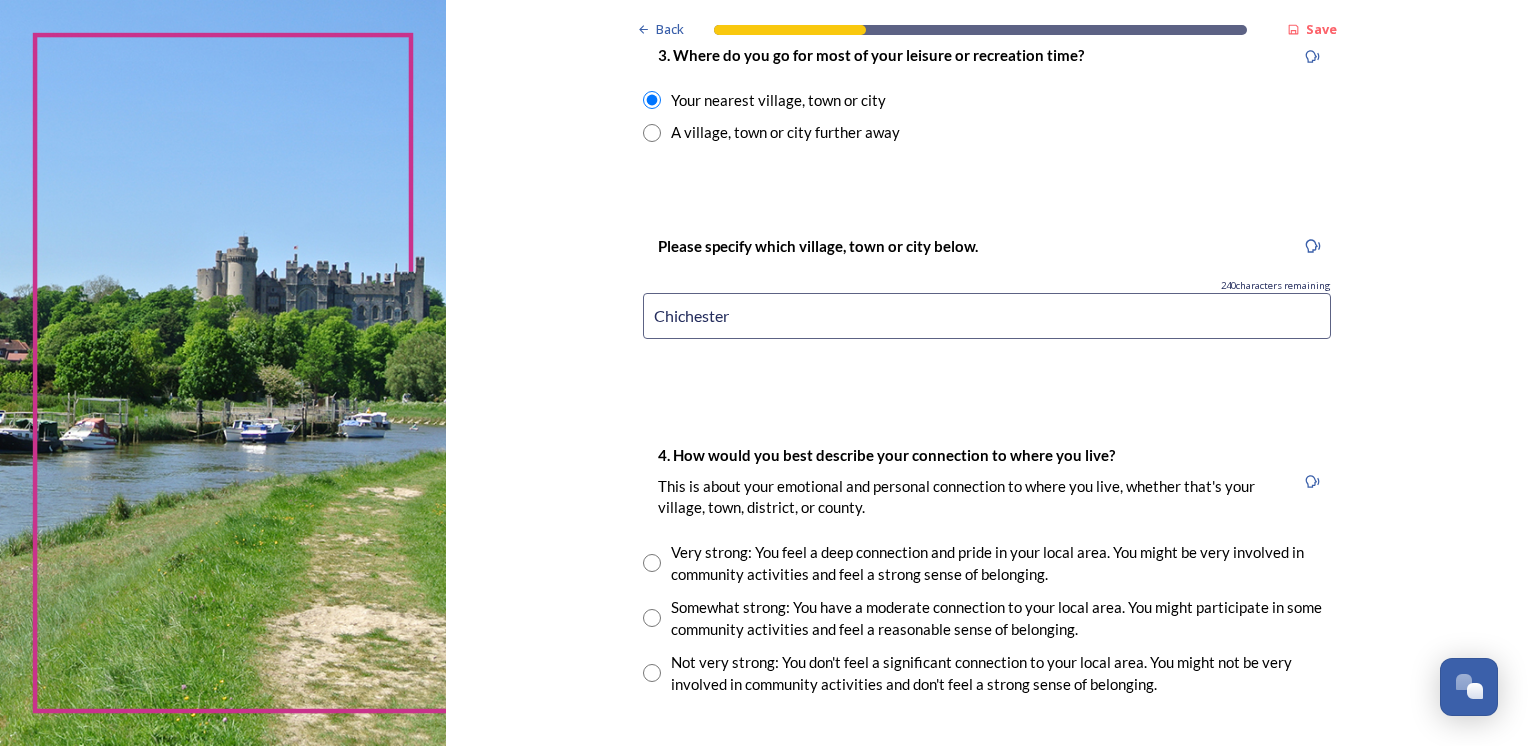 type on "Chichester" 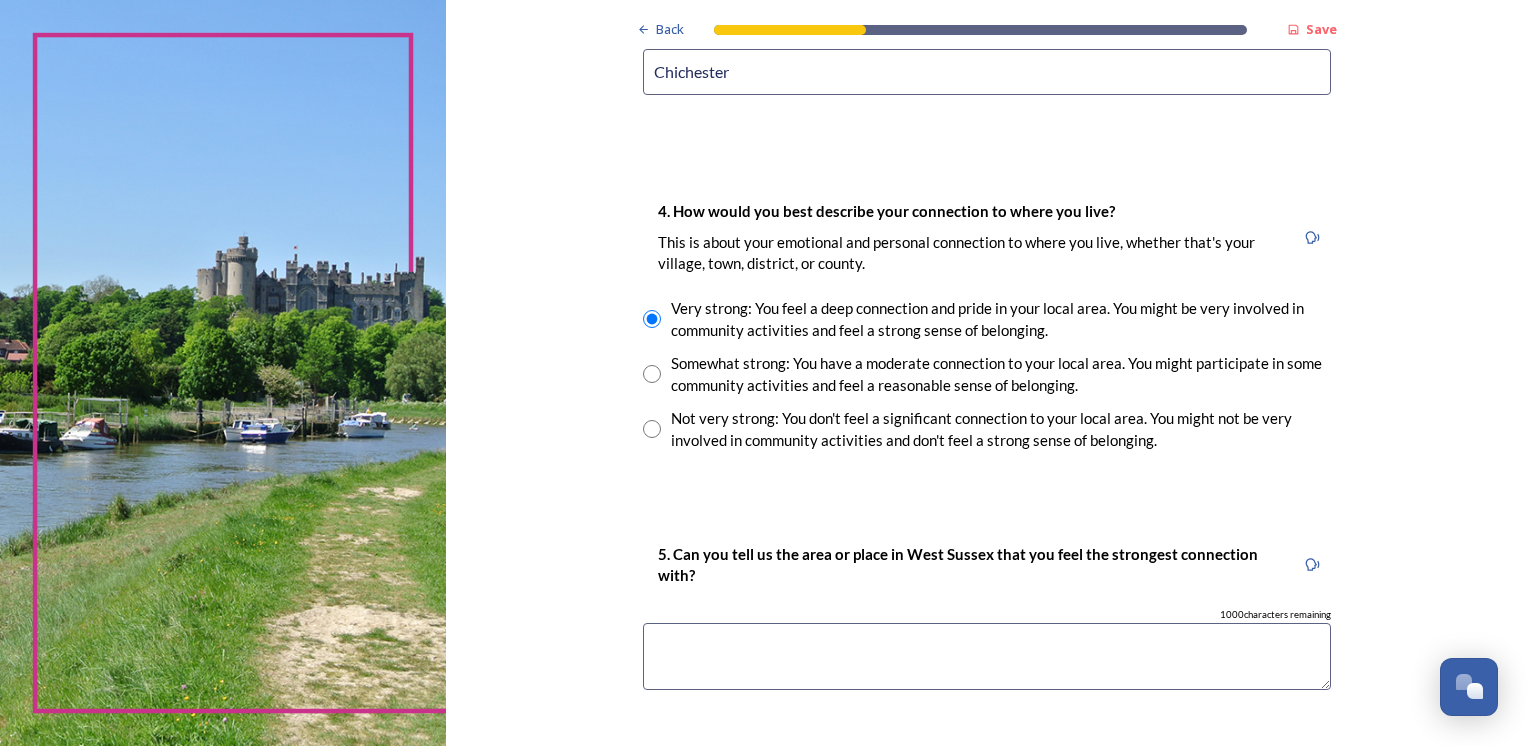 scroll, scrollTop: 1400, scrollLeft: 0, axis: vertical 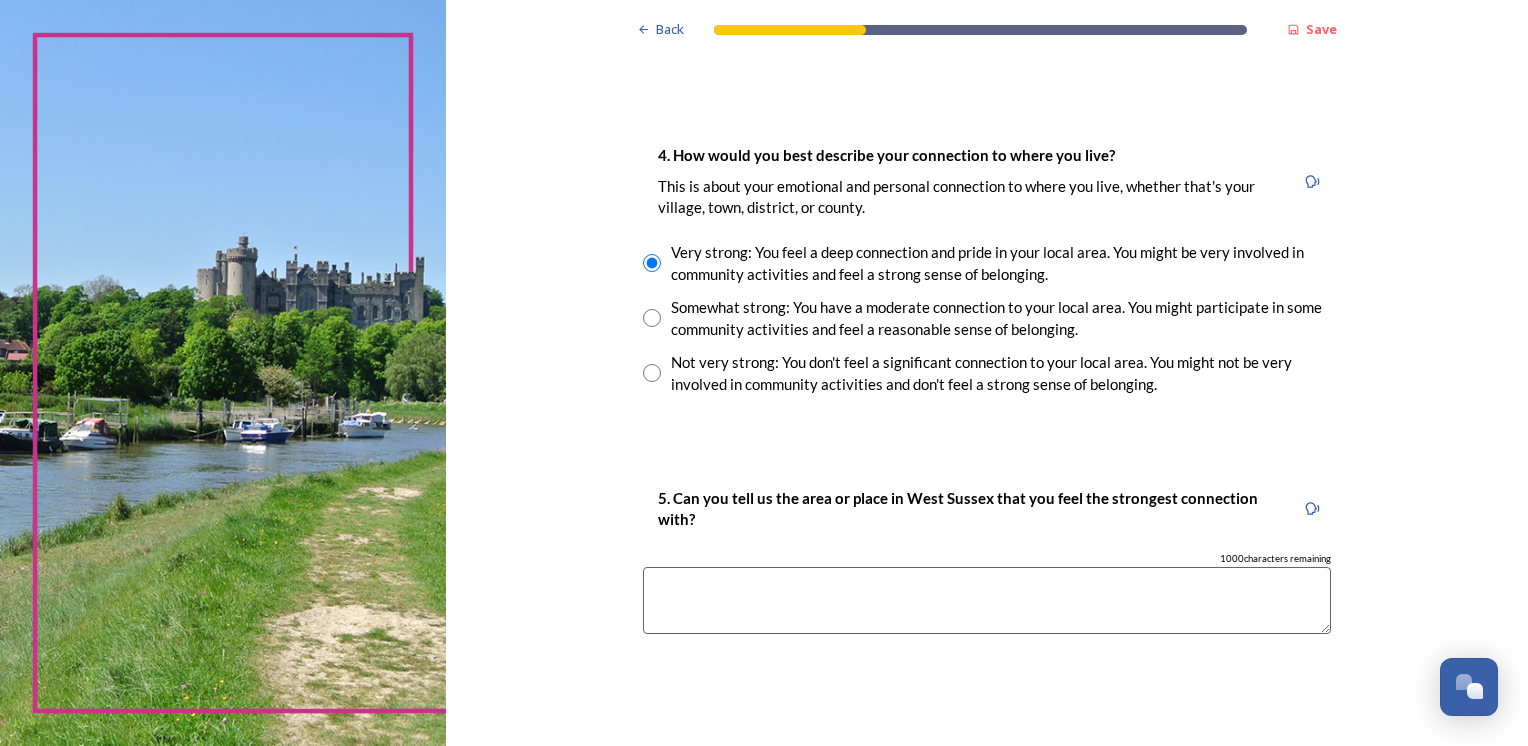 click at bounding box center [987, 600] 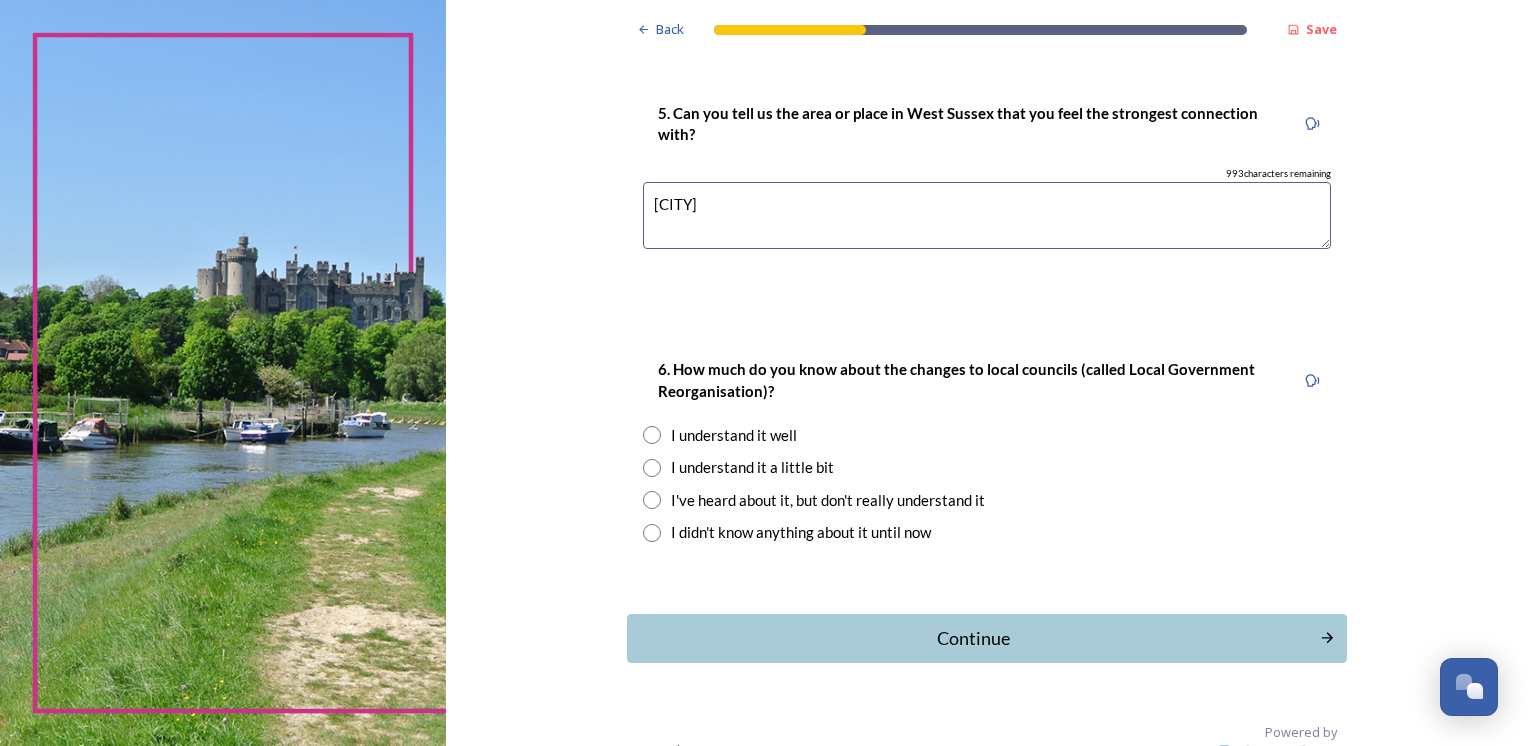 scroll, scrollTop: 1800, scrollLeft: 0, axis: vertical 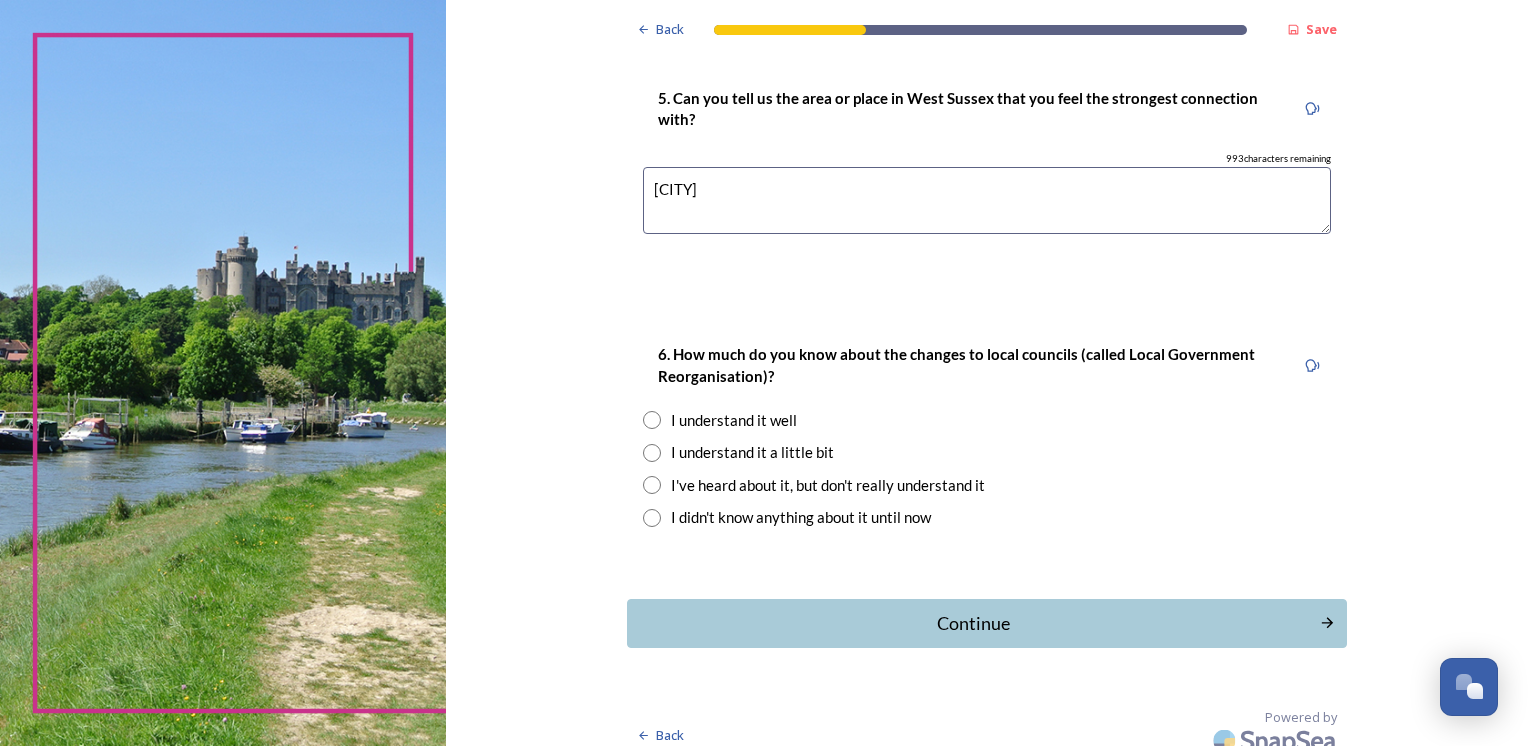 type on "[CITY]" 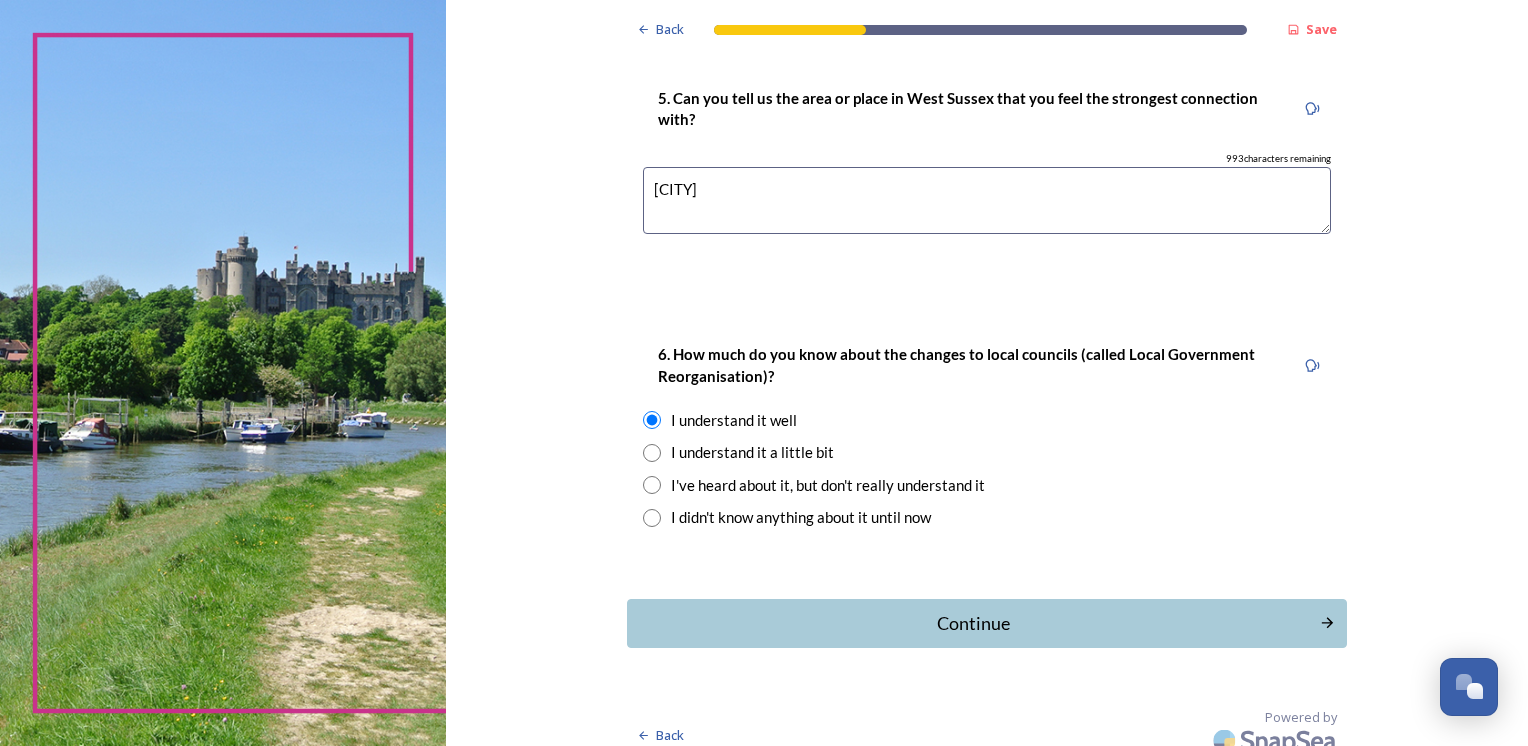 click on "Continue" at bounding box center (973, 623) 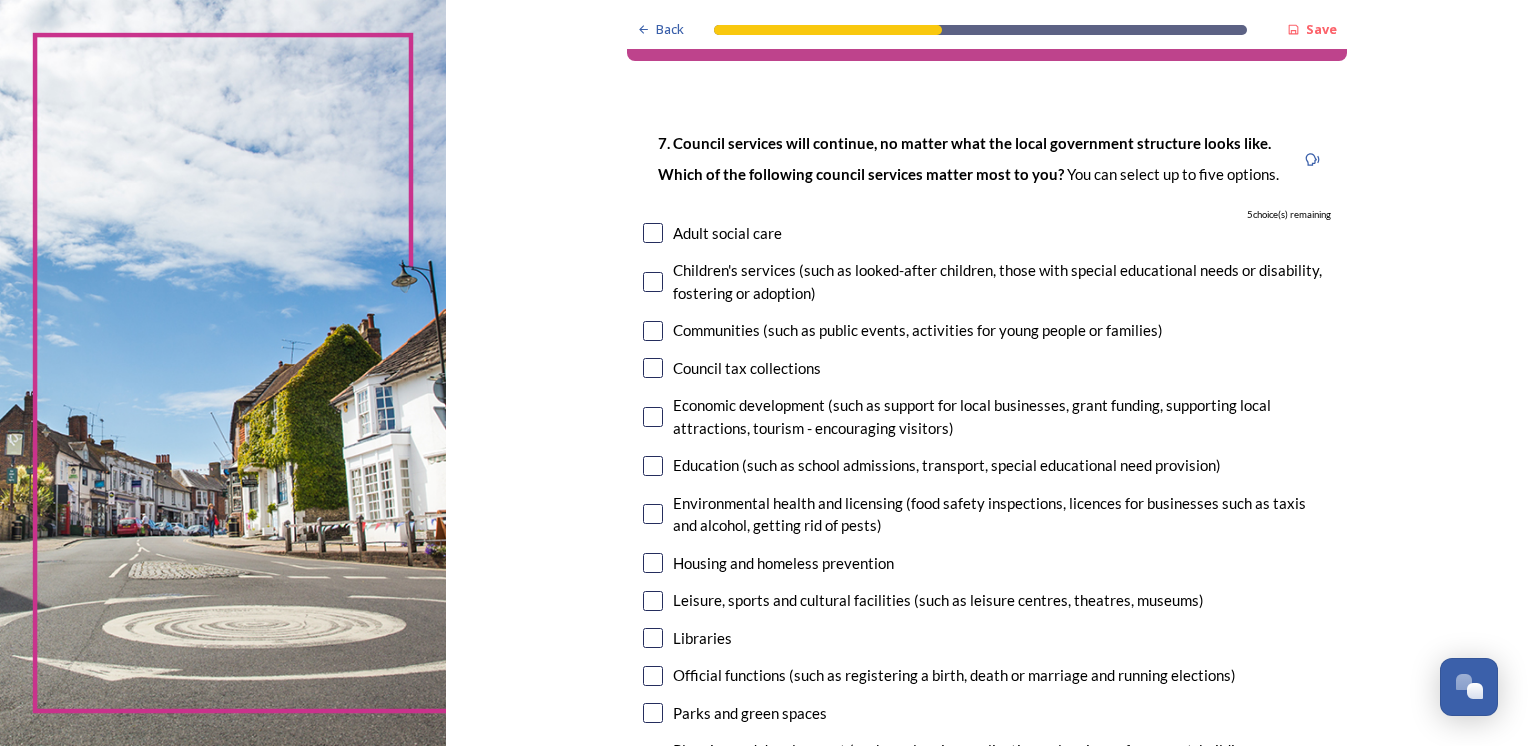 scroll, scrollTop: 100, scrollLeft: 0, axis: vertical 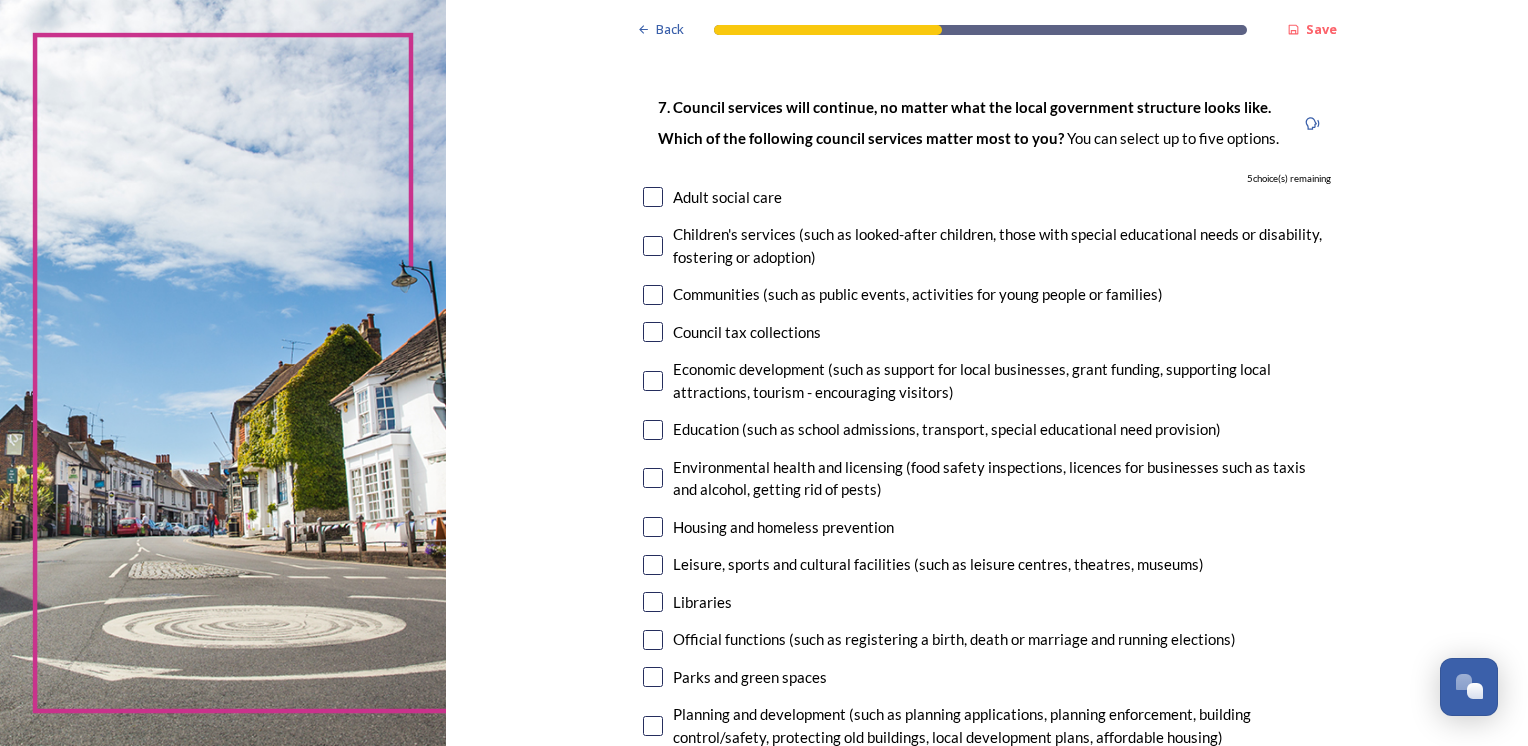 click at bounding box center [653, 430] 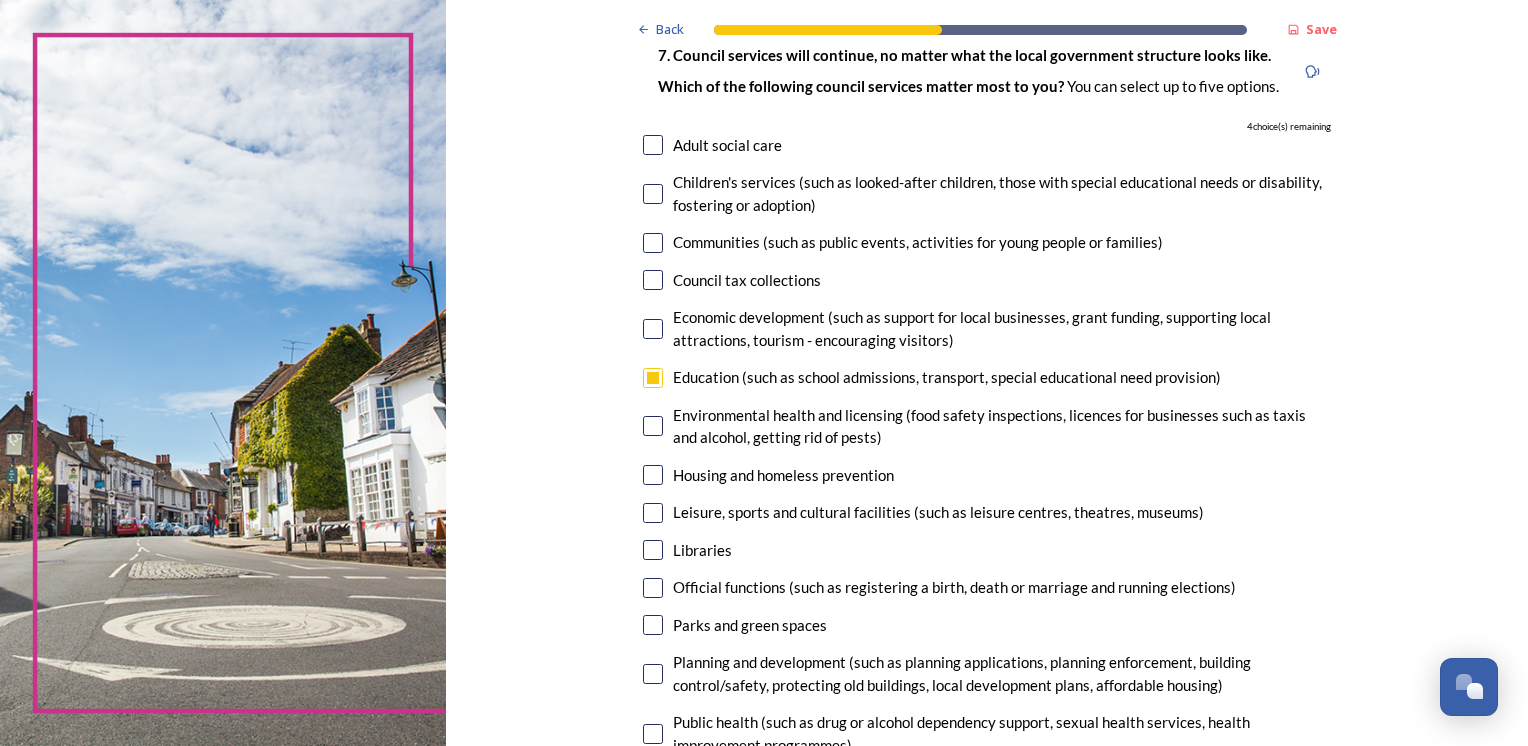 scroll, scrollTop: 200, scrollLeft: 0, axis: vertical 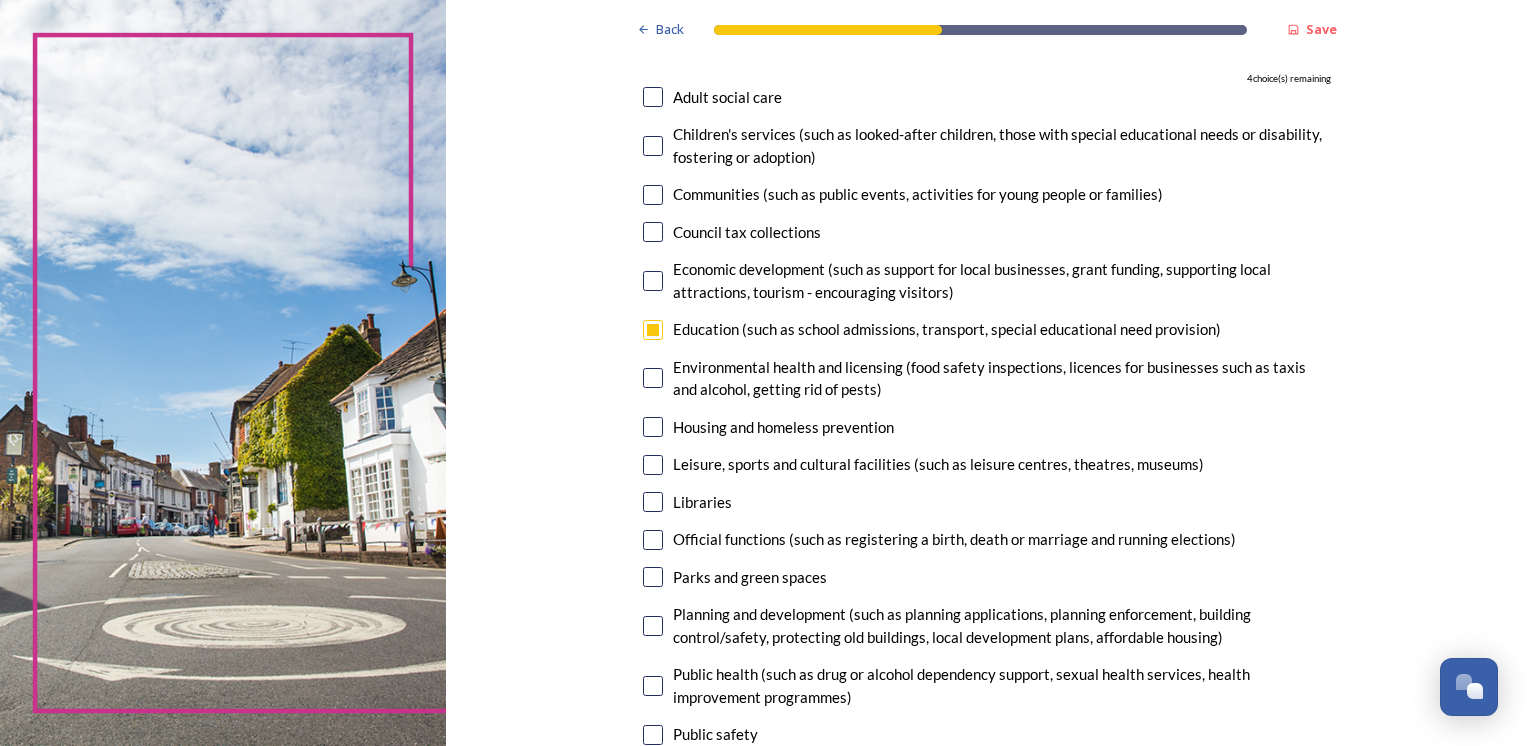 click at bounding box center (653, 502) 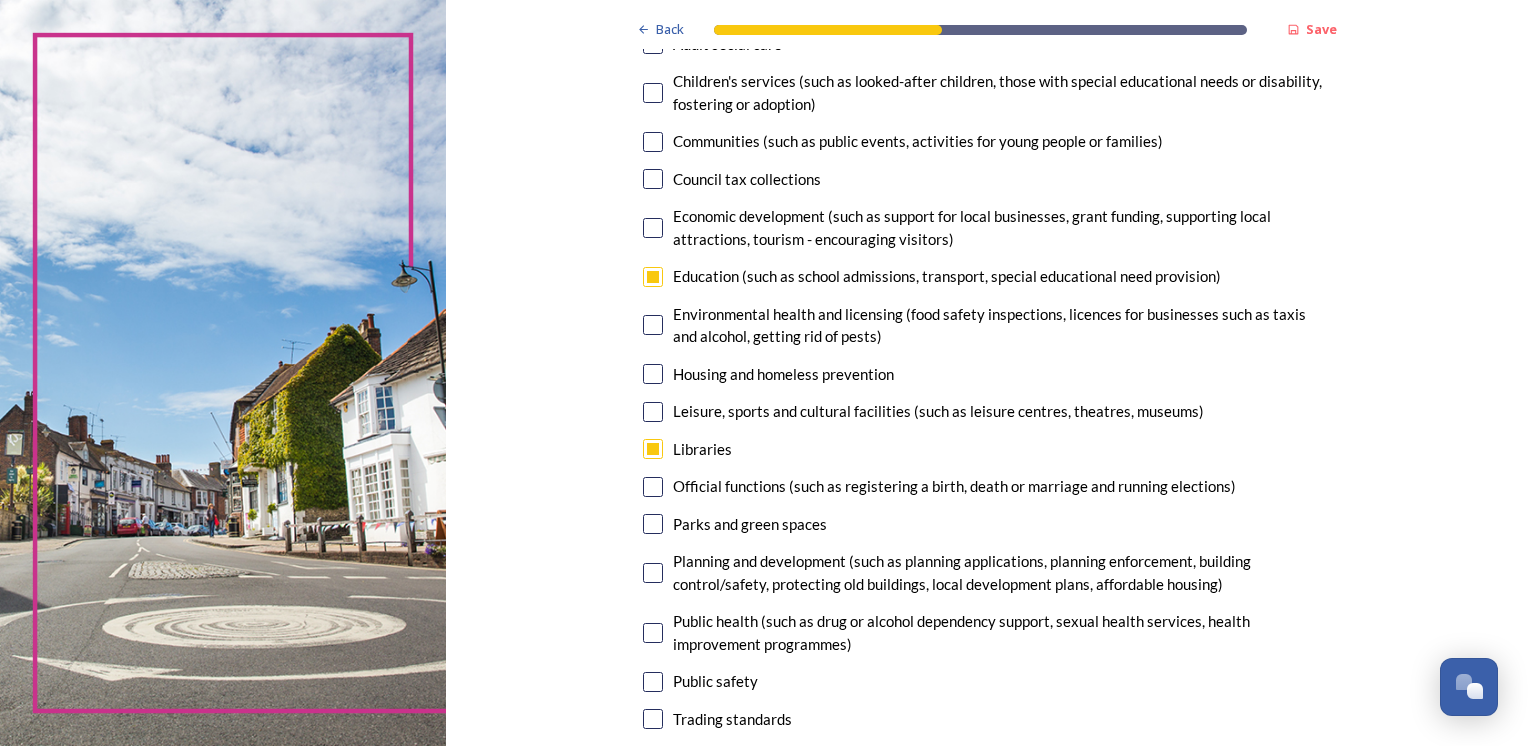 scroll, scrollTop: 300, scrollLeft: 0, axis: vertical 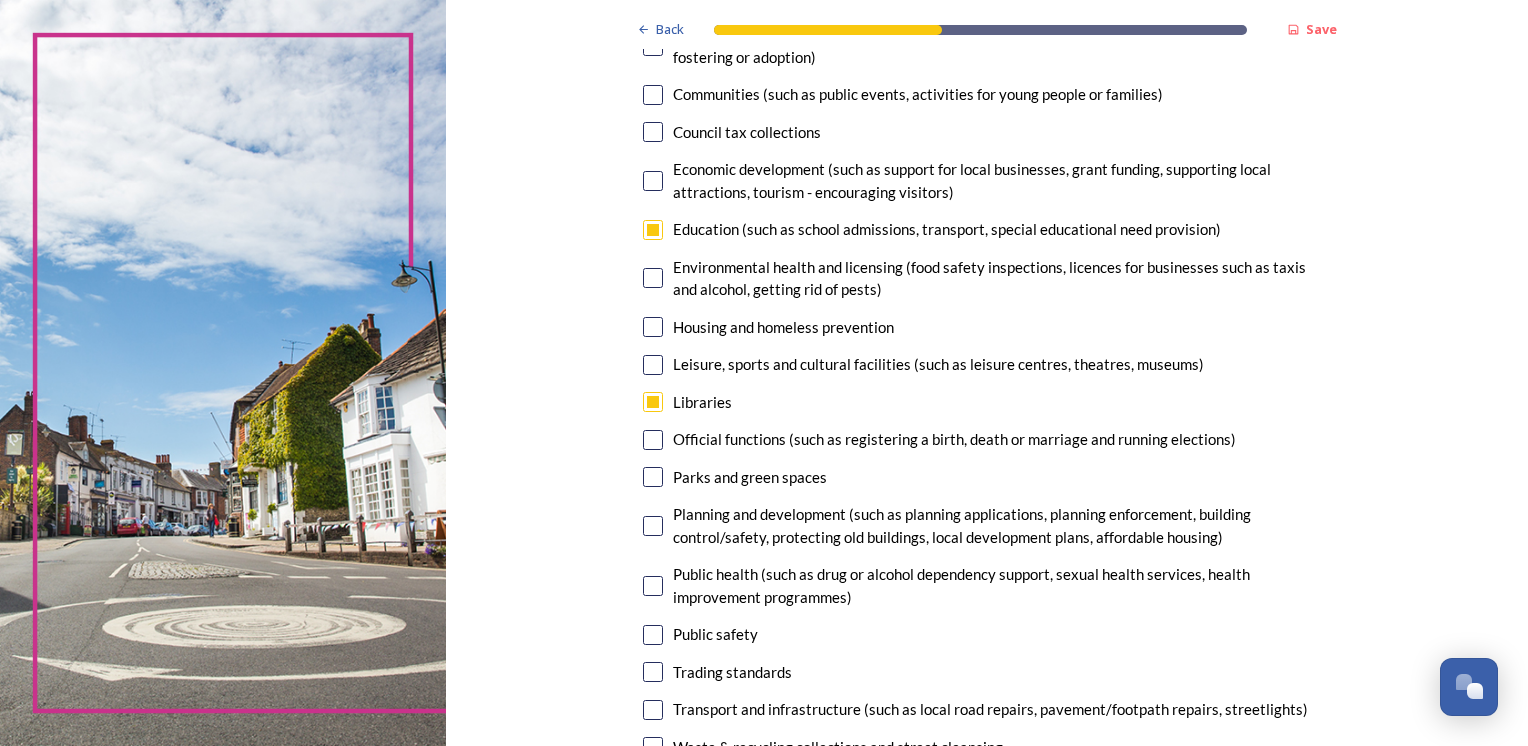 drag, startPoint x: 648, startPoint y: 522, endPoint x: 647, endPoint y: 503, distance: 19.026299 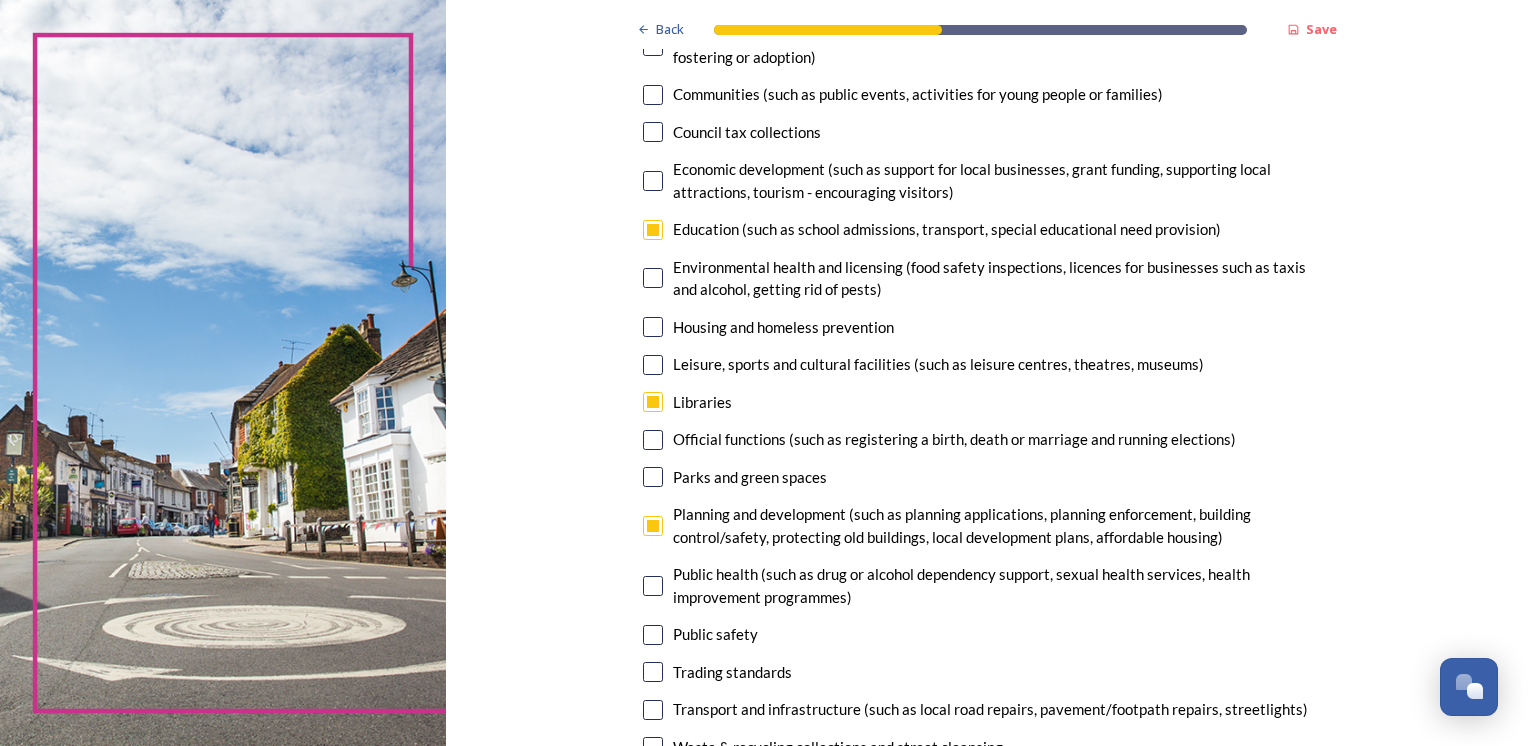 click at bounding box center (653, 477) 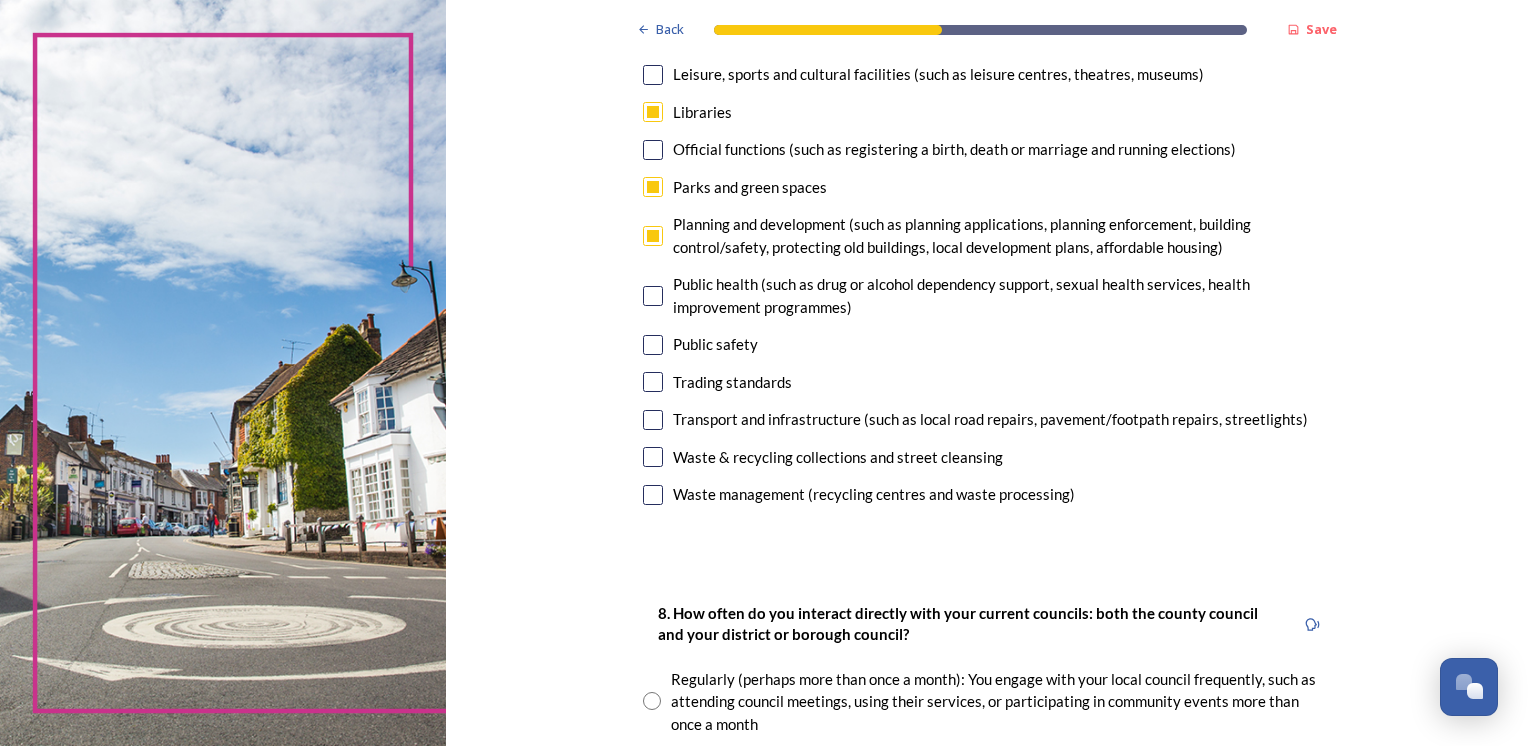 scroll, scrollTop: 600, scrollLeft: 0, axis: vertical 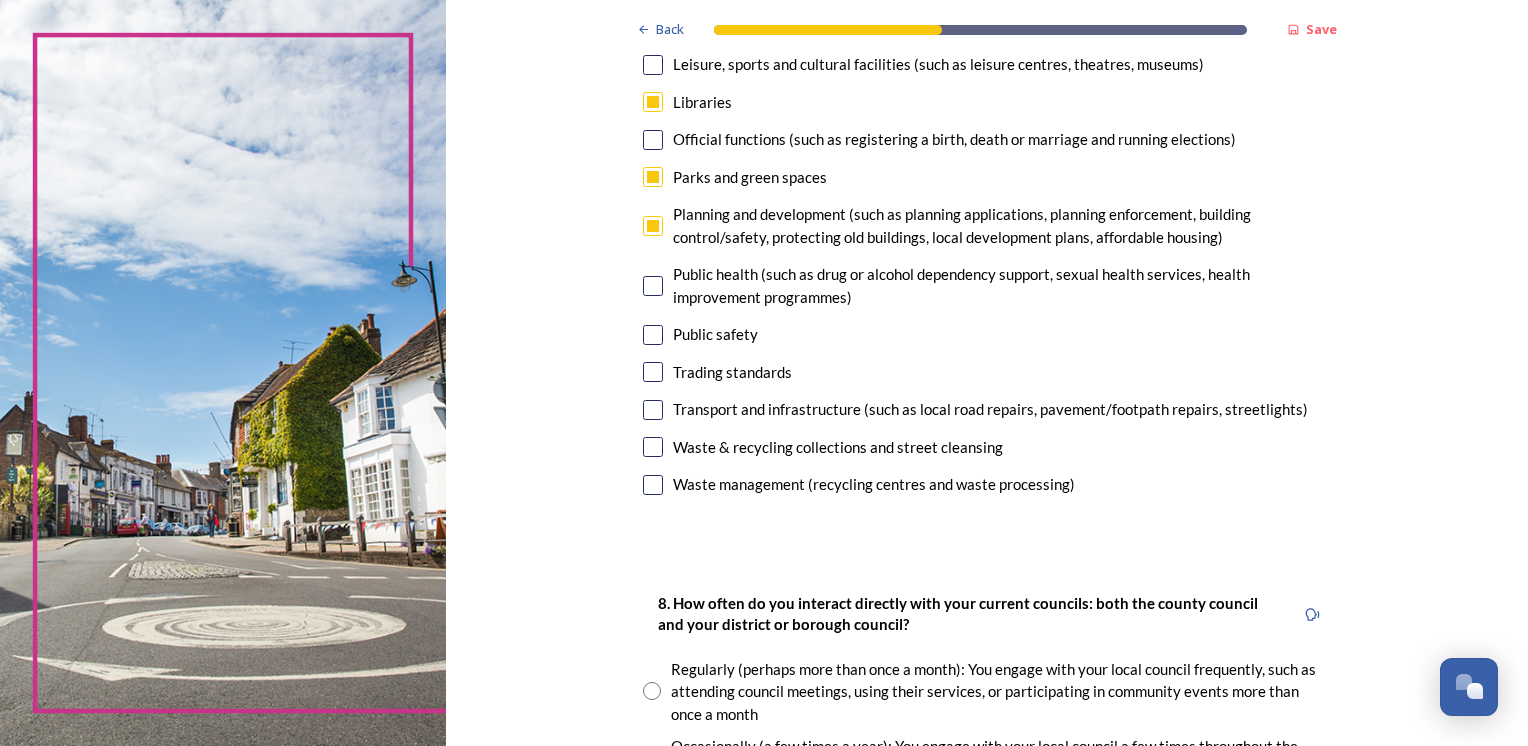 click at bounding box center (653, 447) 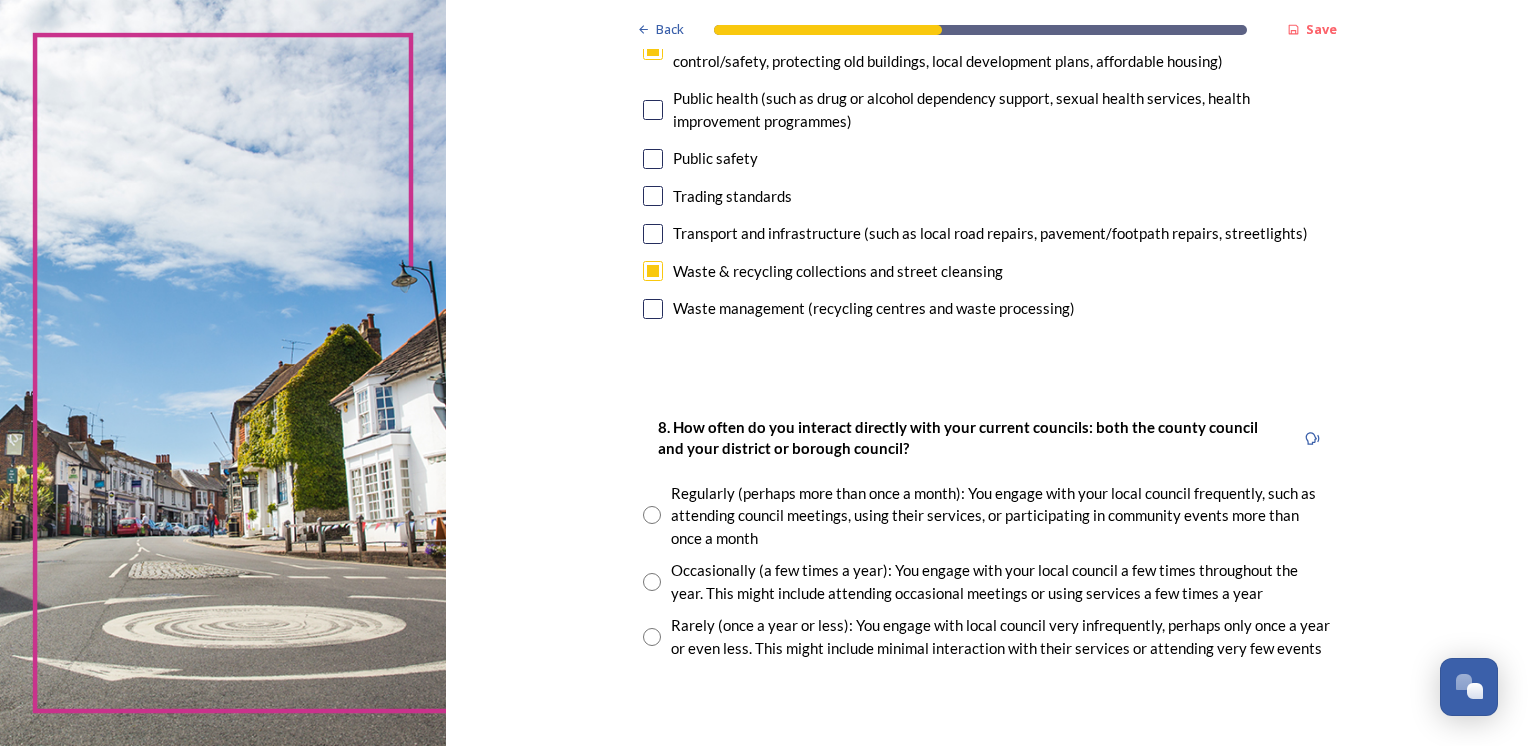 scroll, scrollTop: 800, scrollLeft: 0, axis: vertical 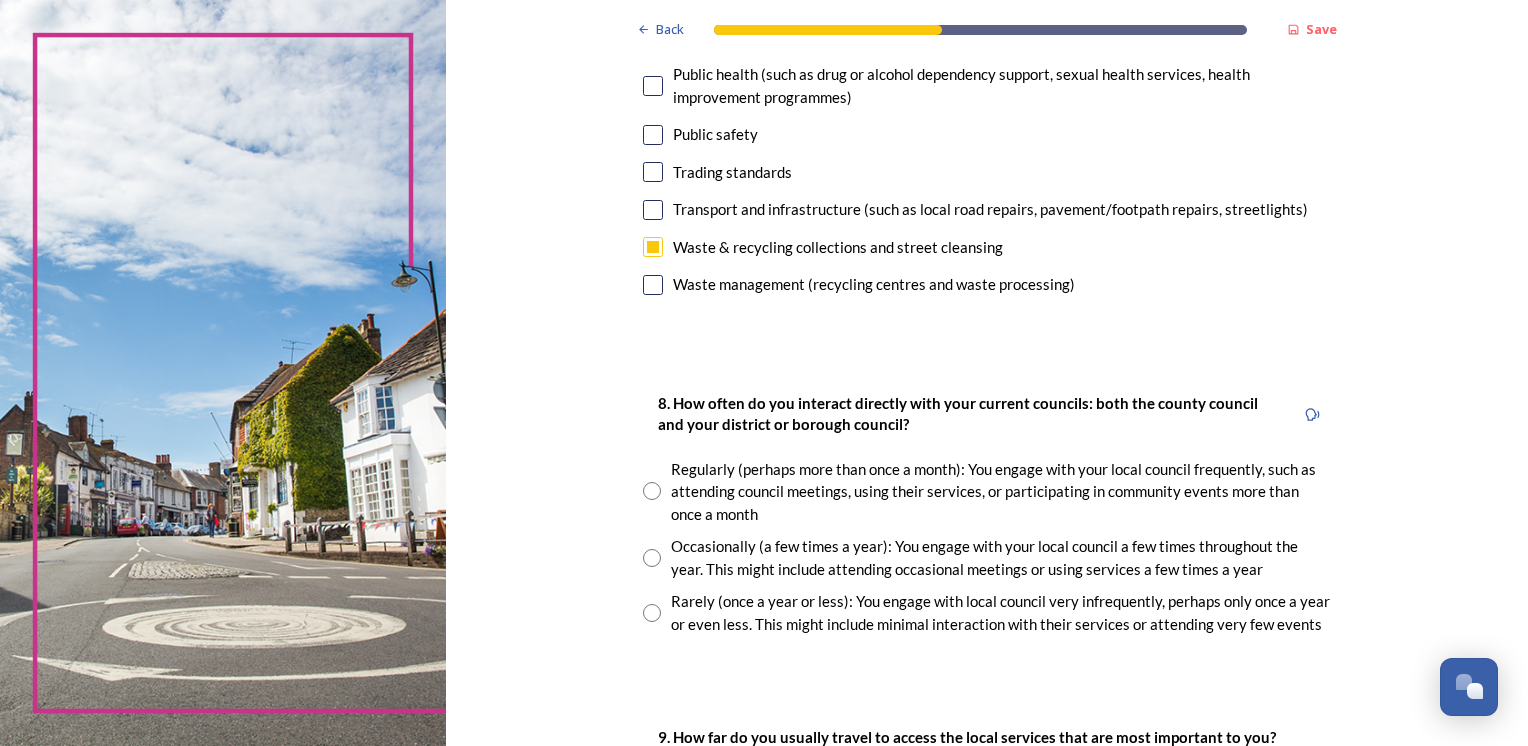 click at bounding box center (652, 491) 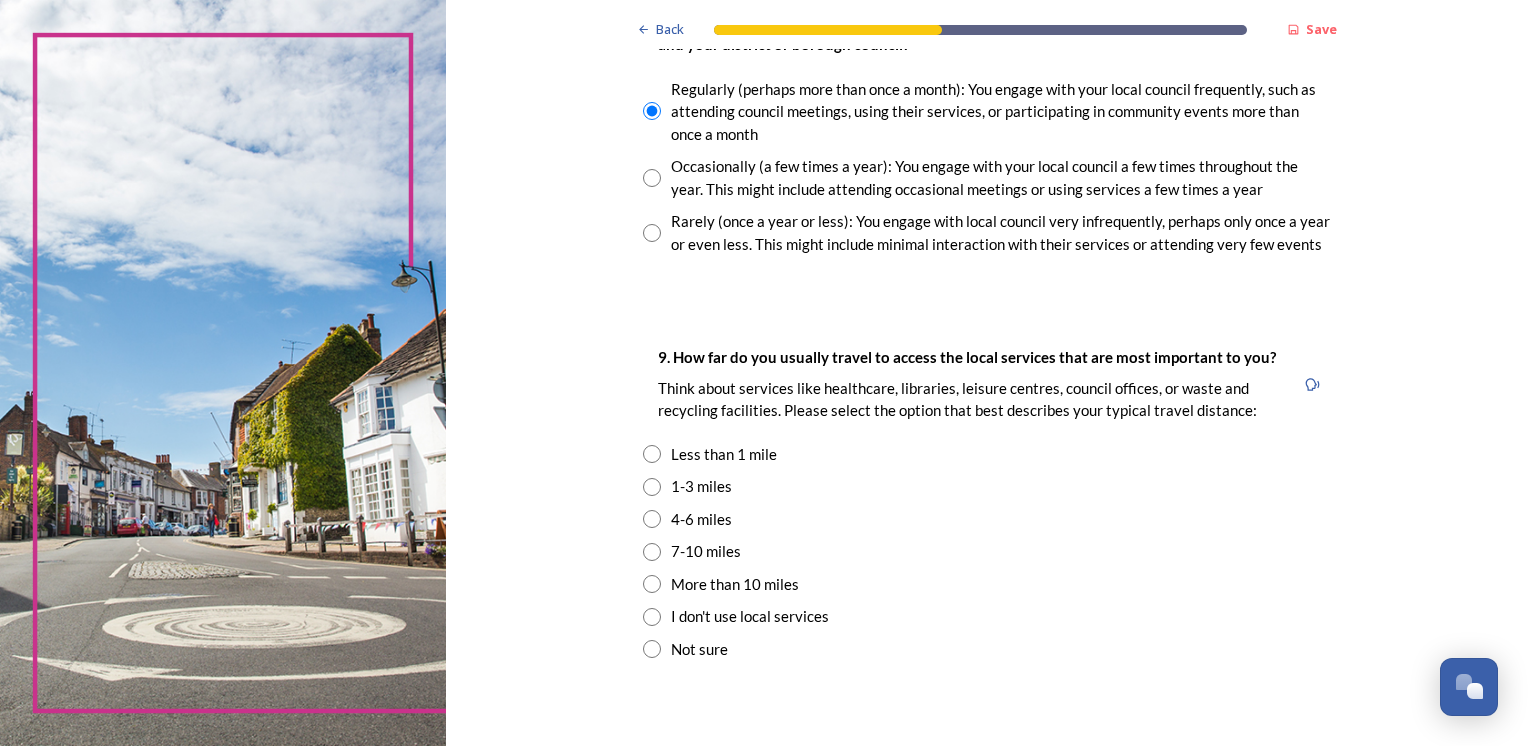 scroll, scrollTop: 1200, scrollLeft: 0, axis: vertical 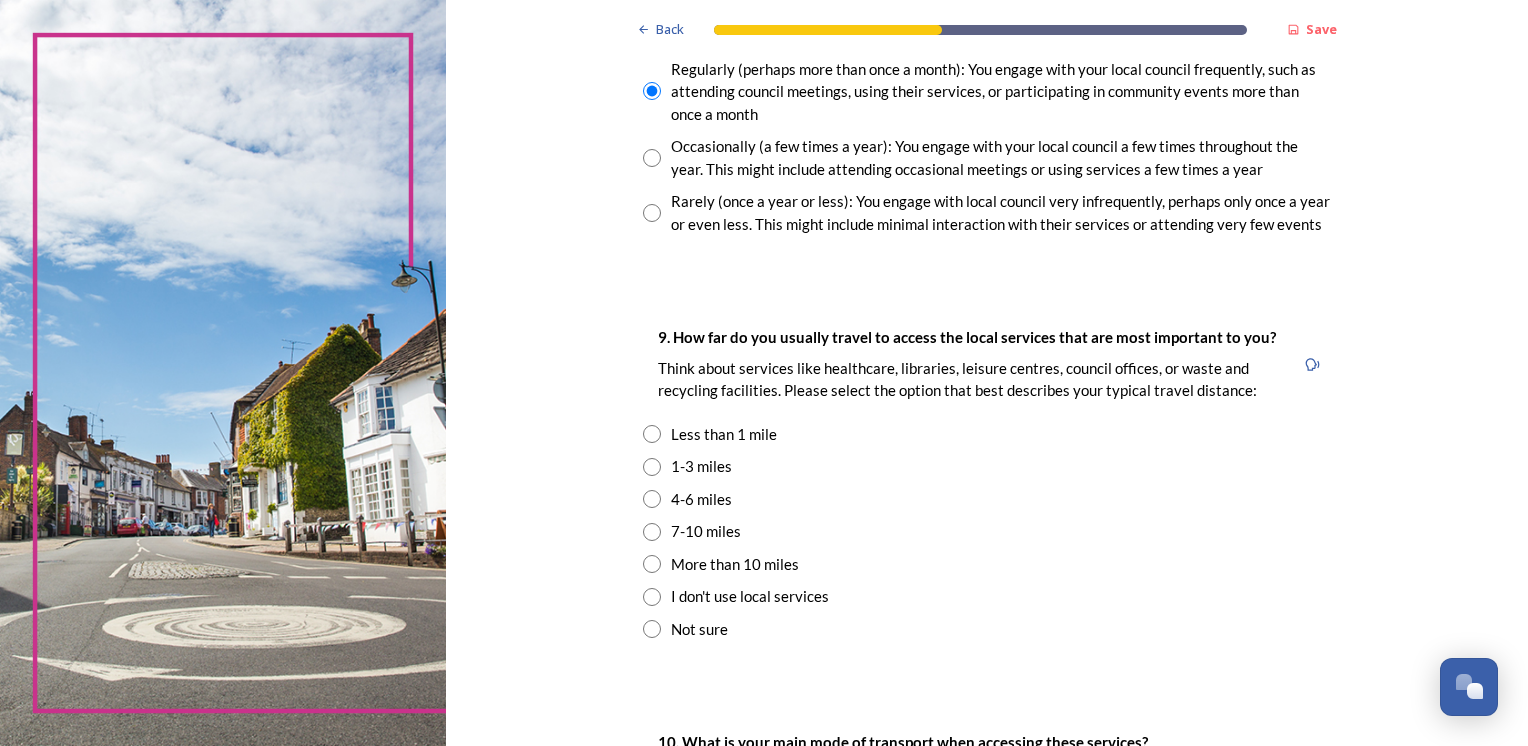 click at bounding box center [652, 499] 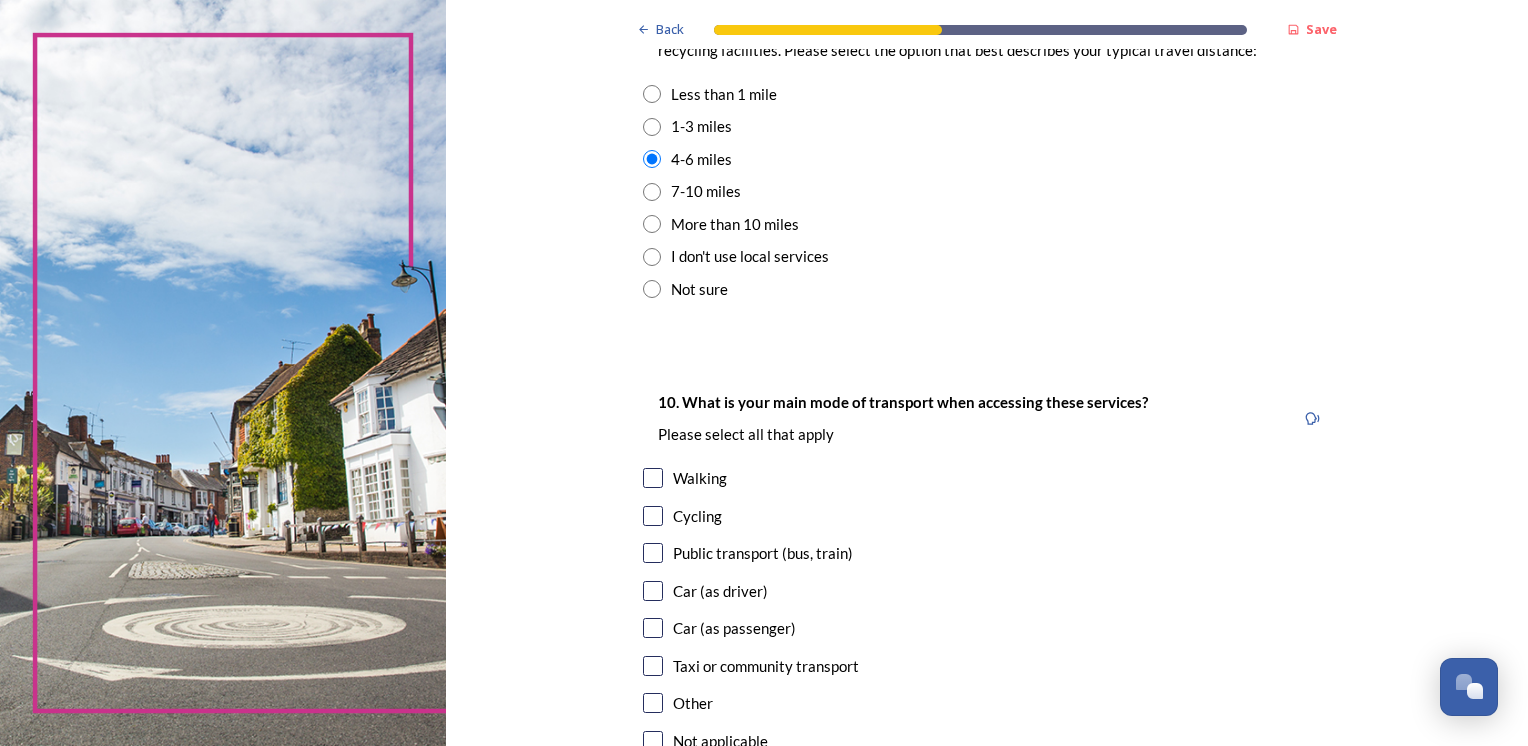 scroll, scrollTop: 1600, scrollLeft: 0, axis: vertical 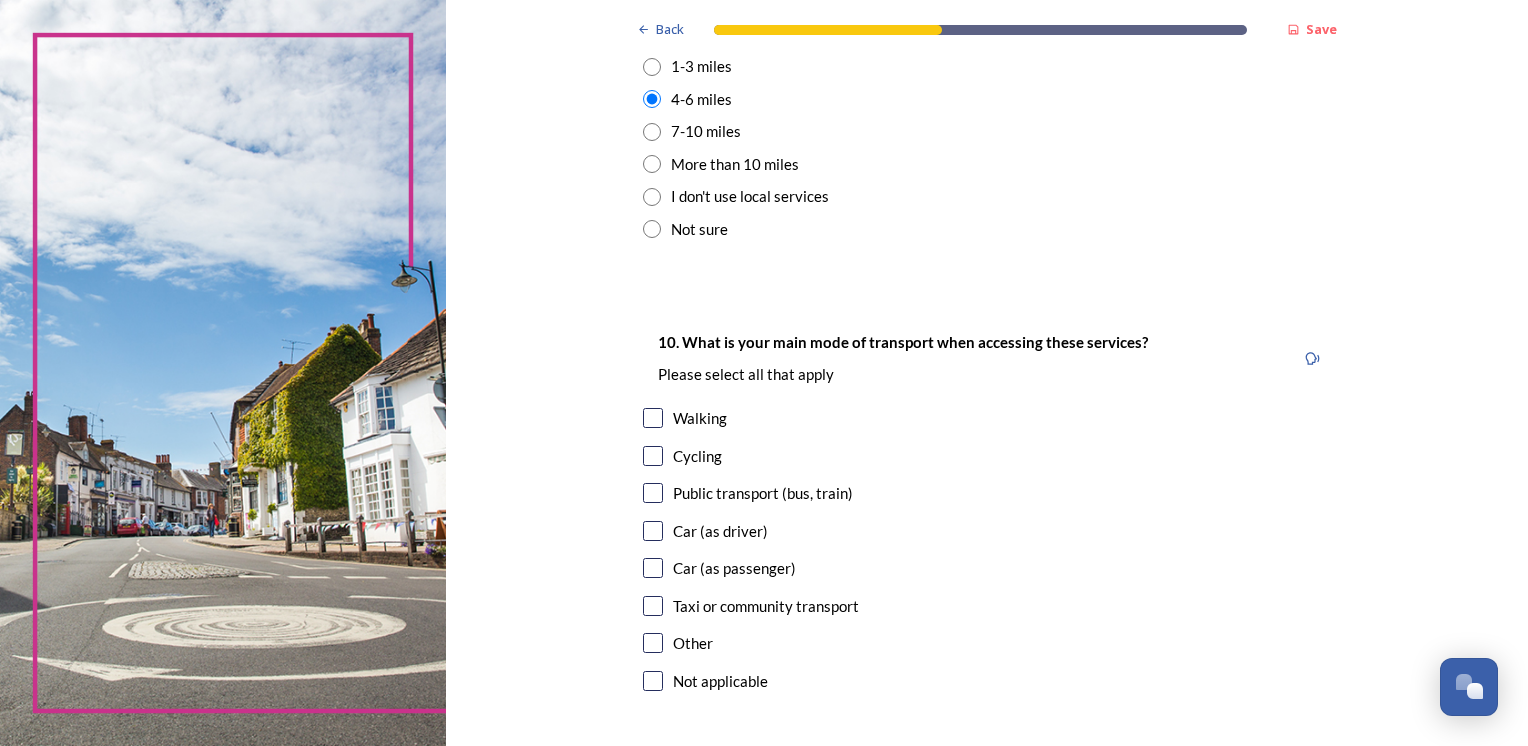 click at bounding box center [653, 531] 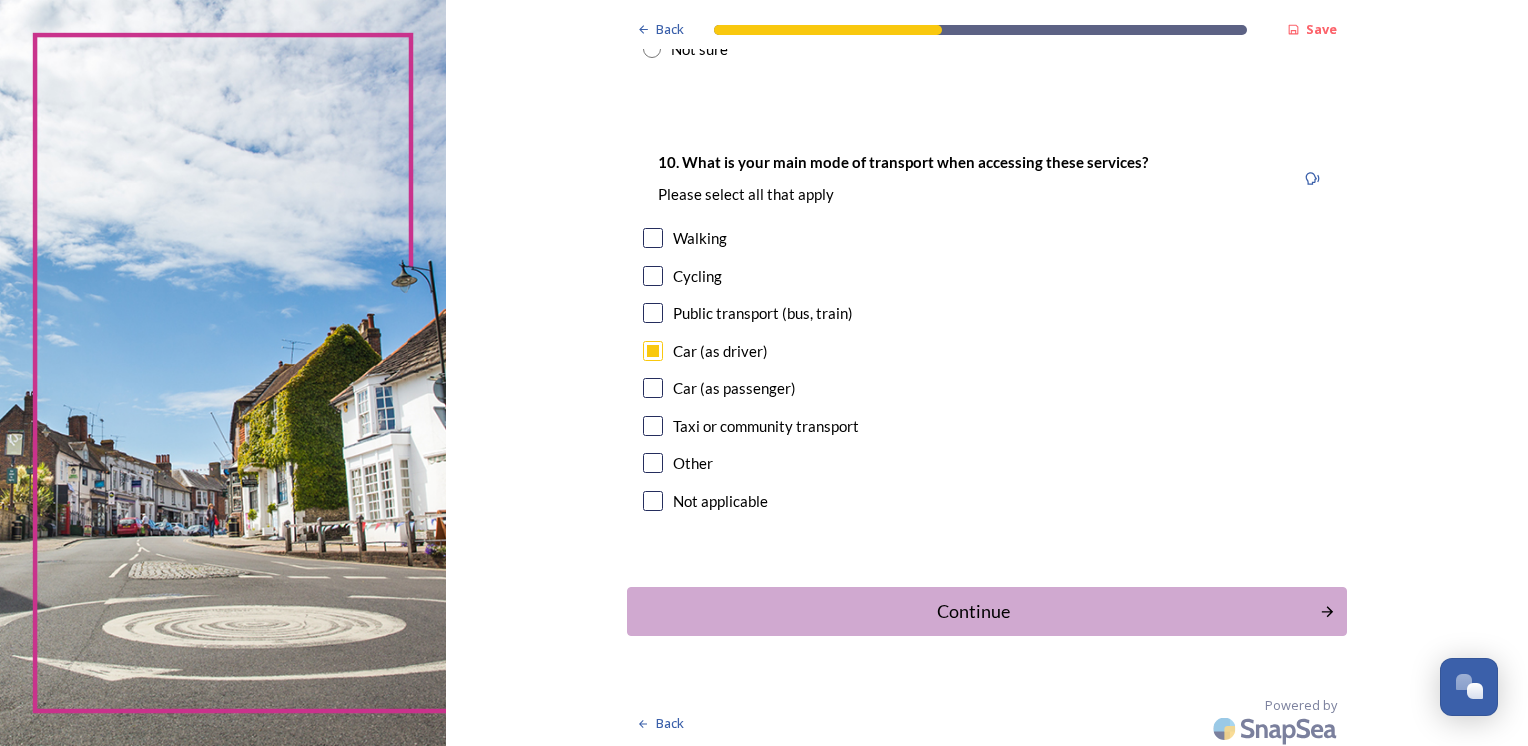 scroll, scrollTop: 1785, scrollLeft: 0, axis: vertical 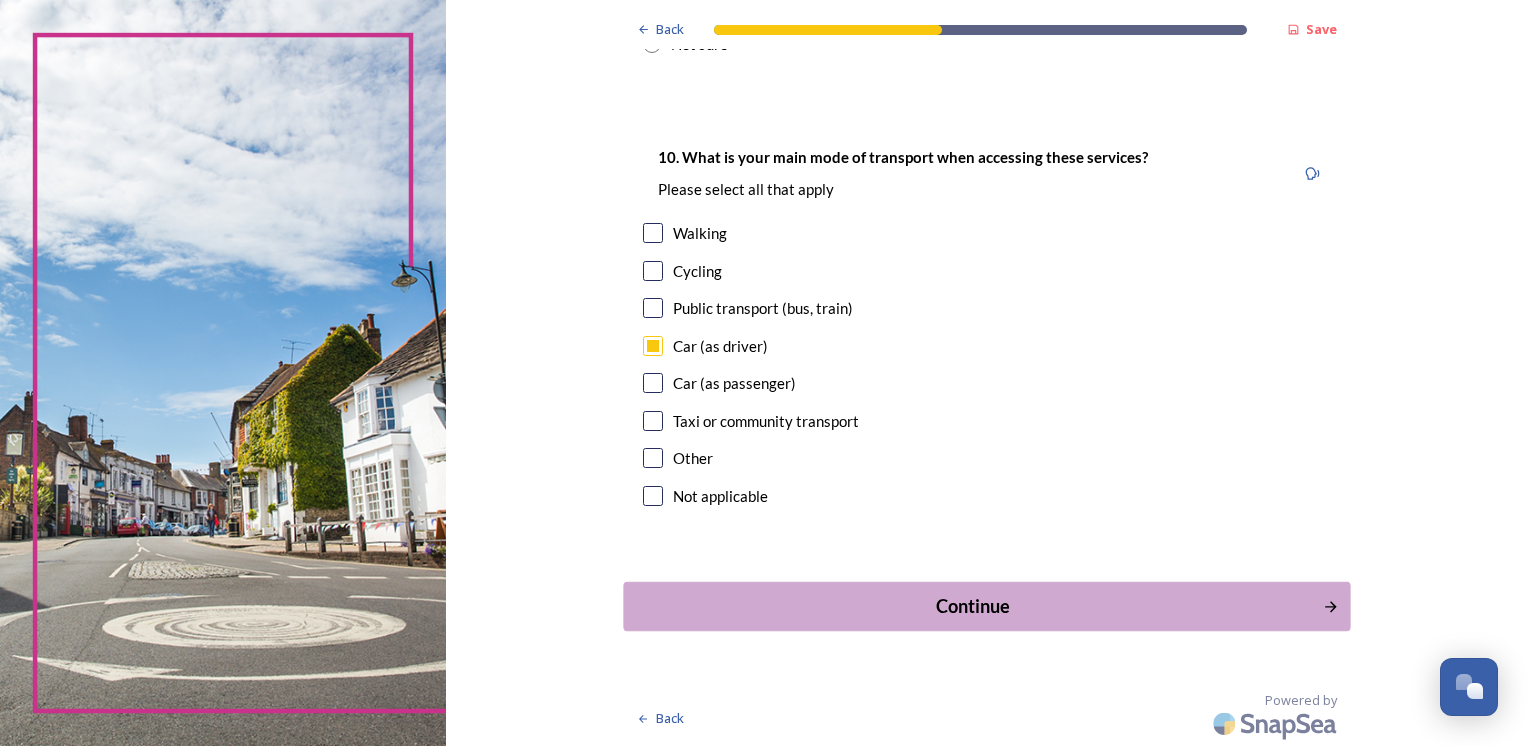 click on "Continue" at bounding box center [972, 606] 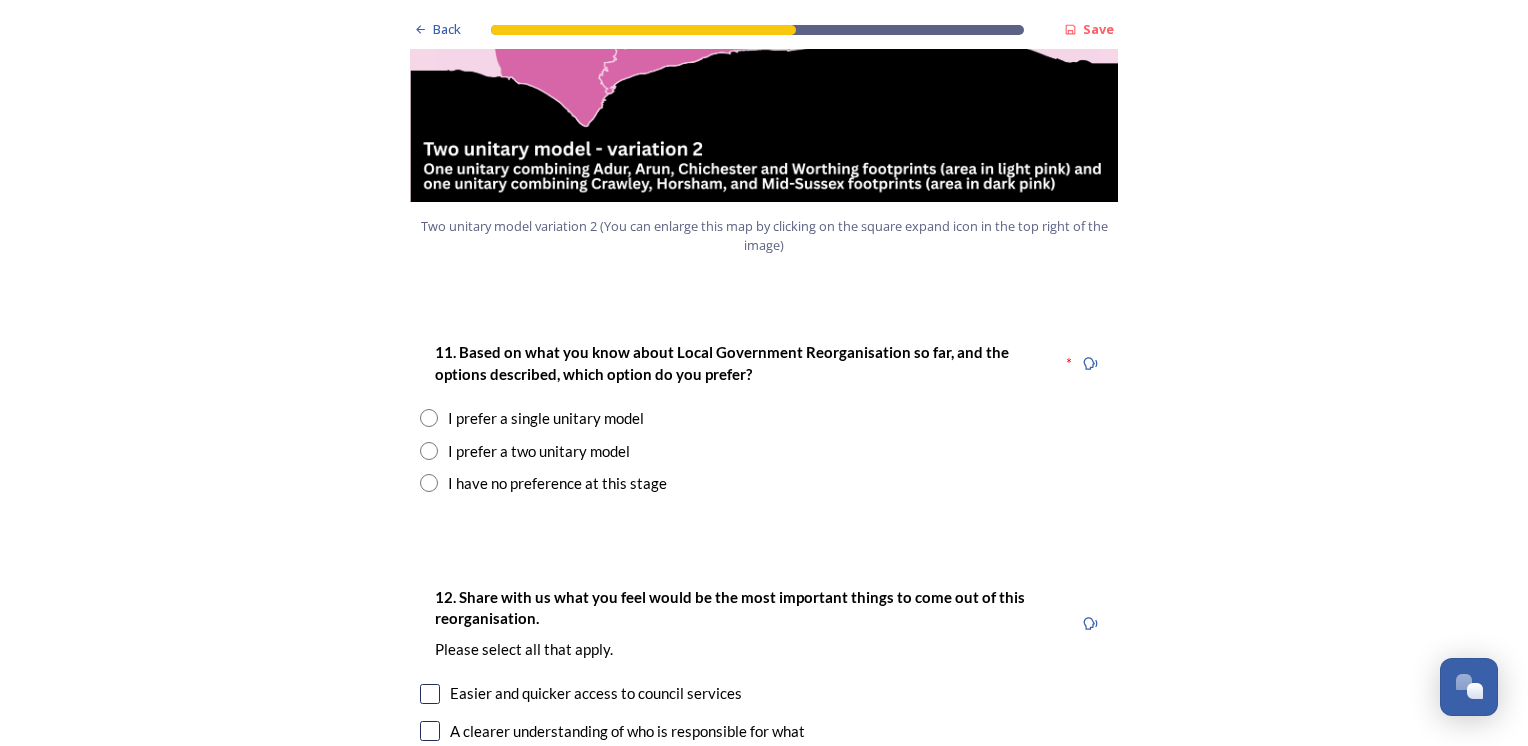 scroll, scrollTop: 2500, scrollLeft: 0, axis: vertical 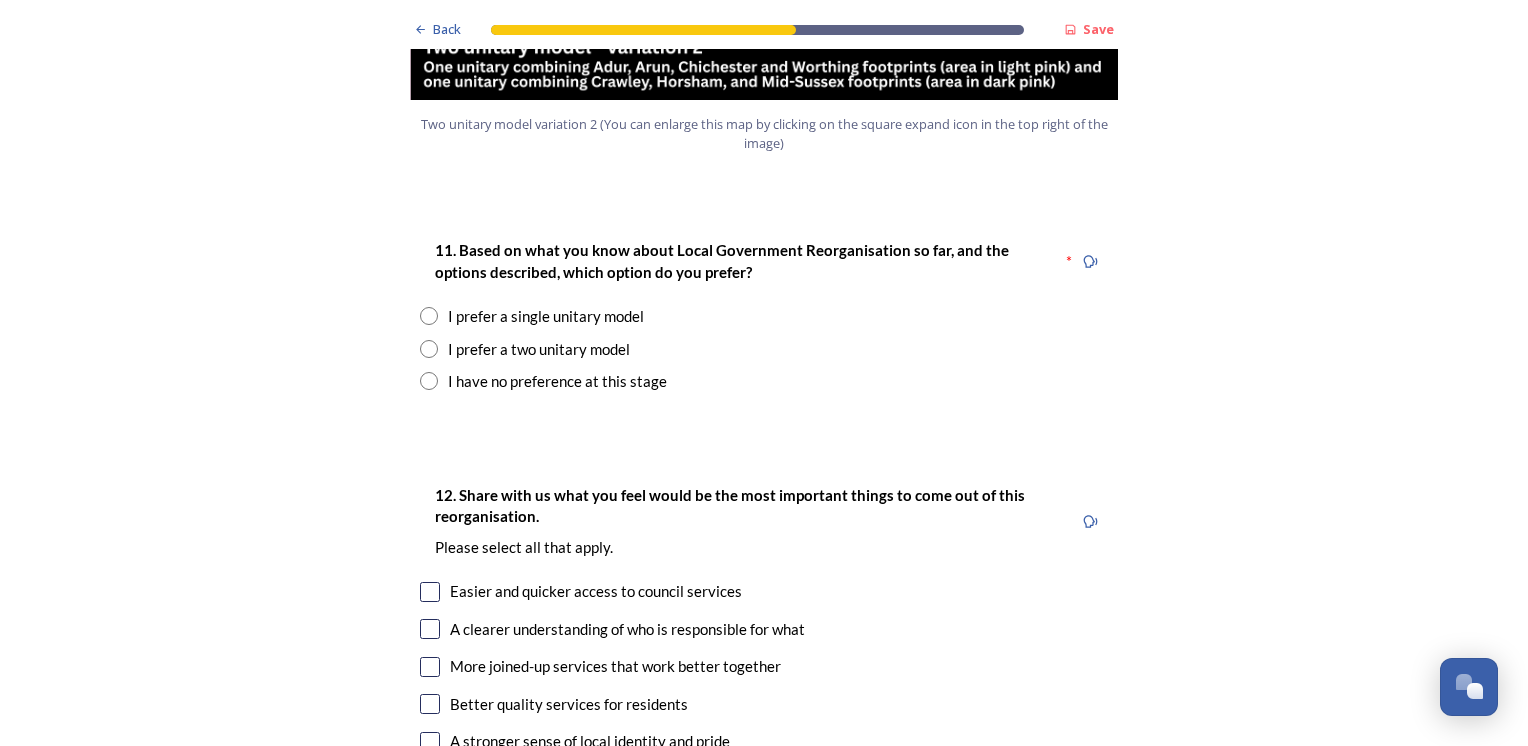 click at bounding box center (429, 349) 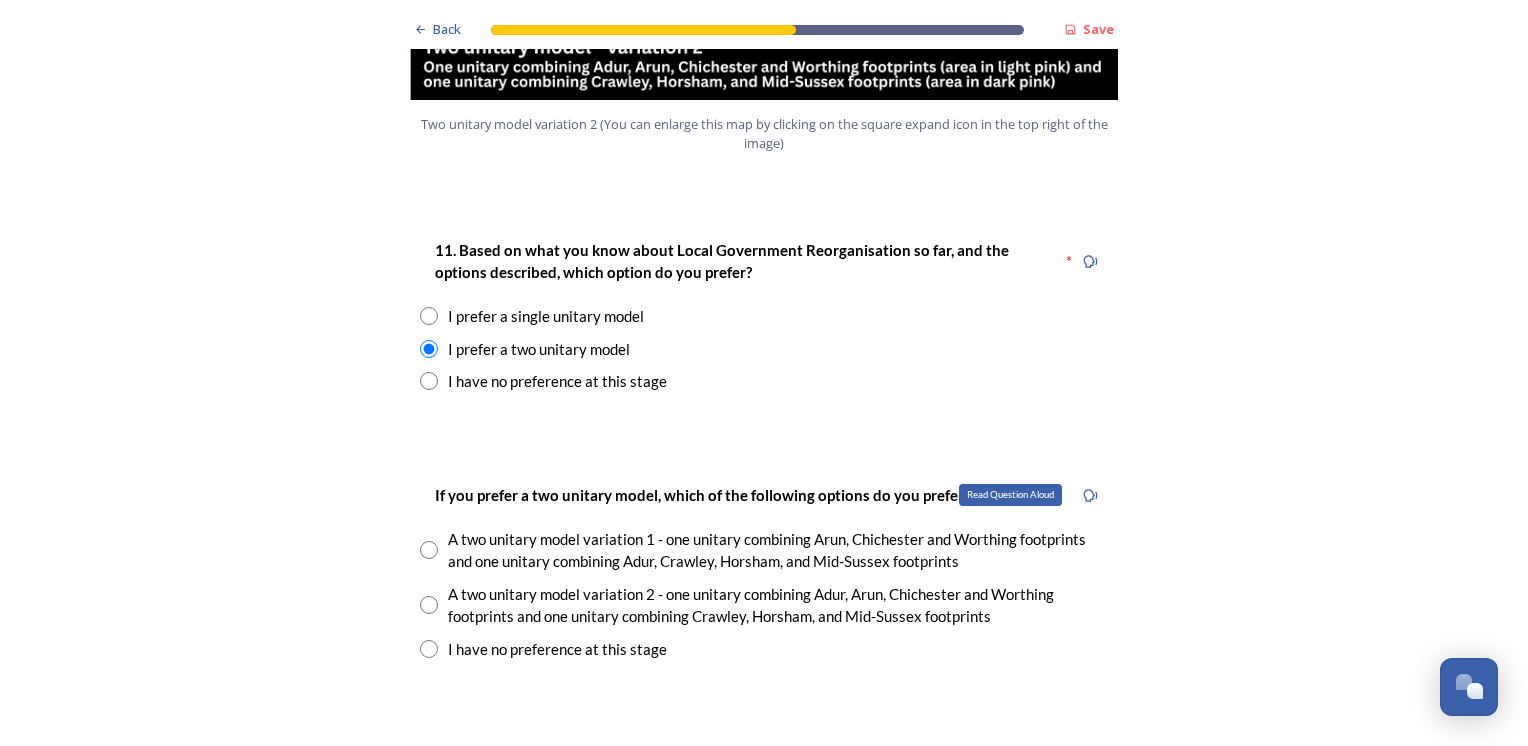 scroll, scrollTop: 2600, scrollLeft: 0, axis: vertical 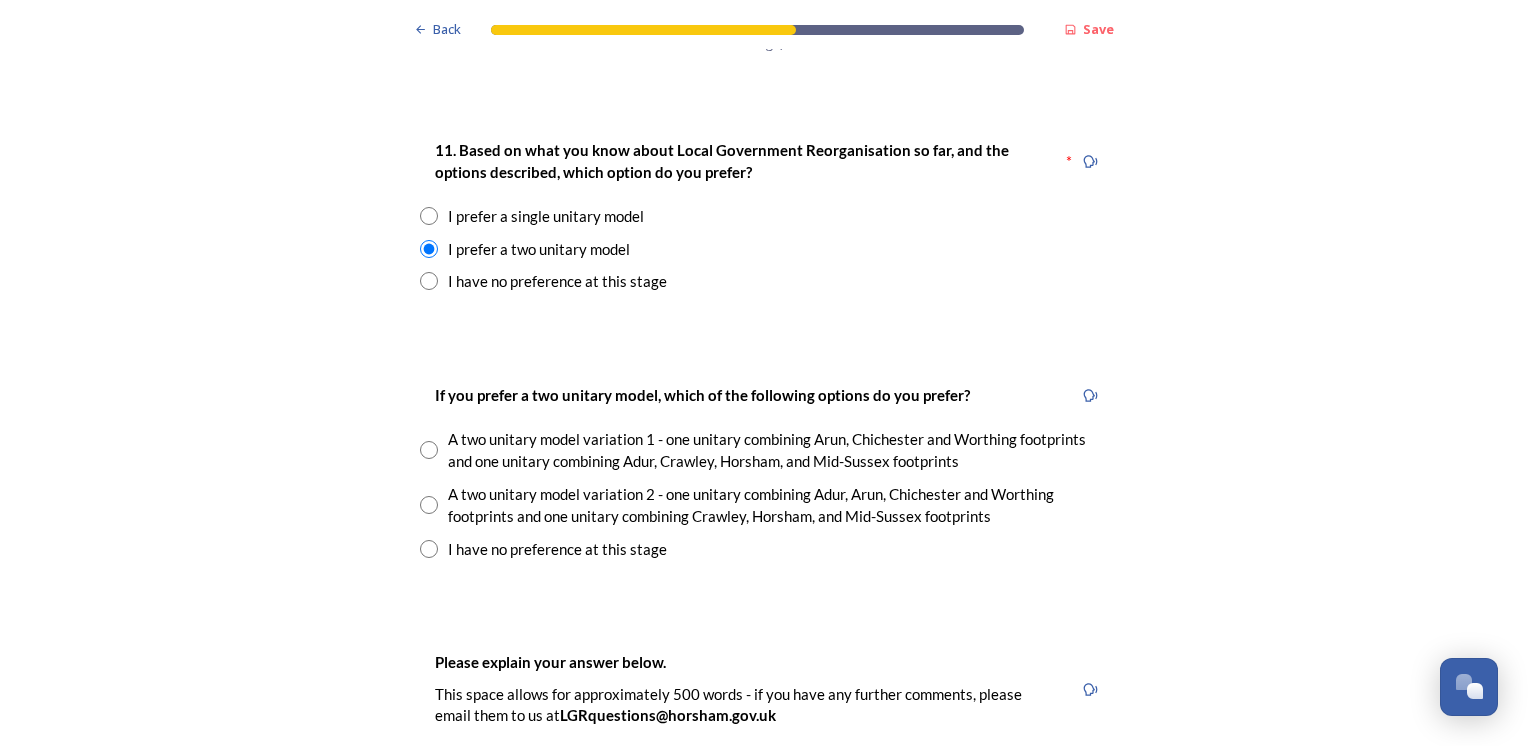 click at bounding box center [429, 450] 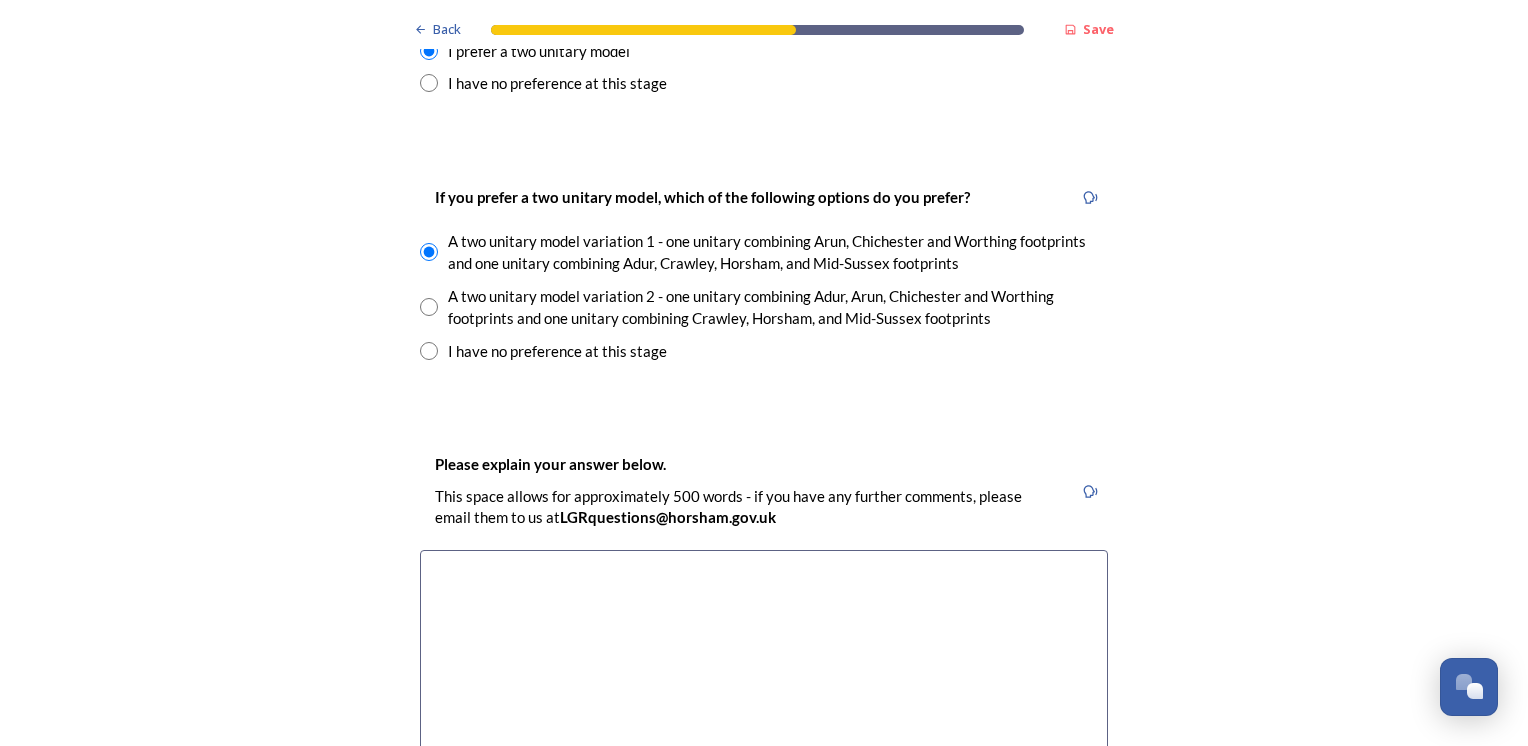 scroll, scrollTop: 2900, scrollLeft: 0, axis: vertical 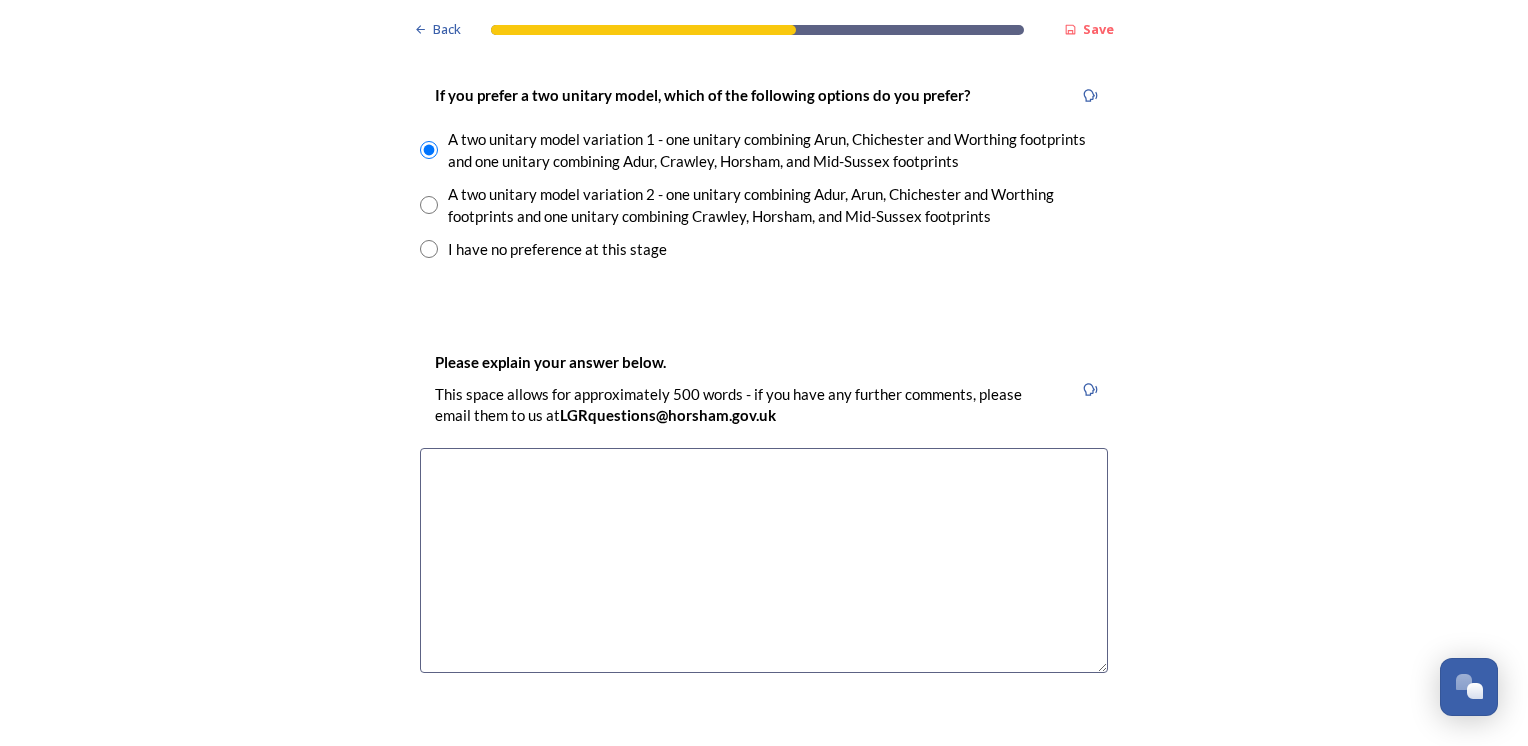 click at bounding box center (764, 560) 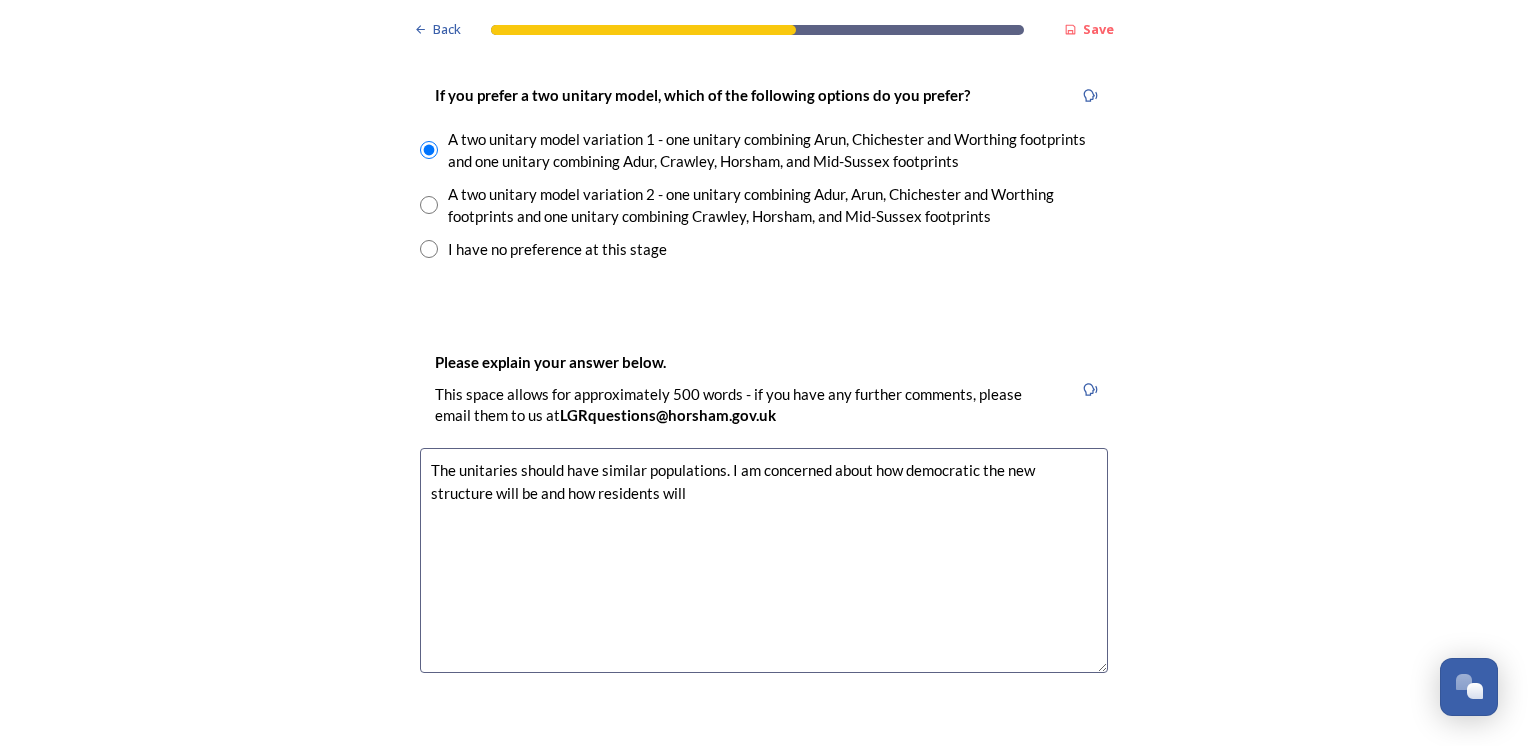 click on "The unitaries should have similar populations. I am concerned about how democratic the new structure will be and how residents will" at bounding box center (764, 560) 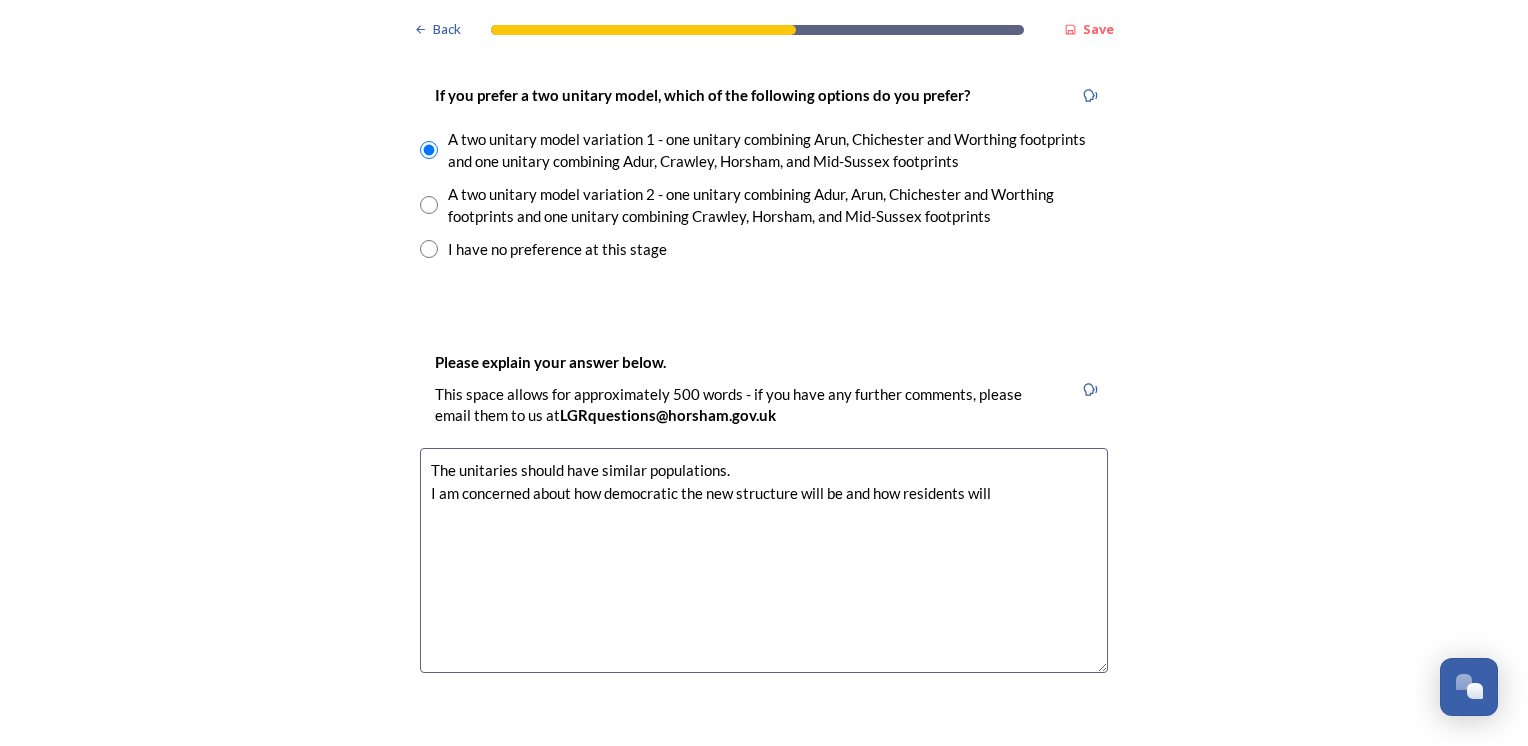 click on "The unitaries should have similar populations.
I am concerned about how democratic the new structure will be and how residents will" at bounding box center (764, 560) 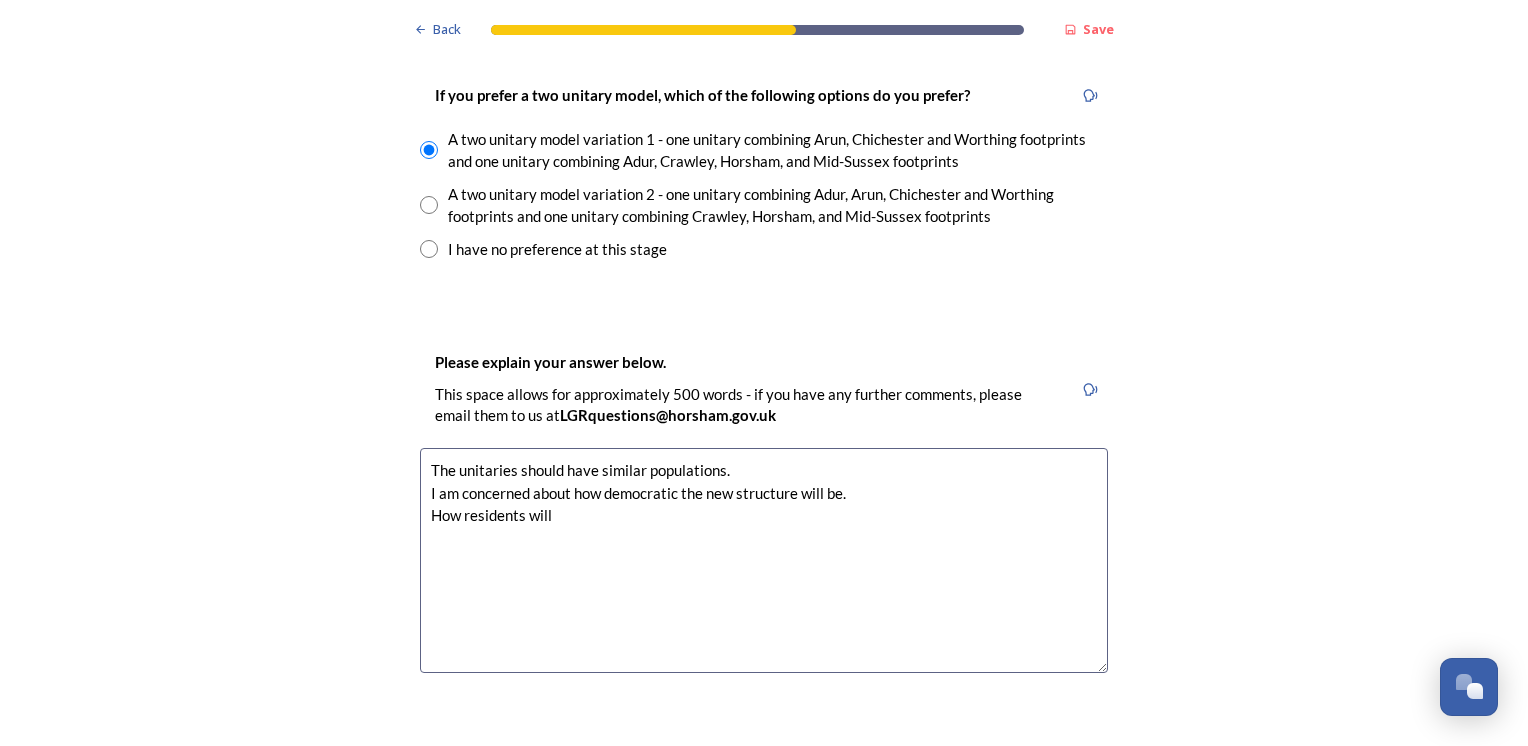 drag, startPoint x: 456, startPoint y: 512, endPoint x: 470, endPoint y: 515, distance: 14.3178215 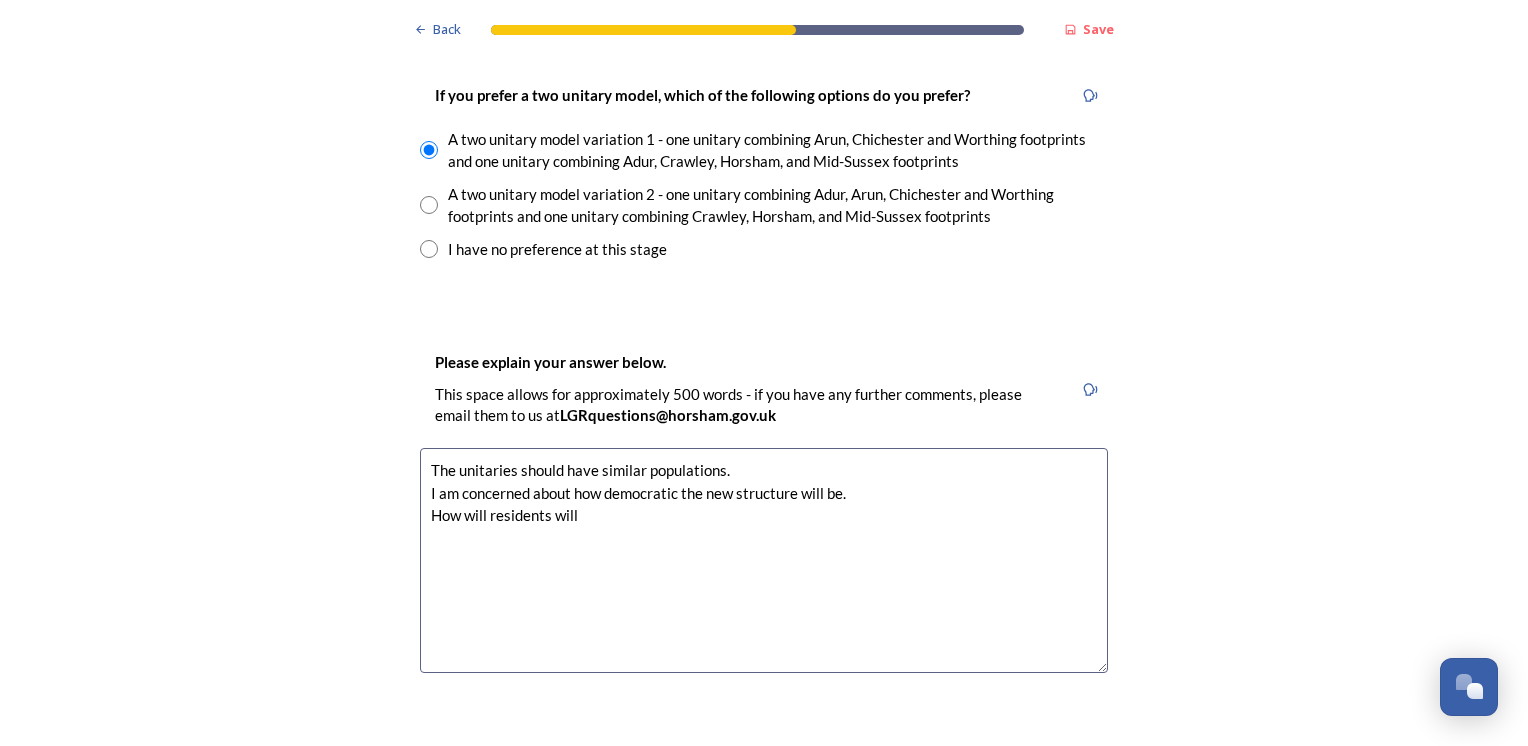 click on "The unitaries should have similar populations.
I am concerned about how democratic the new structure will be.
How will residents will" at bounding box center [764, 560] 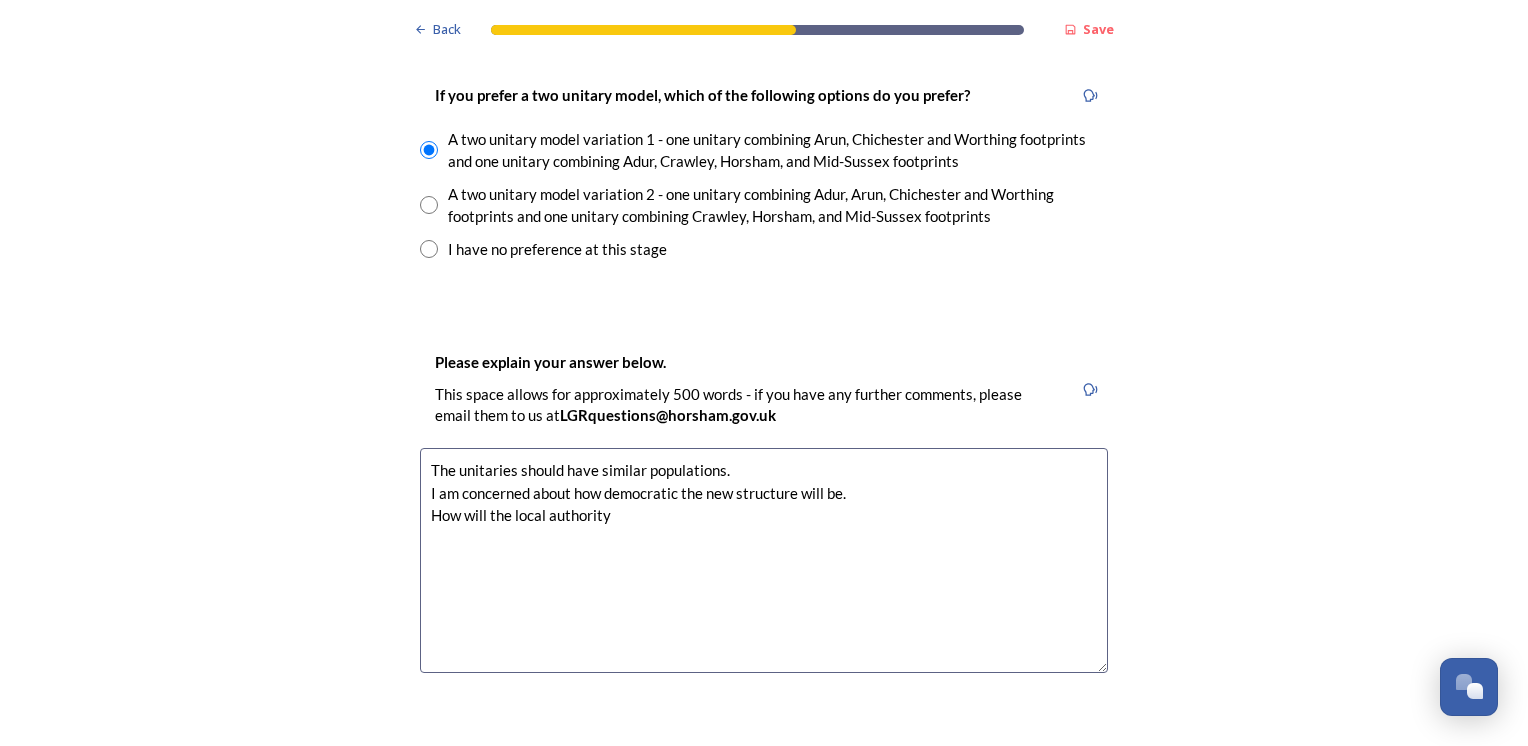 click on "The unitaries should have similar populations.
I am concerned about how democratic the new structure will be.
How will the local authority" at bounding box center [764, 560] 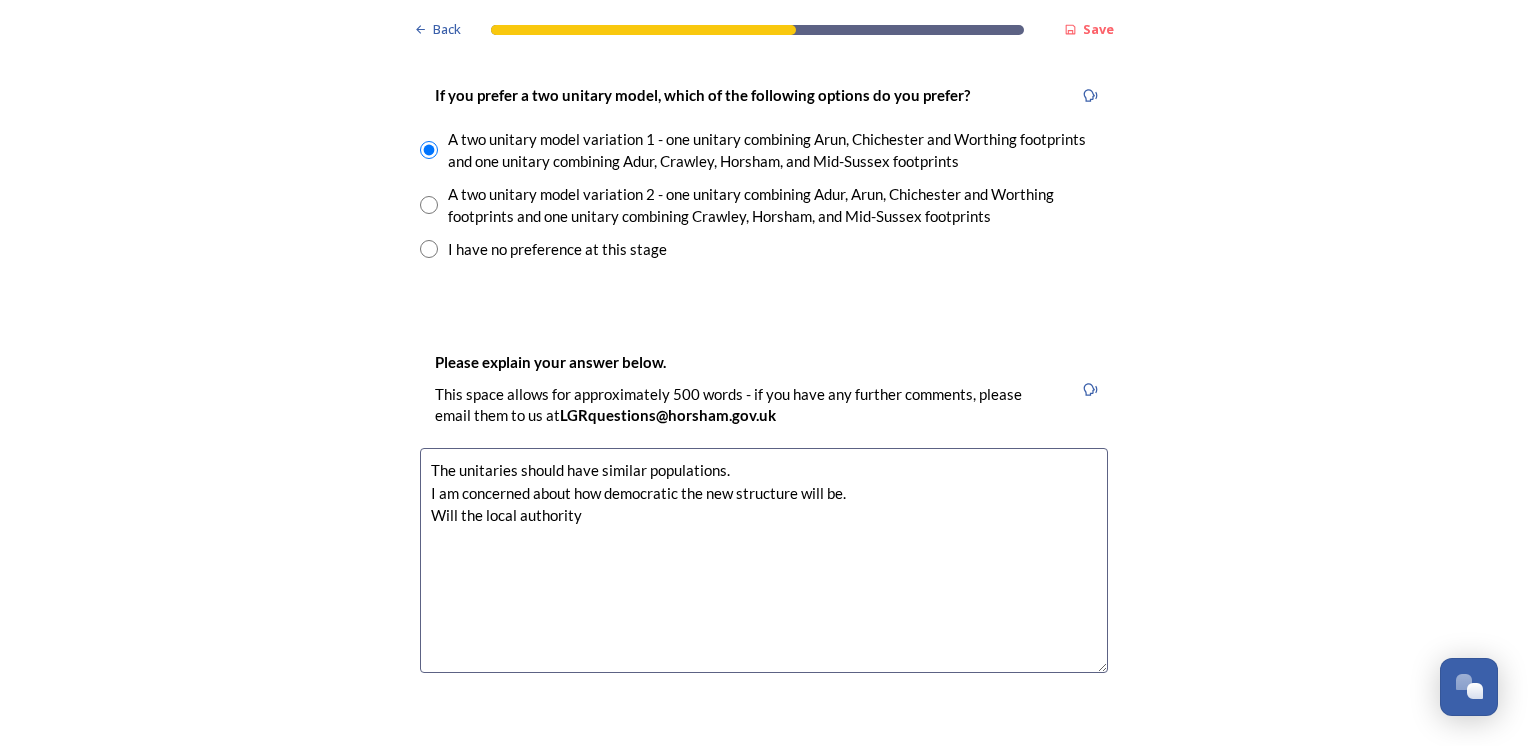 click on "The unitaries should have similar populations.
I am concerned about how democratic the new structure will be.
Will the local authority" at bounding box center [764, 560] 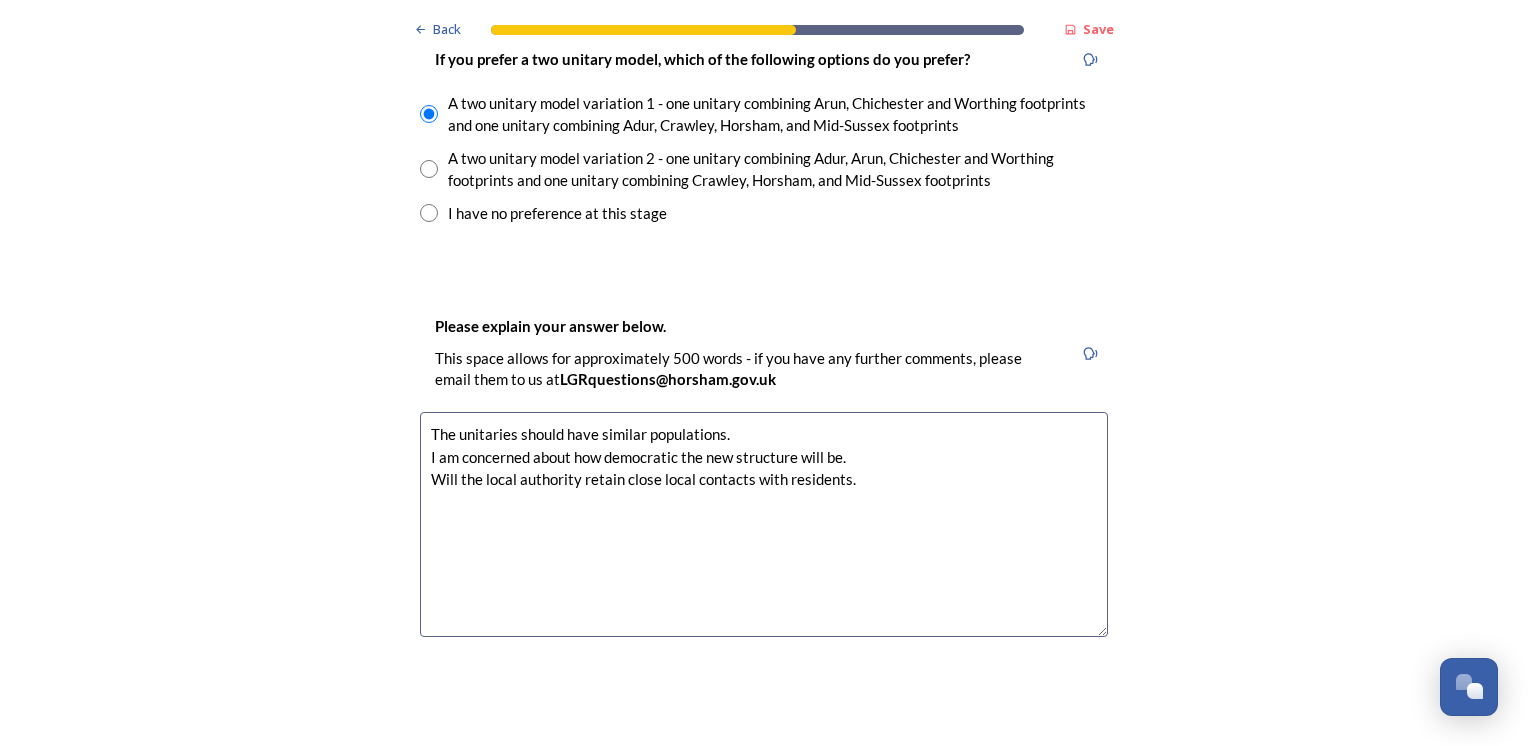 scroll, scrollTop: 3000, scrollLeft: 0, axis: vertical 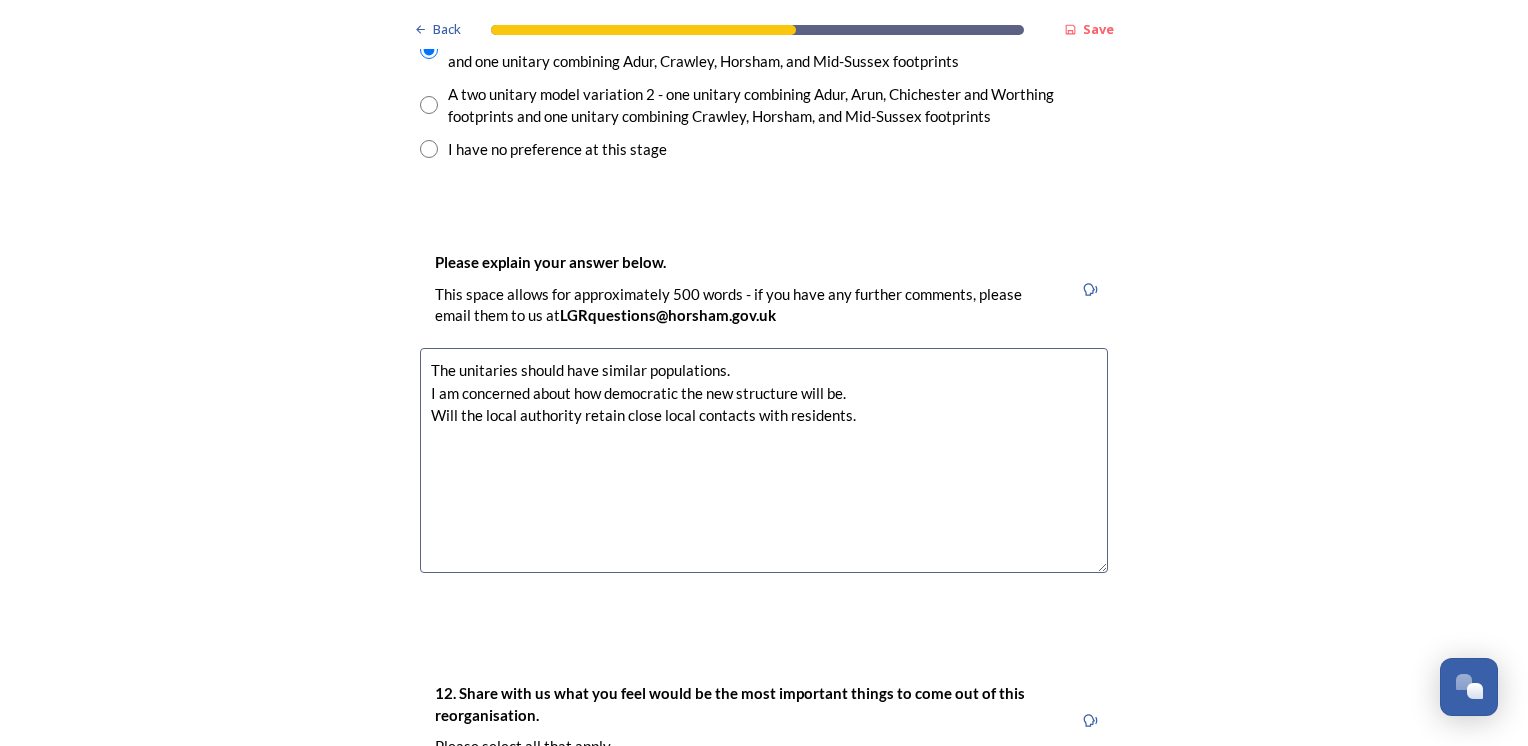 click on "The unitaries should have similar populations.
I am concerned about how democratic the new structure will be.
Will the local authority retain close local contacts with residents." at bounding box center (764, 460) 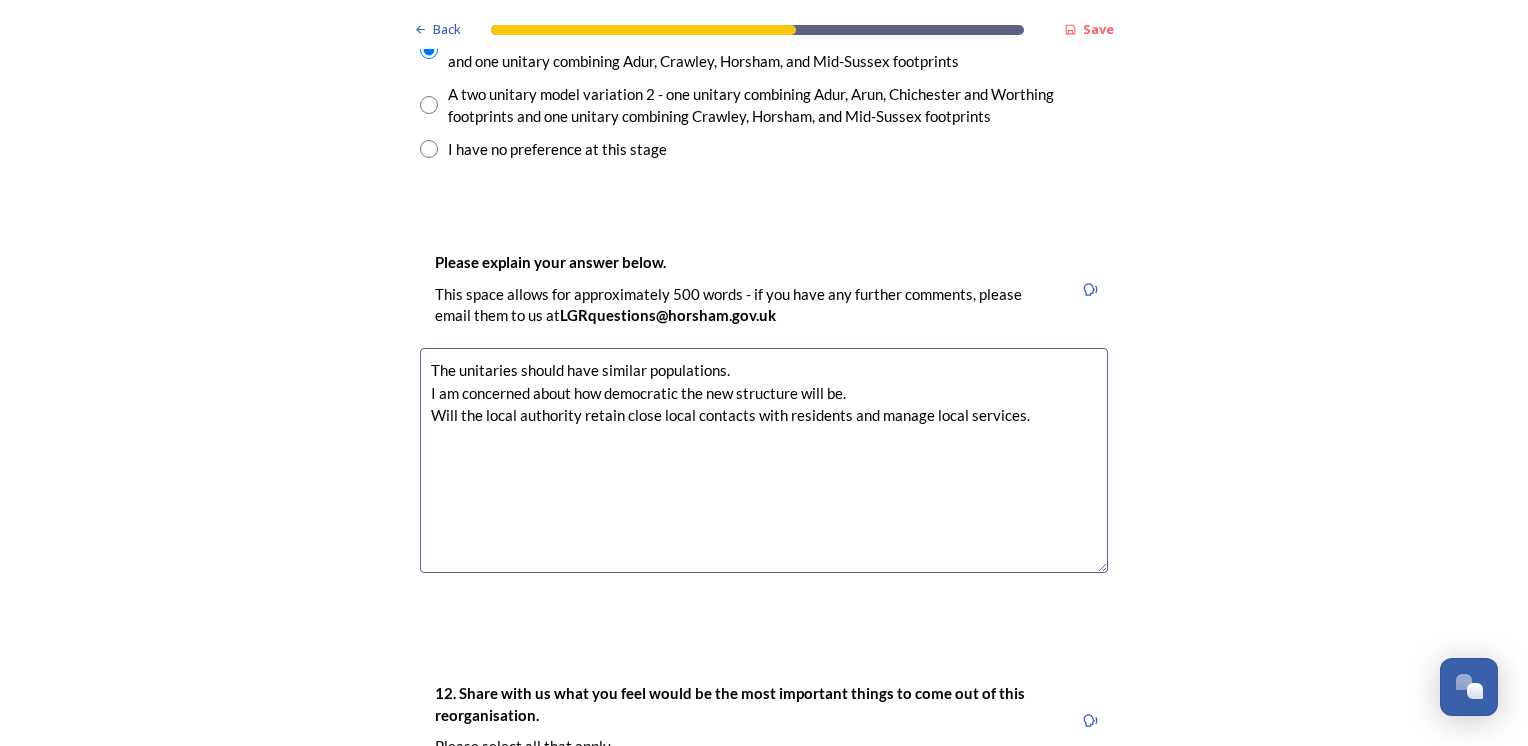 click on "The unitaries should have similar populations.
I am concerned about how democratic the new structure will be.
Will the local authority retain close local contacts with residents and manage local services." at bounding box center (764, 460) 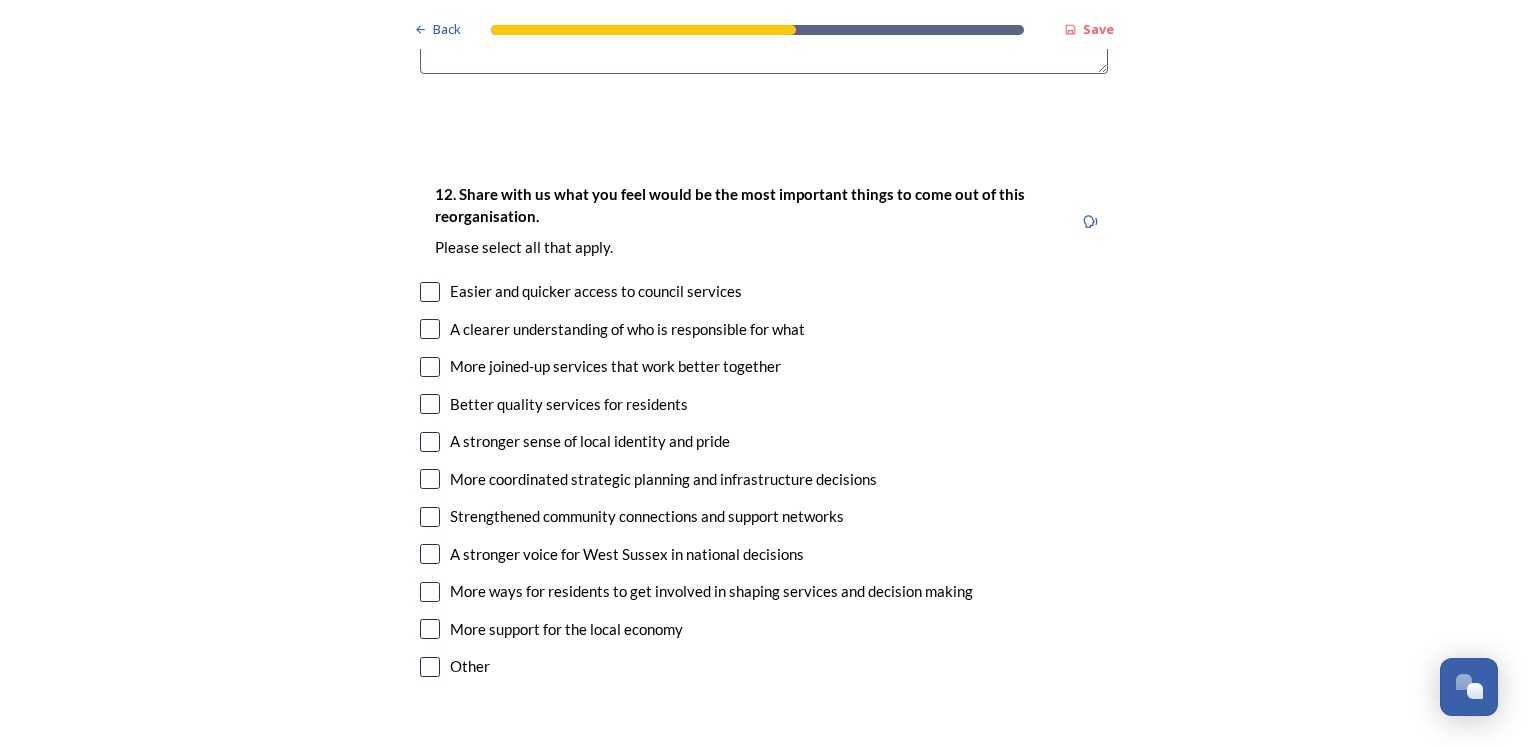 scroll, scrollTop: 3500, scrollLeft: 0, axis: vertical 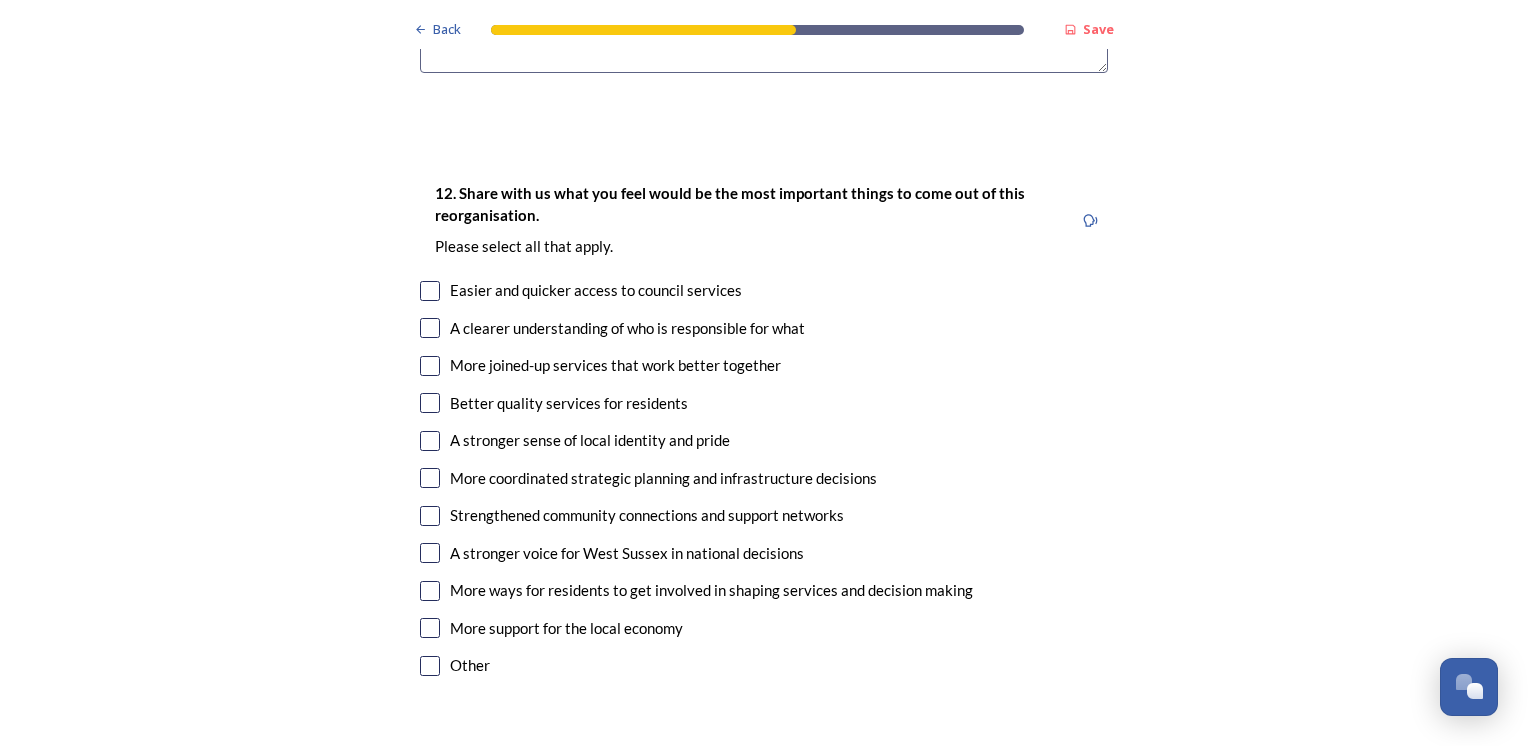 type on "The unitaries should have similar populations.
I am concerned about how democratic the new structure will be.
Will the local authority retain close local contacts with residents and  have the local knowledge to manage local services." 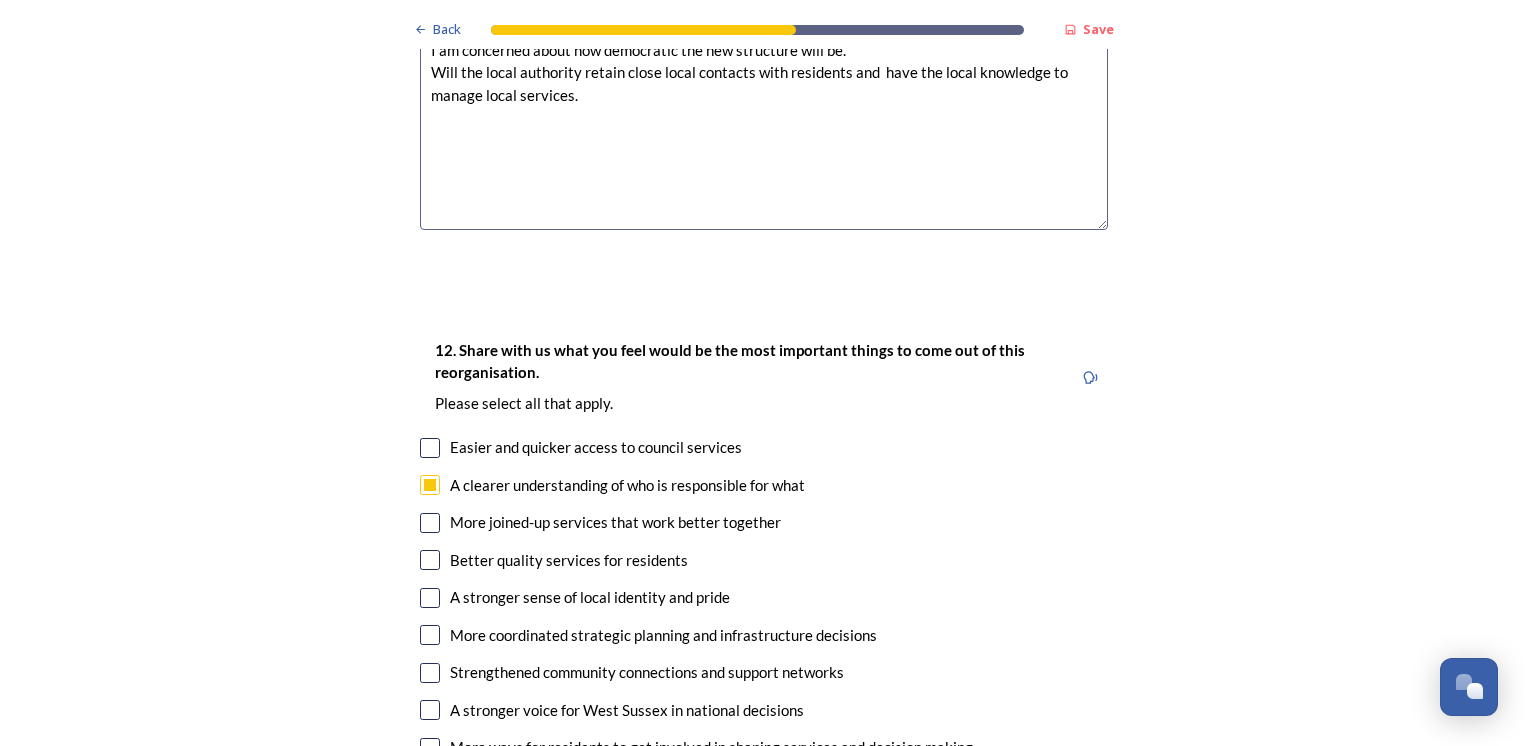 scroll, scrollTop: 3000, scrollLeft: 0, axis: vertical 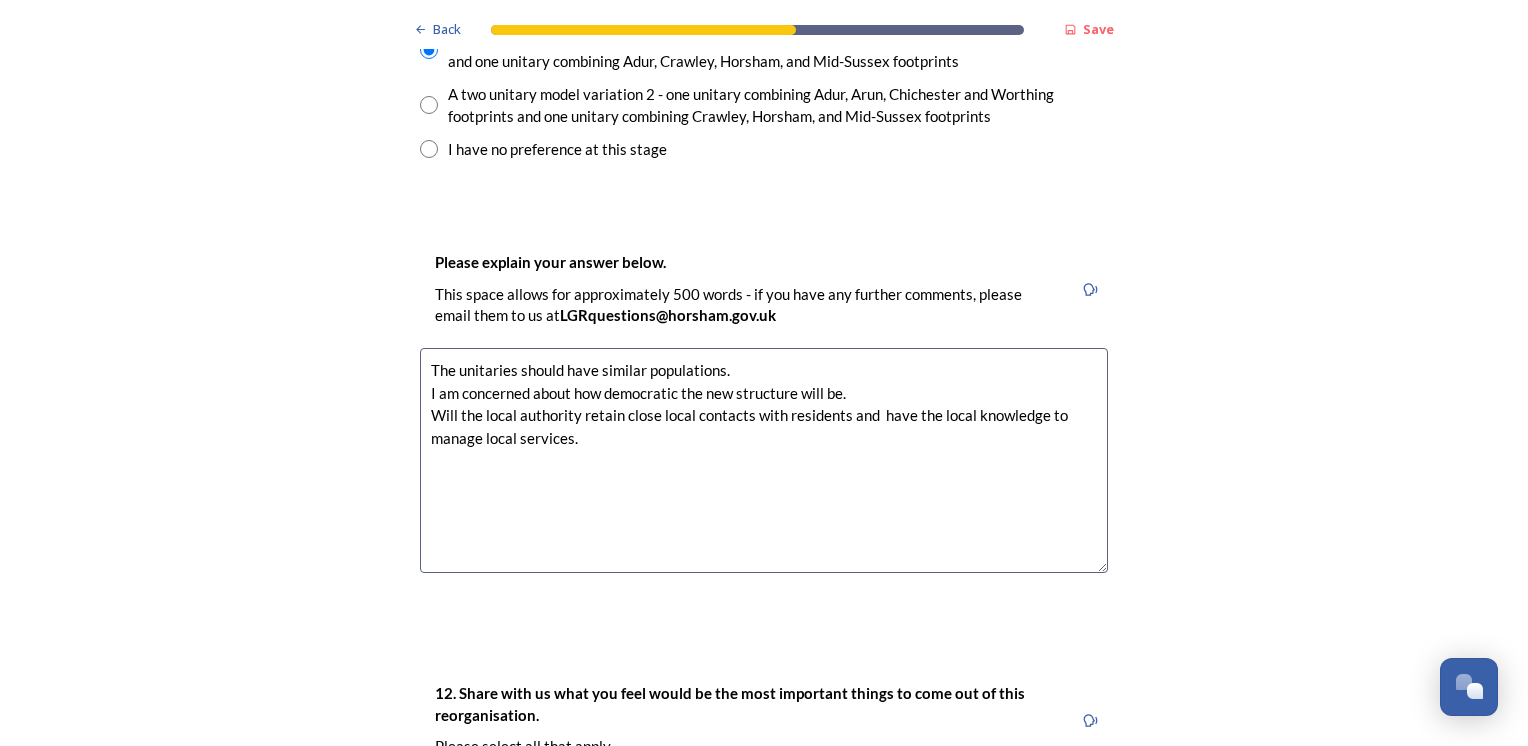 click on "The unitaries should have similar populations.
I am concerned about how democratic the new structure will be.
Will the local authority retain close local contacts with residents and  have the local knowledge to manage local services." at bounding box center (764, 460) 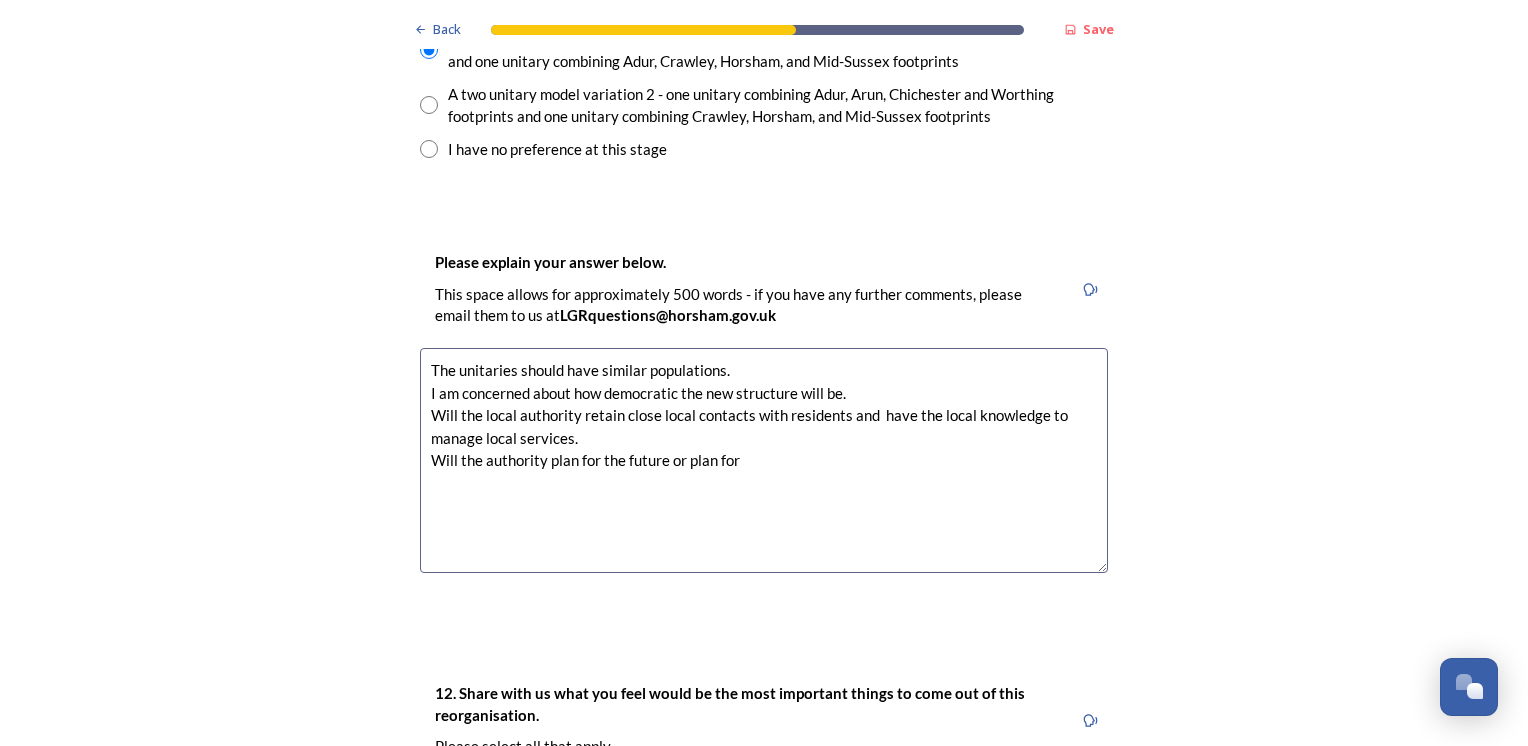 drag, startPoint x: 680, startPoint y: 455, endPoint x: 700, endPoint y: 460, distance: 20.615528 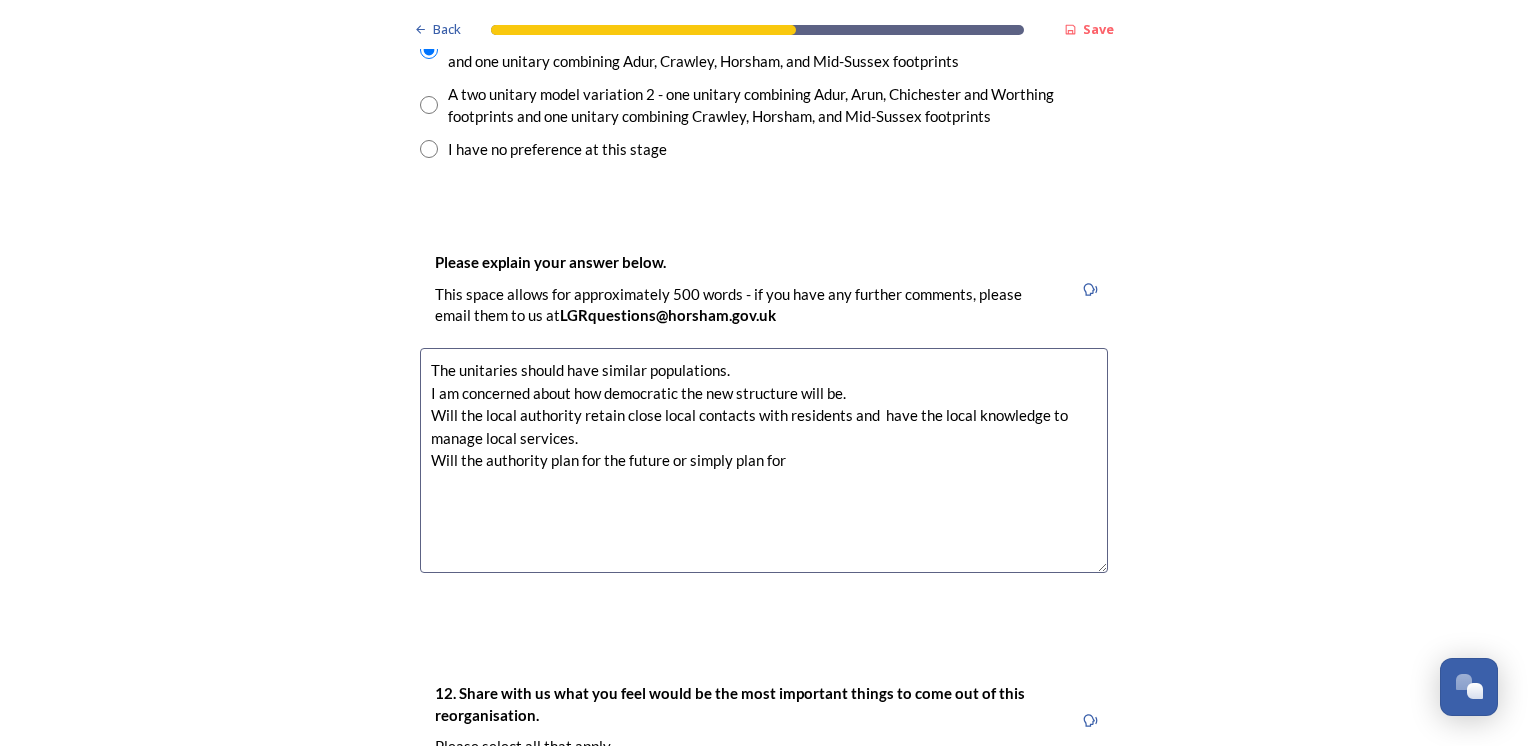 click on "The unitaries should have similar populations.
I am concerned about how democratic the new structure will be.
Will the local authority retain close local contacts with residents and  have the local knowledge to manage local services.
Will the authority plan for the future or simply plan for" at bounding box center [764, 460] 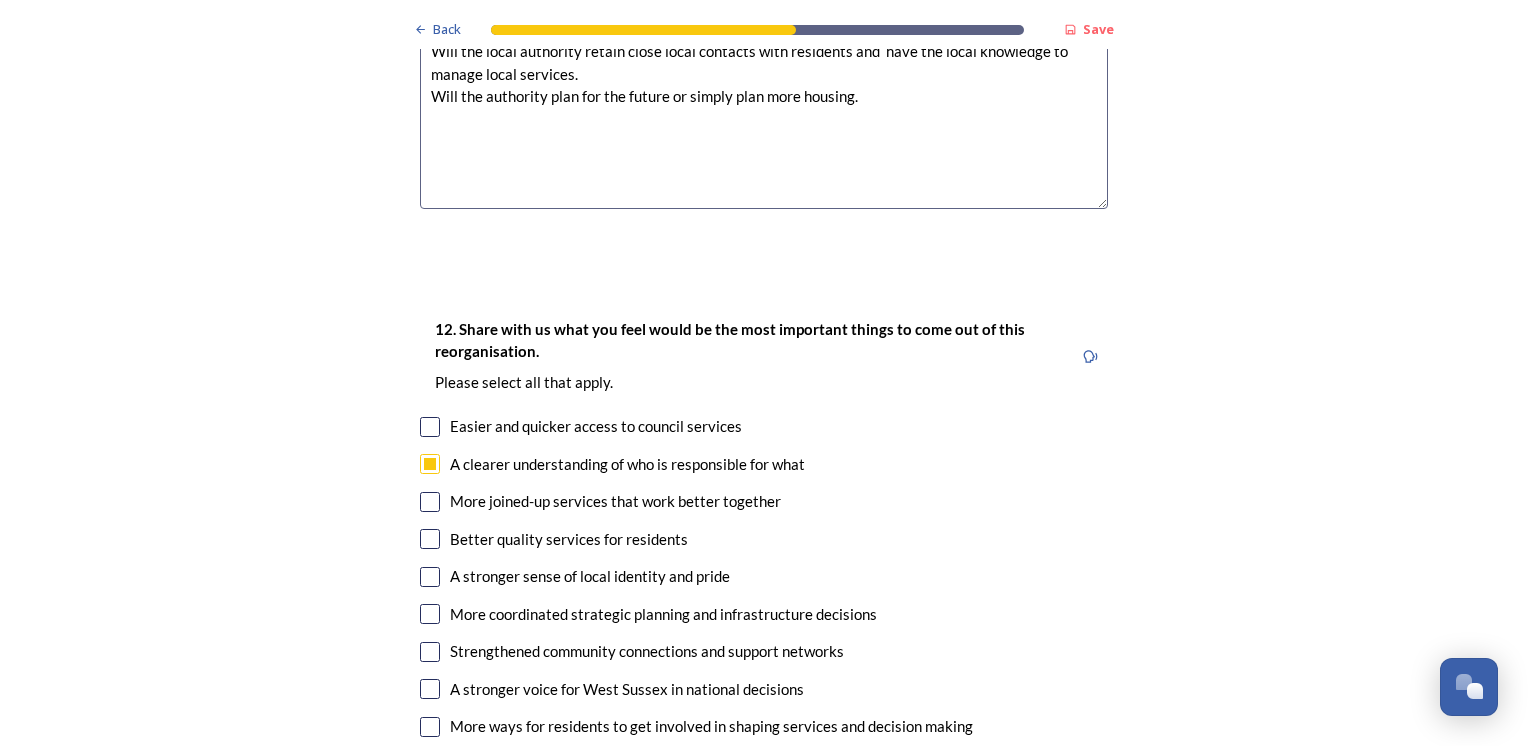 scroll, scrollTop: 3400, scrollLeft: 0, axis: vertical 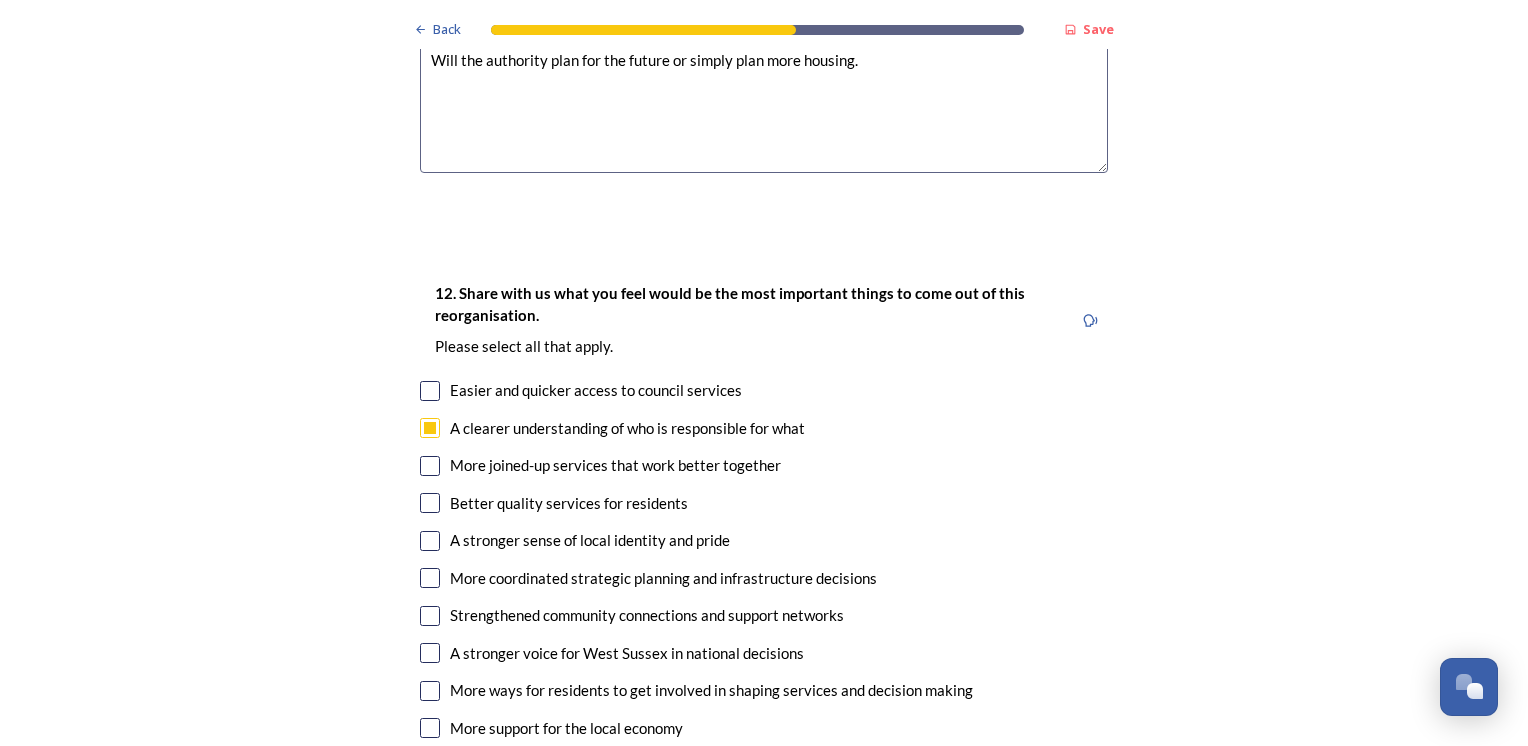 type on "The unitaries should have similar populations.
I am concerned about how democratic the new structure will be.
Will the local authority retain close local contacts with residents and  have the local knowledge to manage local services.
Will the authority plan for the future or simply plan more housing." 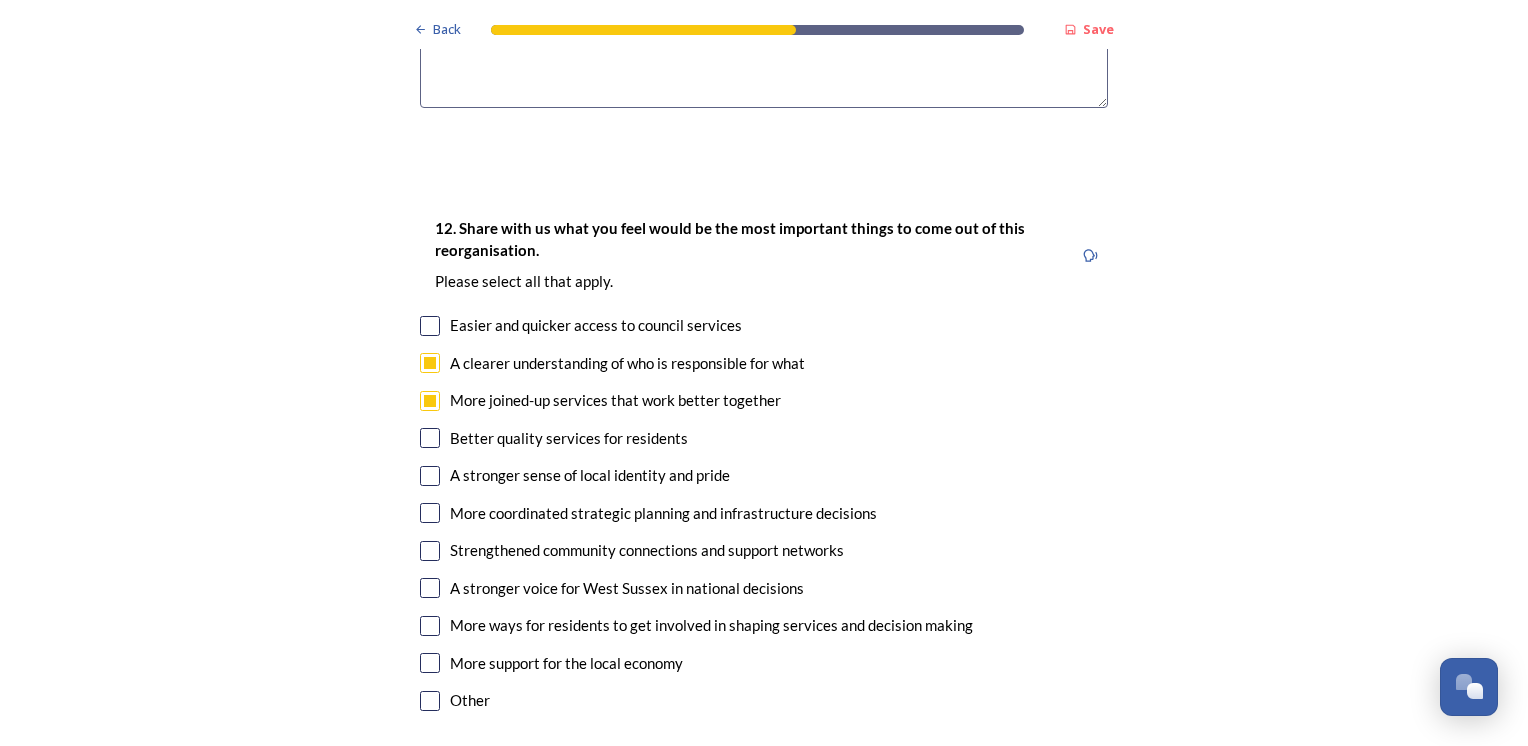 scroll, scrollTop: 3500, scrollLeft: 0, axis: vertical 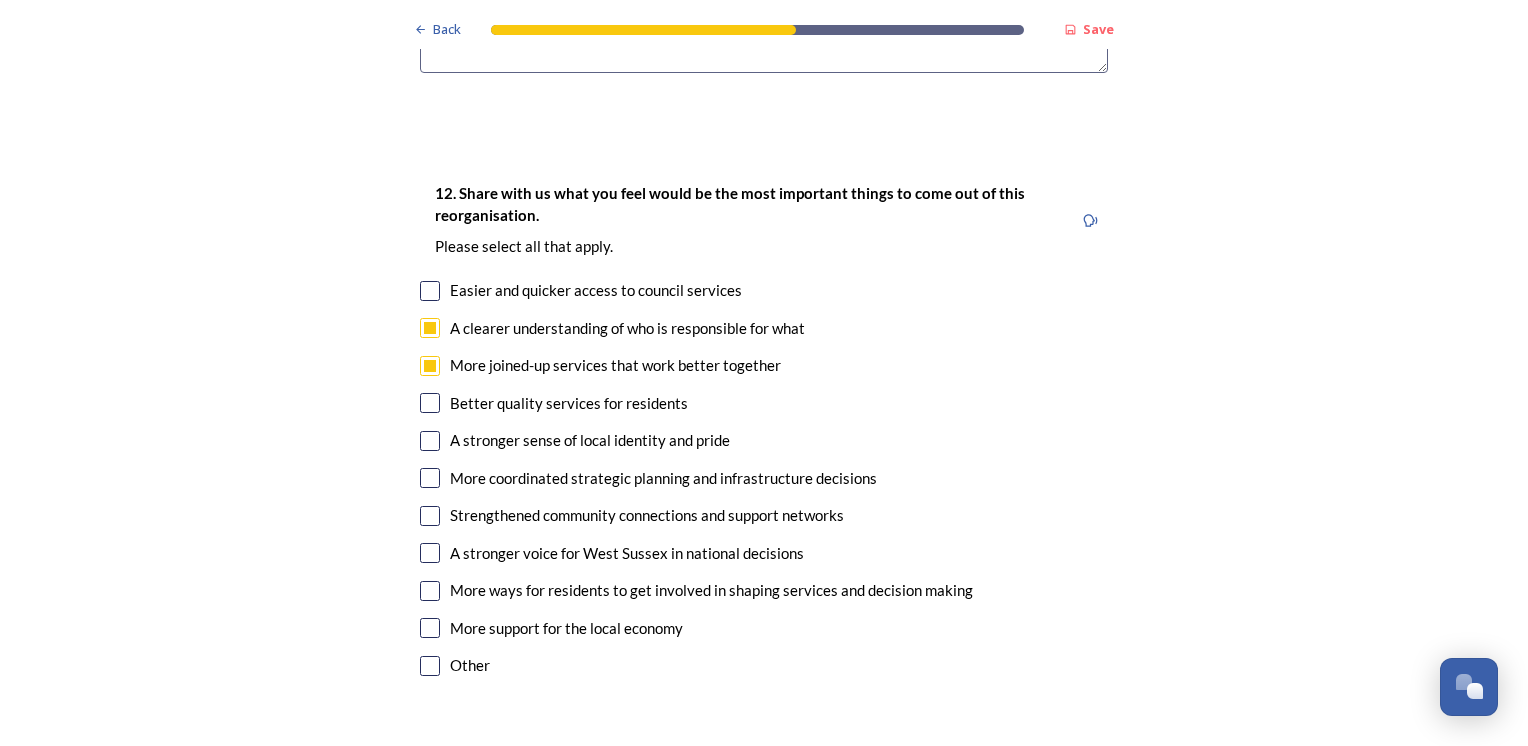 click at bounding box center [430, 441] 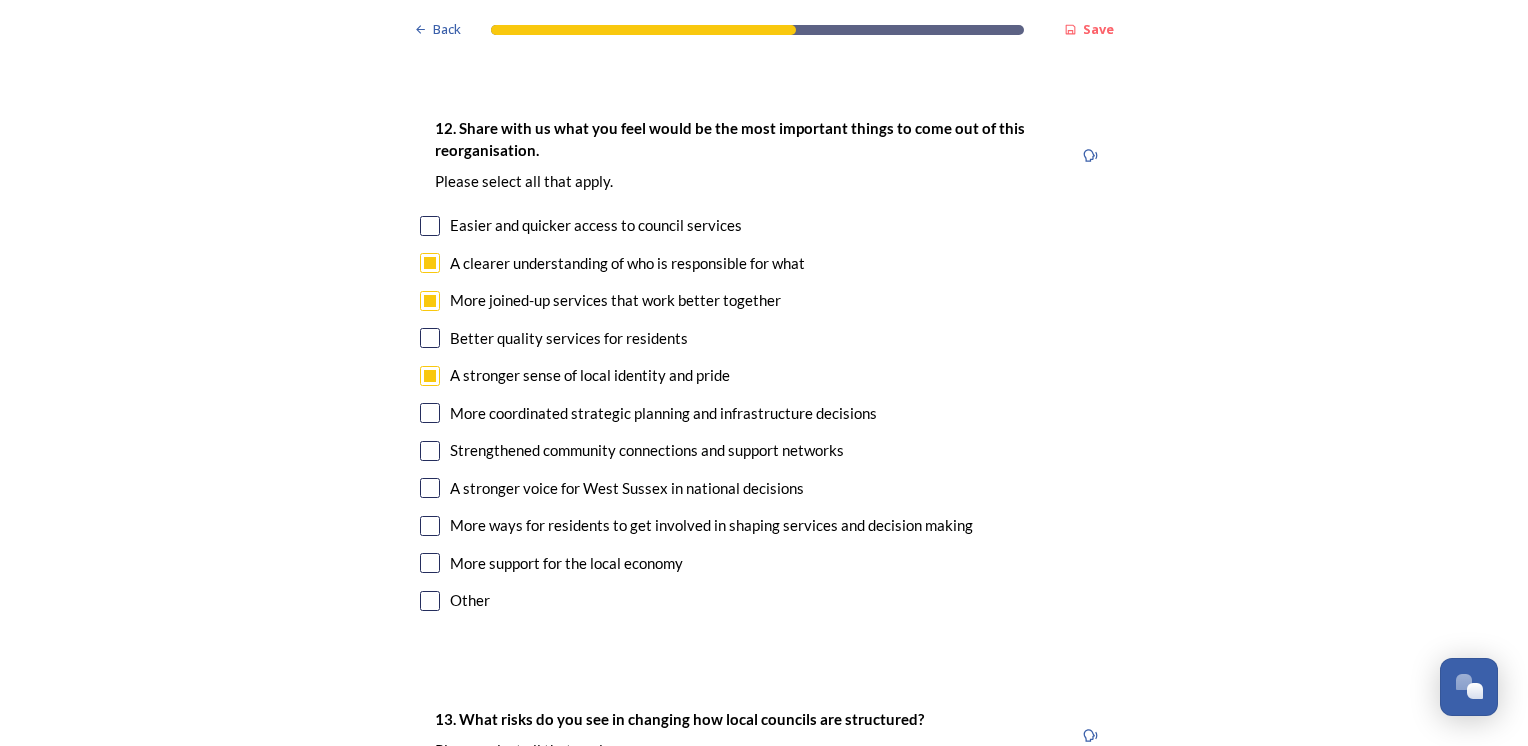 scroll, scrollTop: 3600, scrollLeft: 0, axis: vertical 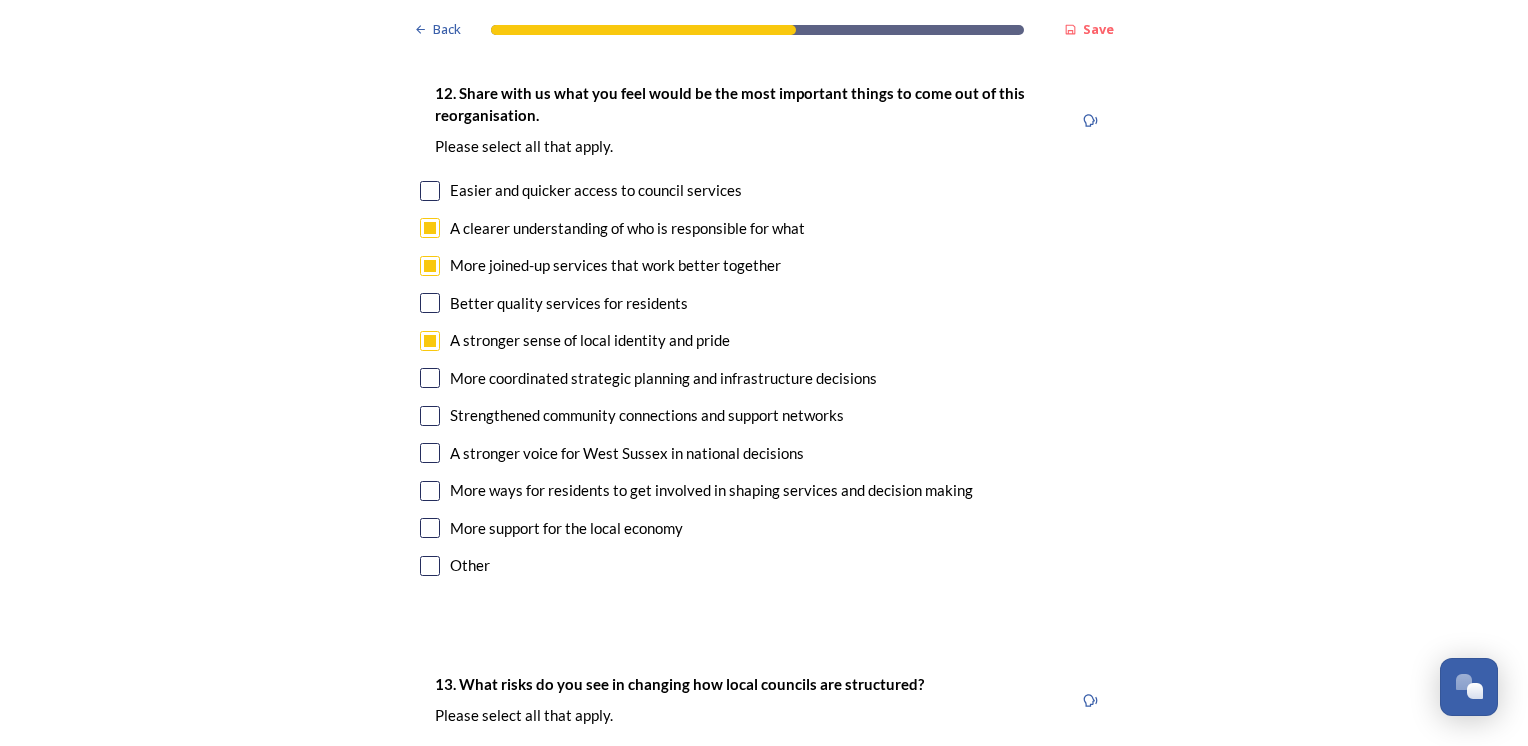click on "12. Share with us what you feel would be the most important things to come out of this reorganisation. Please select all that apply. Easier and quicker access to council services A clearer understanding of who is responsible for what More joined-up services that work better together Better quality services for residents A stronger sense of local identity and pride More coordinated strategic planning and infrastructure decisions  Strengthened community connections and support networks A stronger voice for West Sussex in national decisions More ways for residents to get involved in shaping services and decision making More support for the local economy Other" at bounding box center [764, 331] 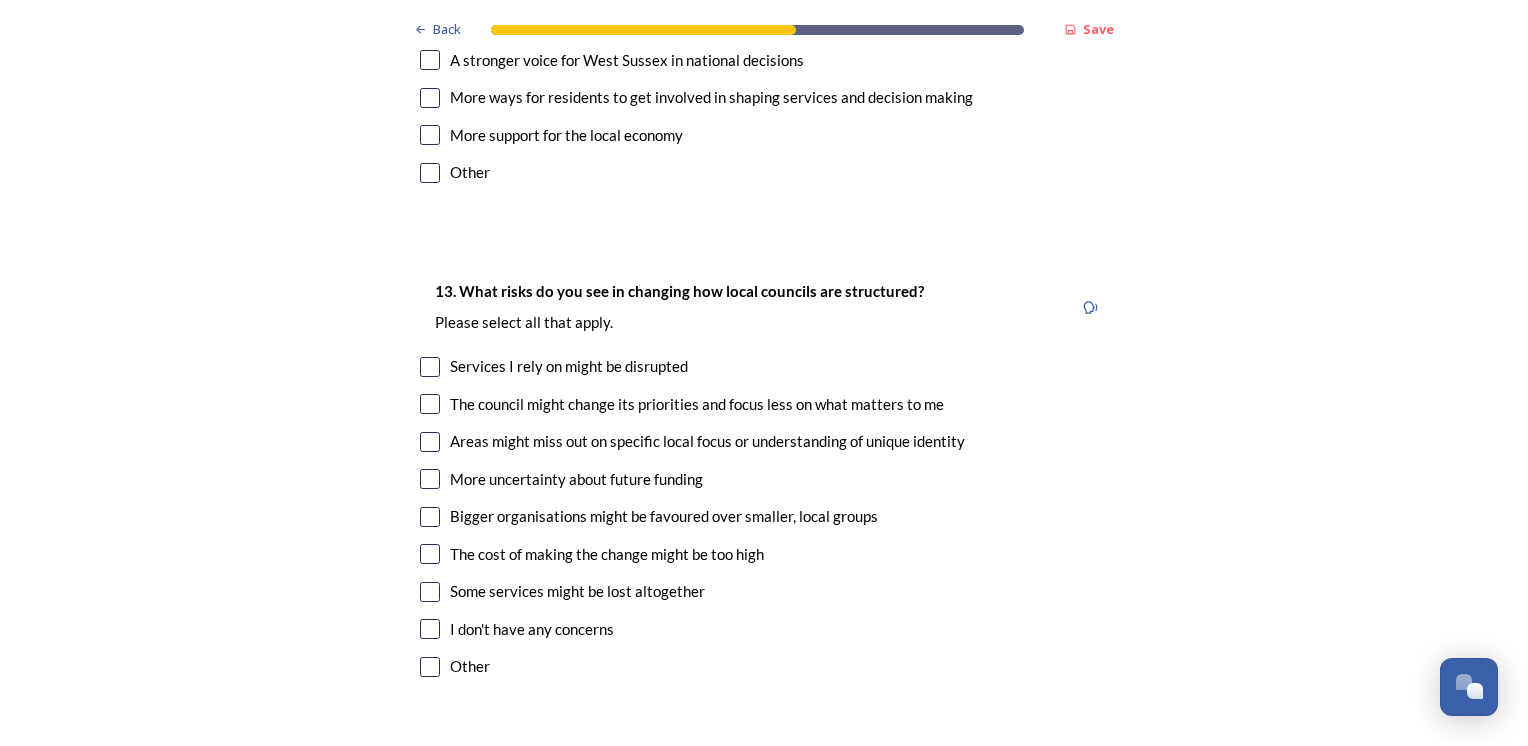 scroll, scrollTop: 4000, scrollLeft: 0, axis: vertical 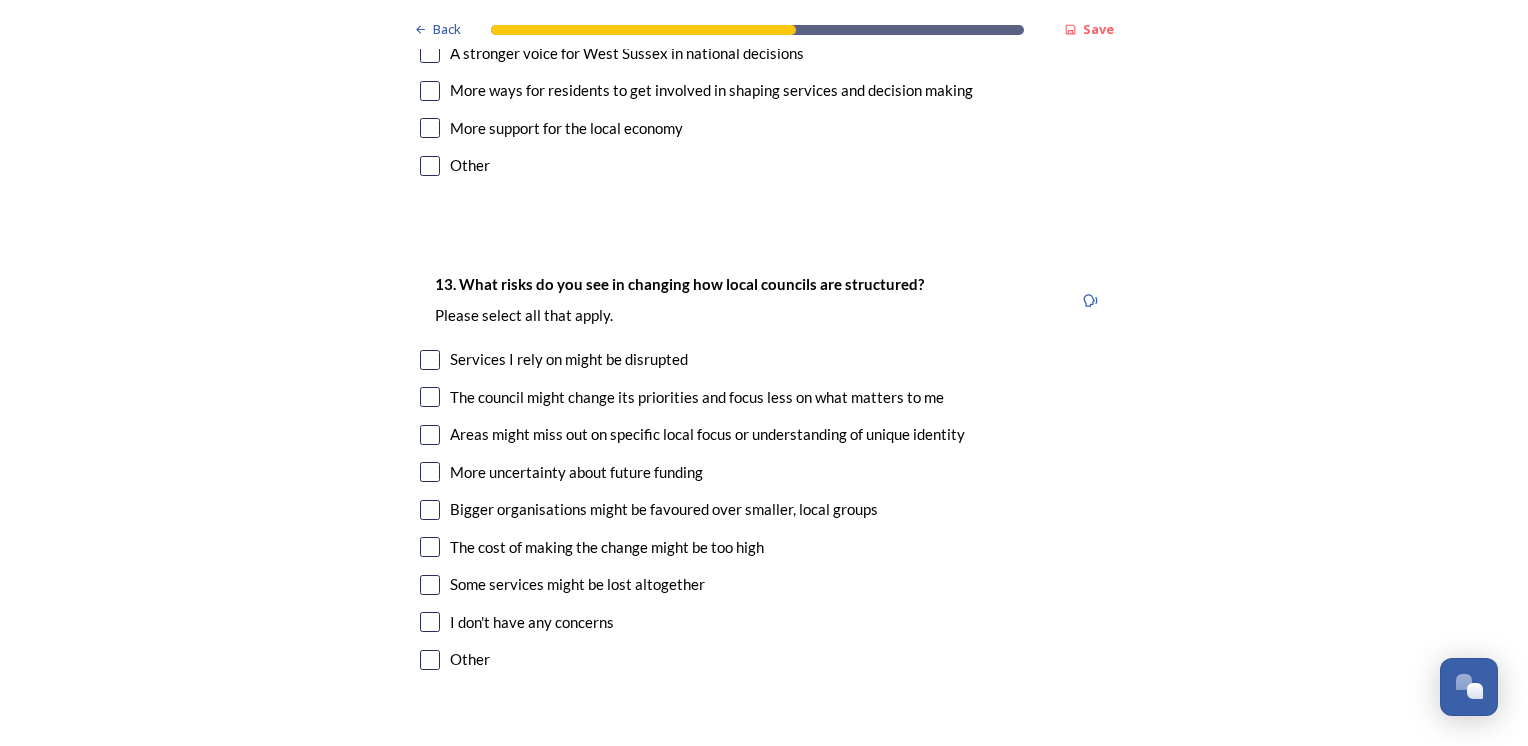 click at bounding box center (430, 397) 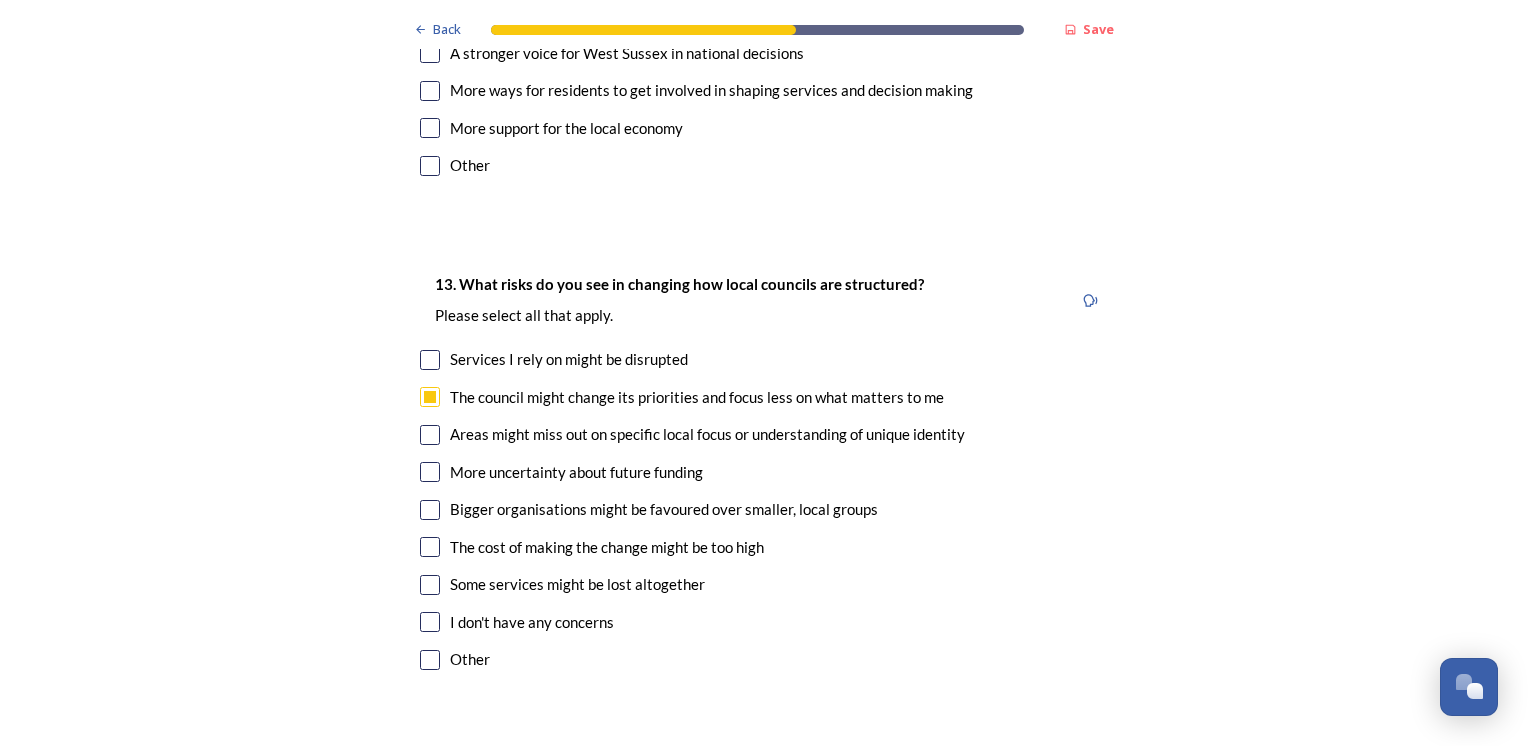 click on "13. What risks do you see in changing how local councils are structured? ﻿Please select all that apply. Services I rely on might be disrupted The council might change its priorities and focus less on what matters to me Areas might miss out on specific local focus or understanding of unique identity More uncertainty about future funding Bigger organisations might be favoured over smaller, local groups The cost of making the change might be too high Some services might be lost altogether I don't have any concerns Other" at bounding box center [764, 474] 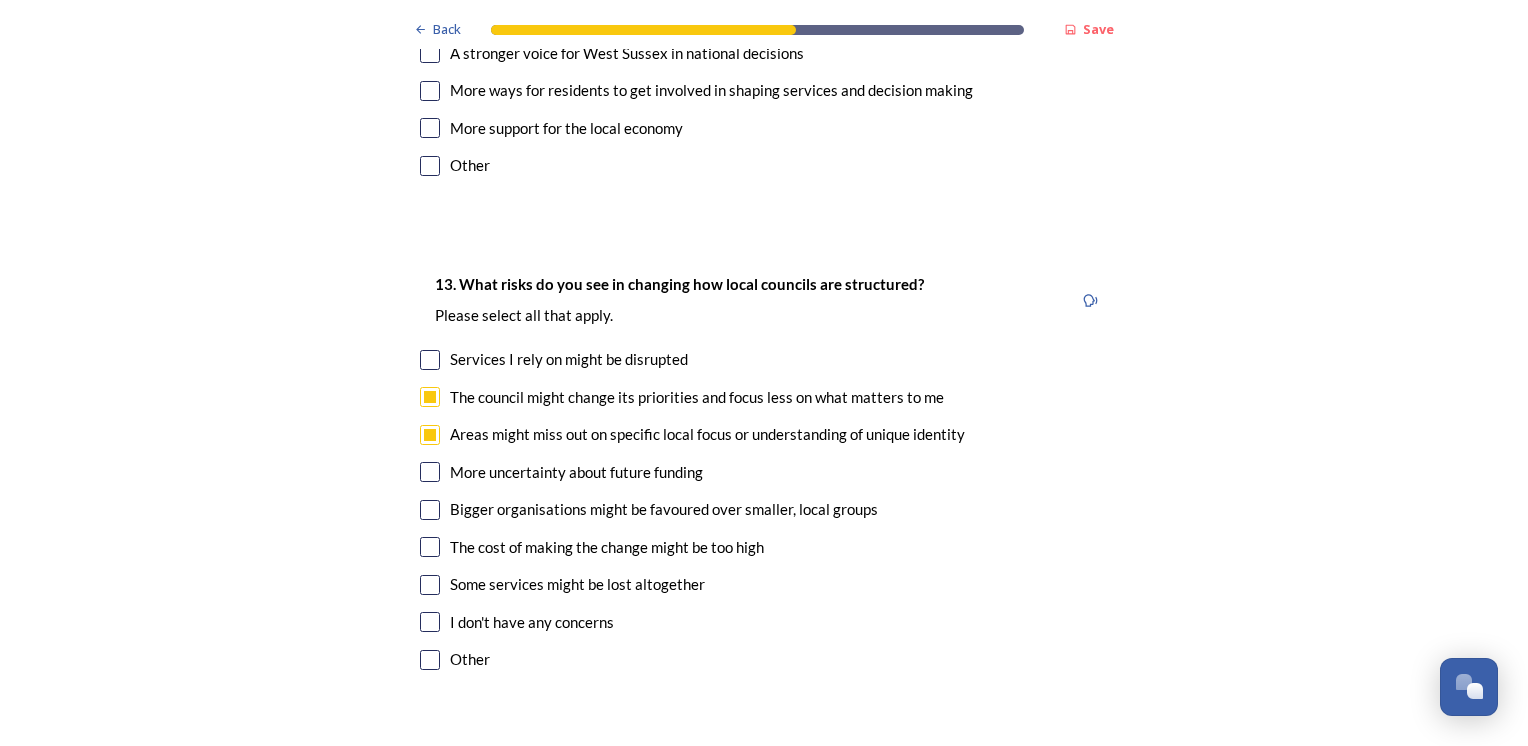 click at bounding box center [430, 510] 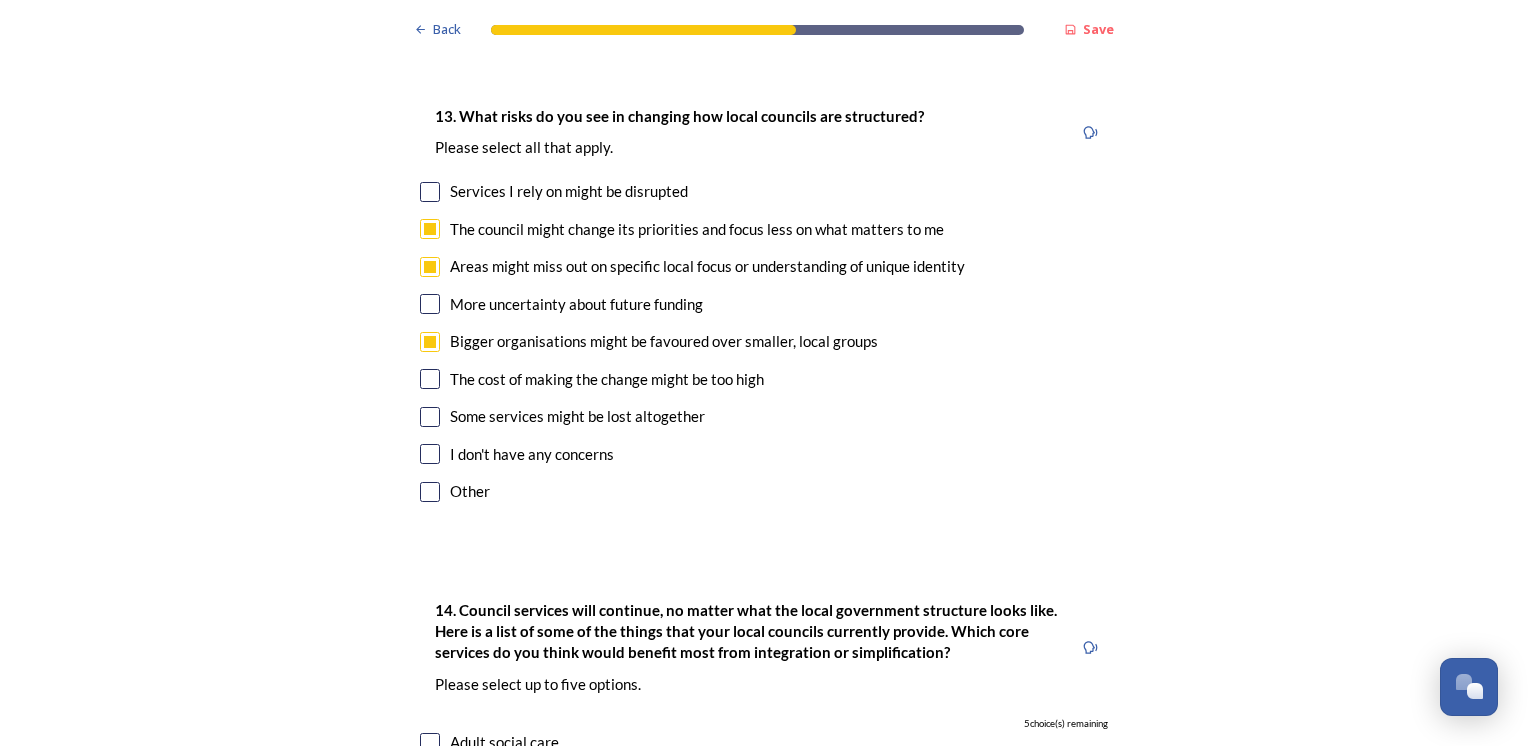 scroll, scrollTop: 4400, scrollLeft: 0, axis: vertical 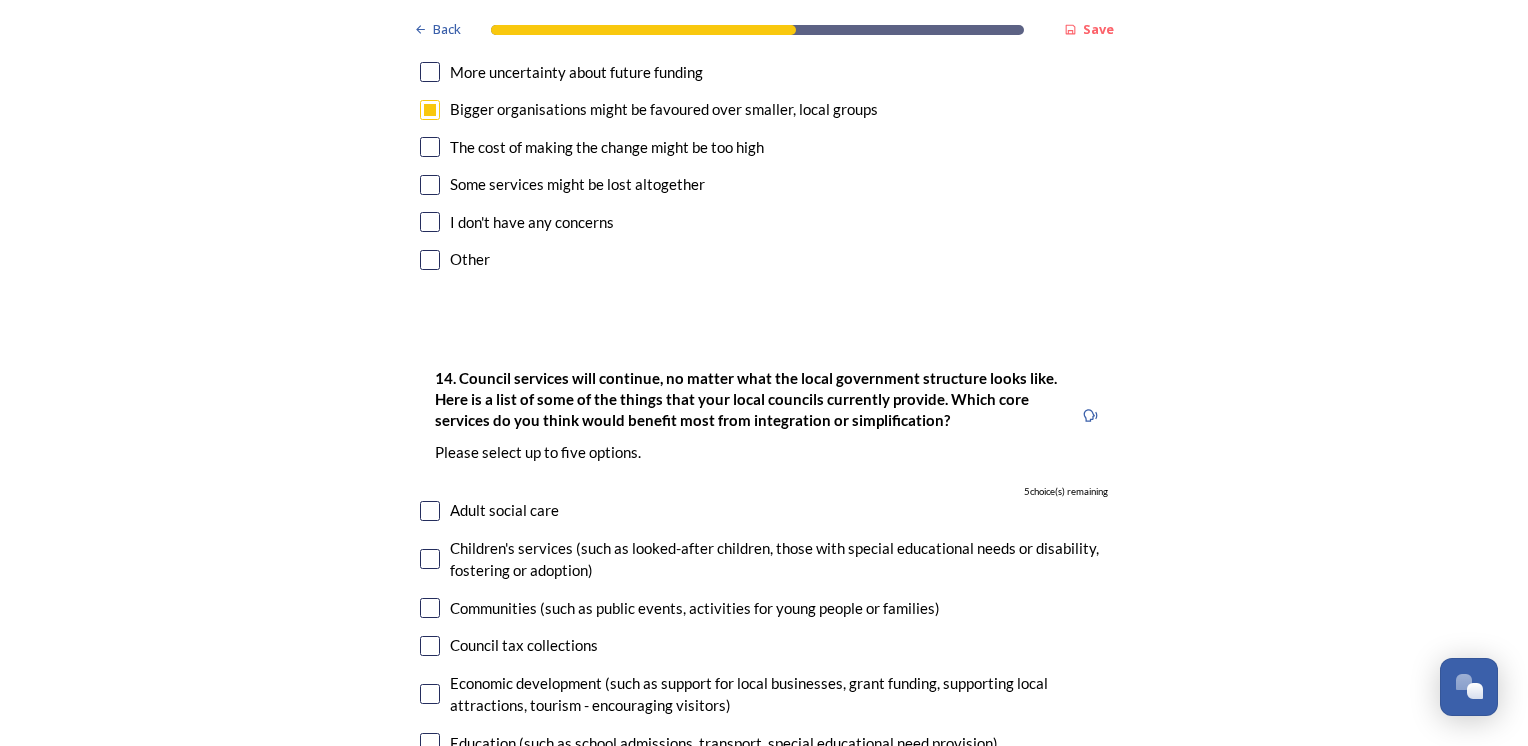 click at bounding box center (430, 110) 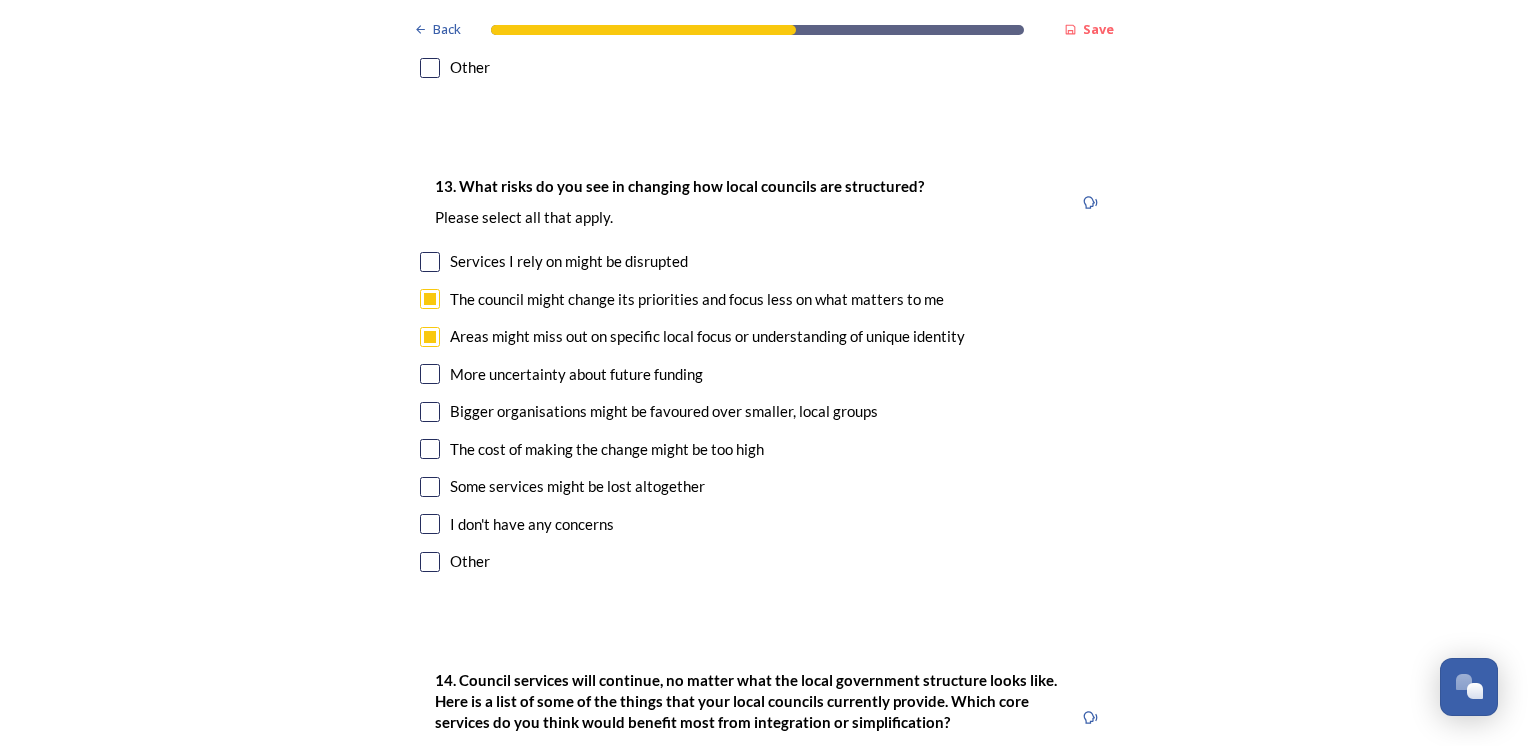 scroll, scrollTop: 4100, scrollLeft: 0, axis: vertical 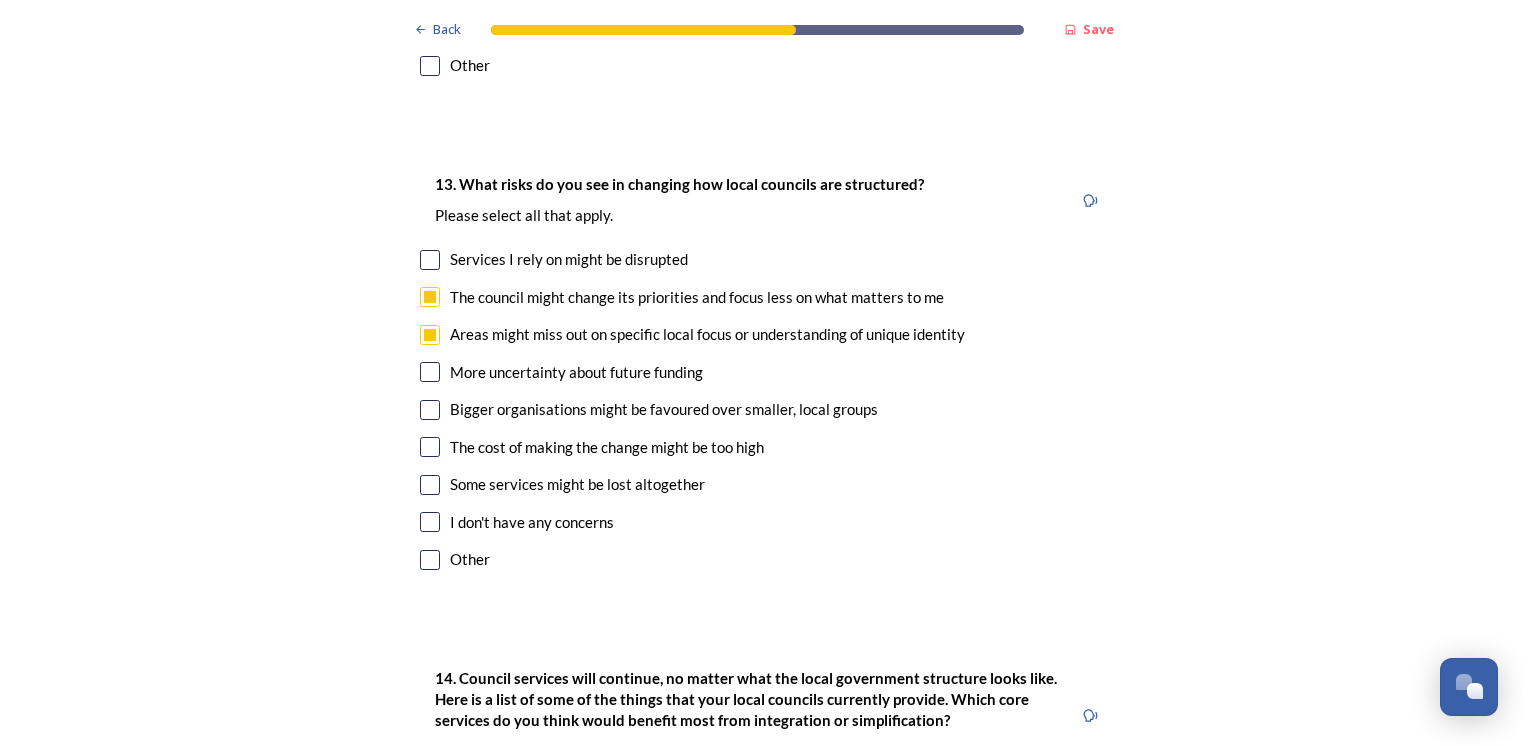 click on "Bigger organisations might be favoured over smaller, local groups" at bounding box center [764, 409] 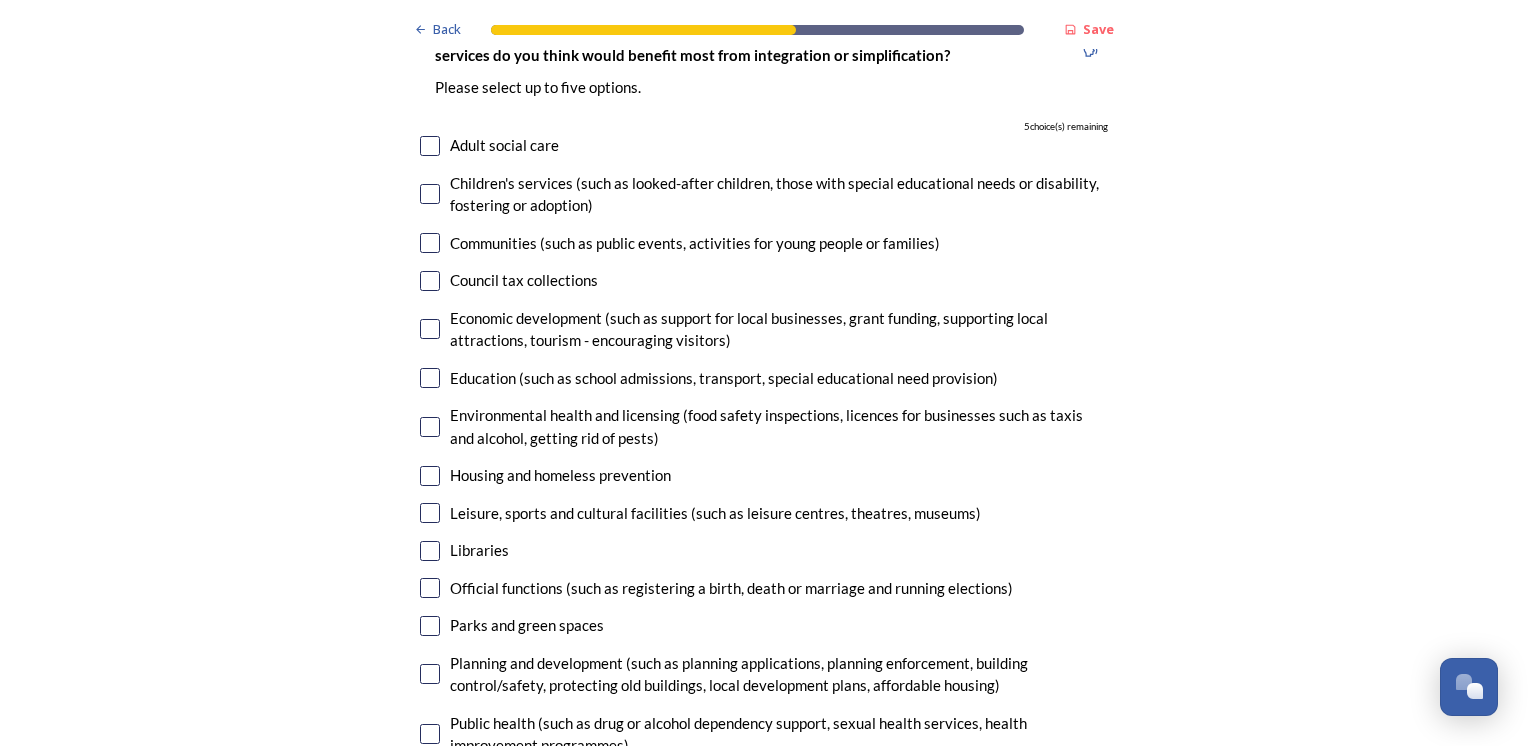 scroll, scrollTop: 4600, scrollLeft: 0, axis: vertical 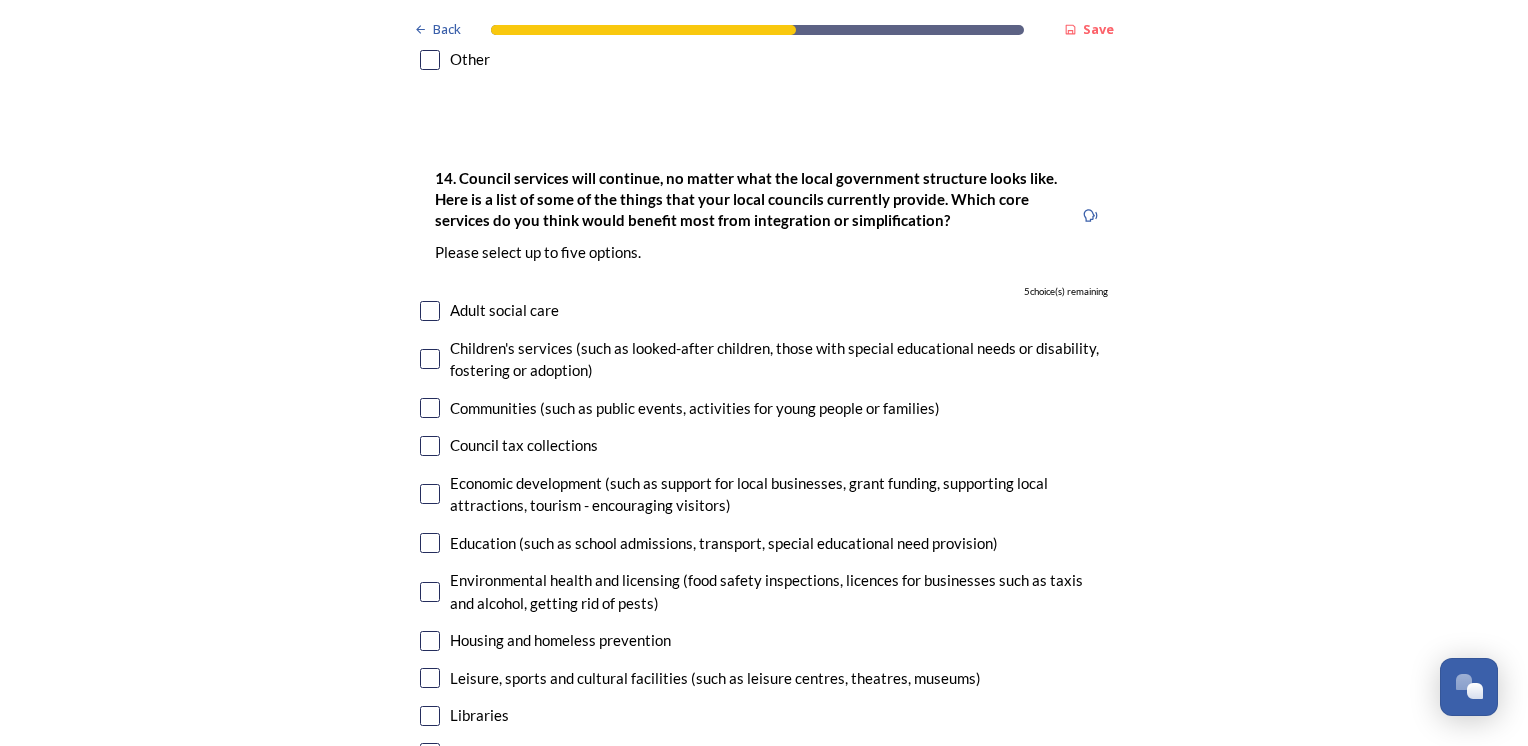 click at bounding box center [430, 311] 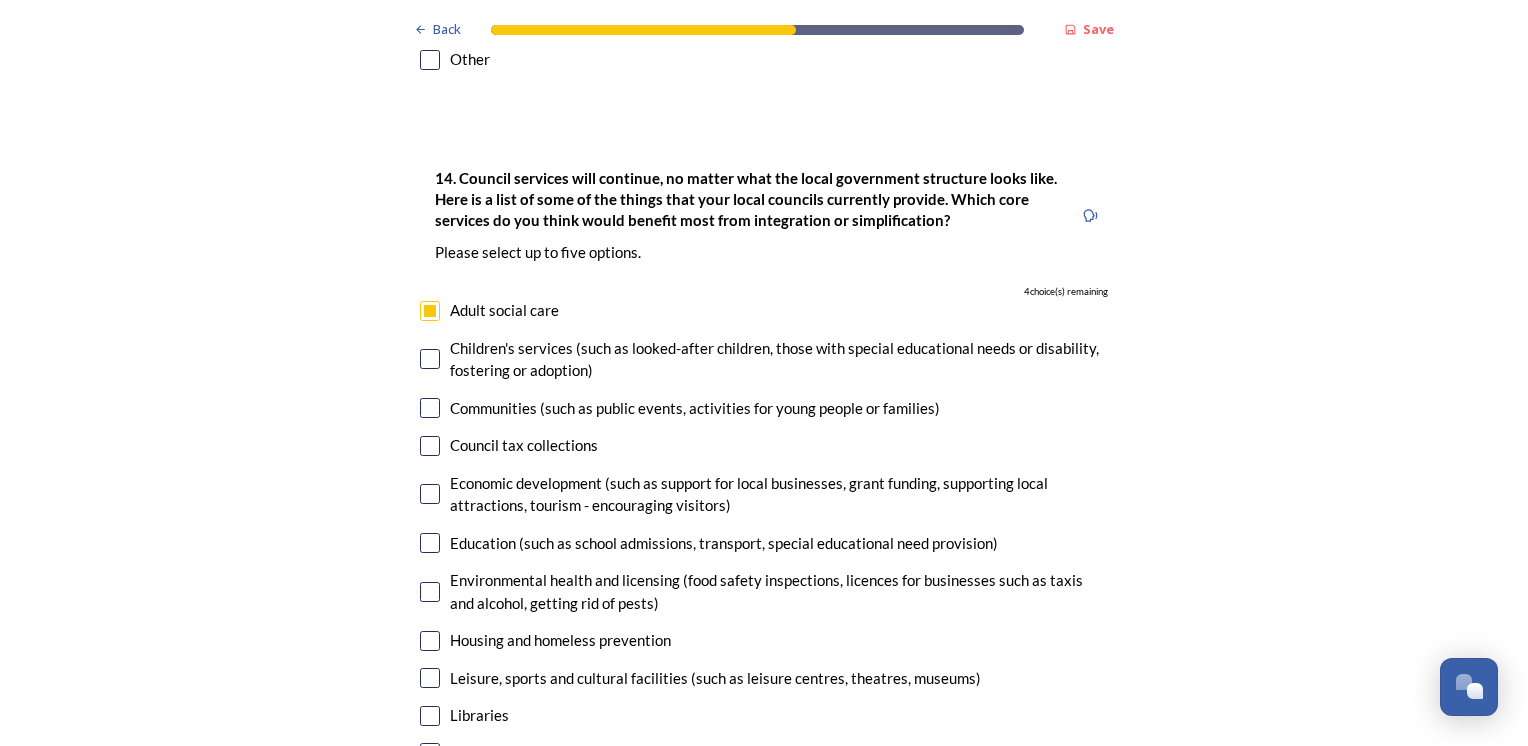 click at bounding box center [430, 359] 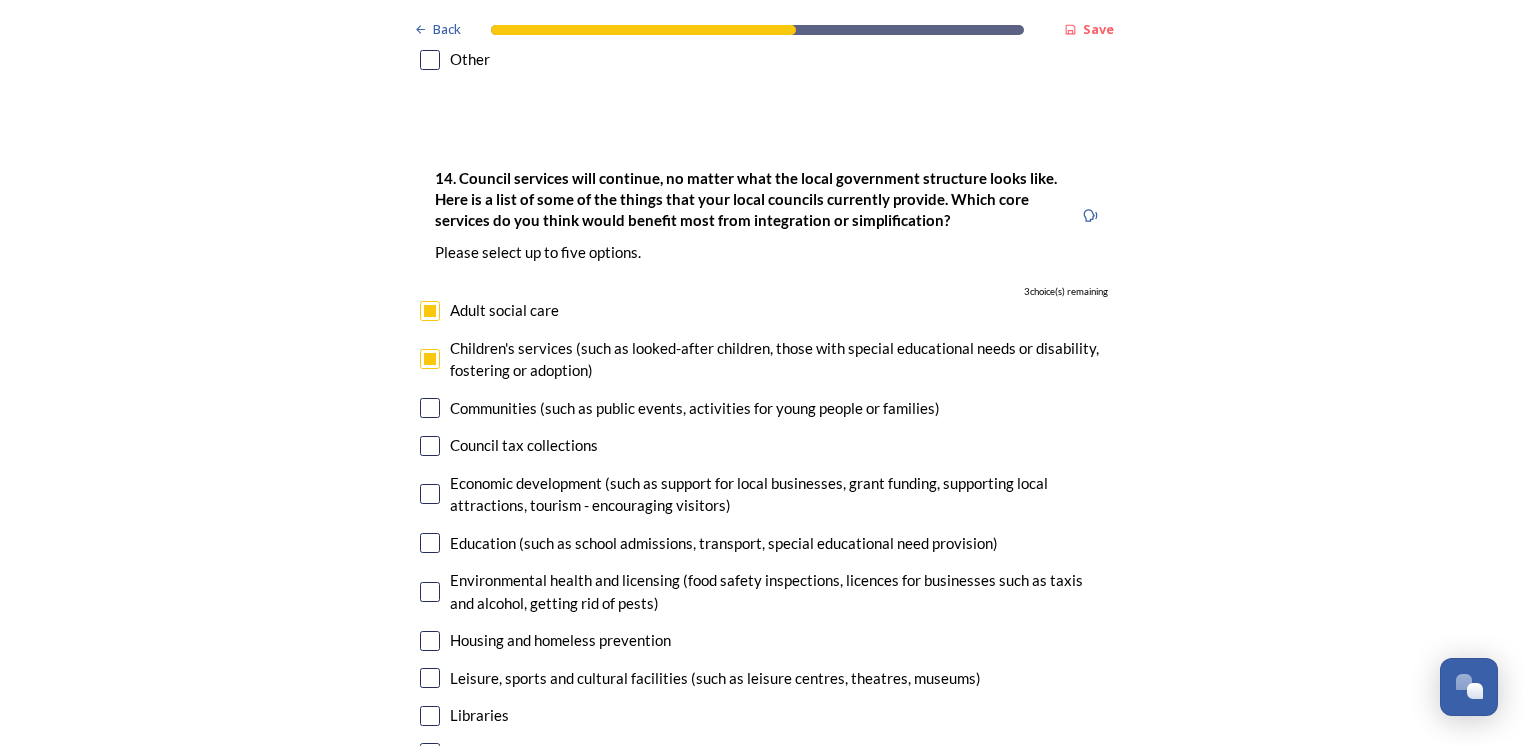 click at bounding box center [430, 446] 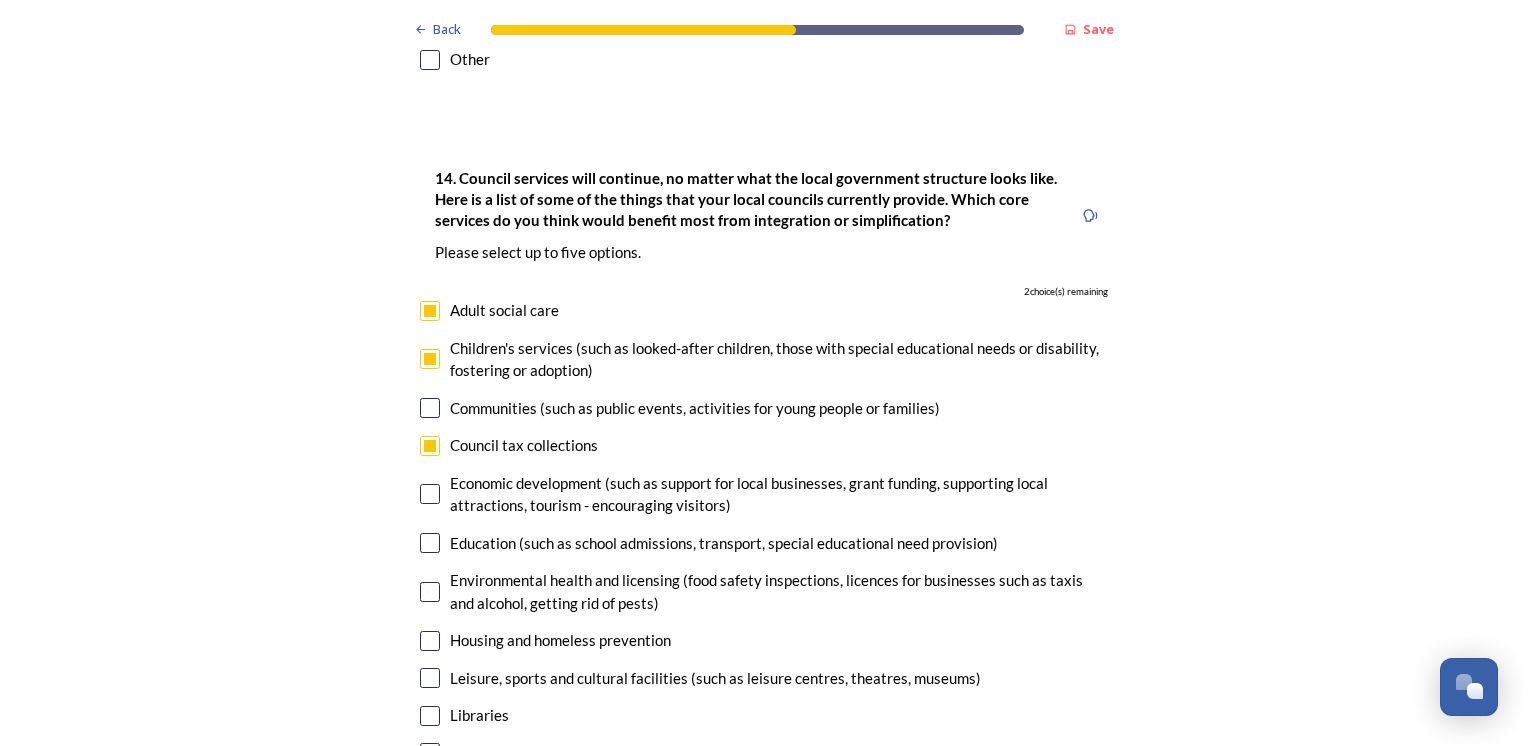 click at bounding box center [430, 543] 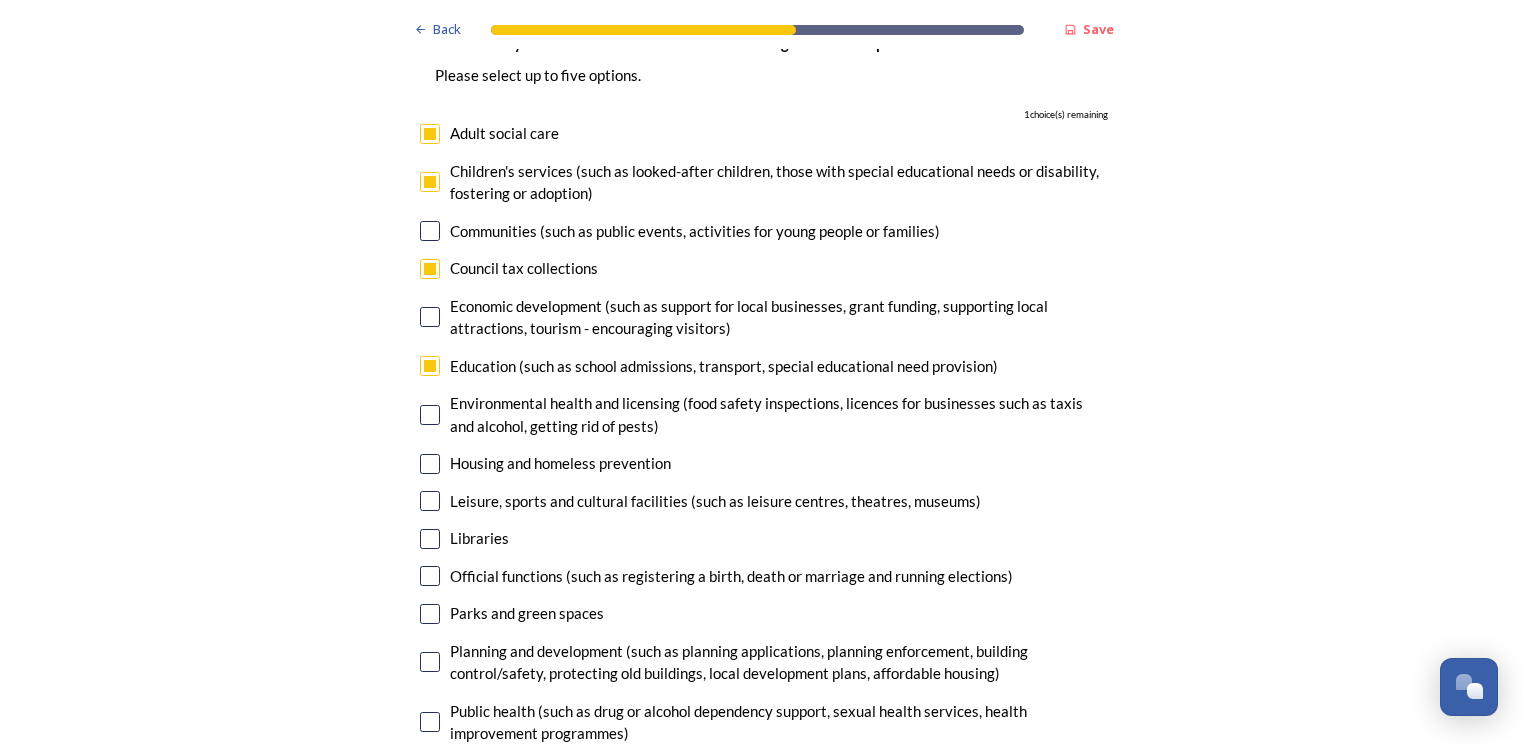 scroll, scrollTop: 4800, scrollLeft: 0, axis: vertical 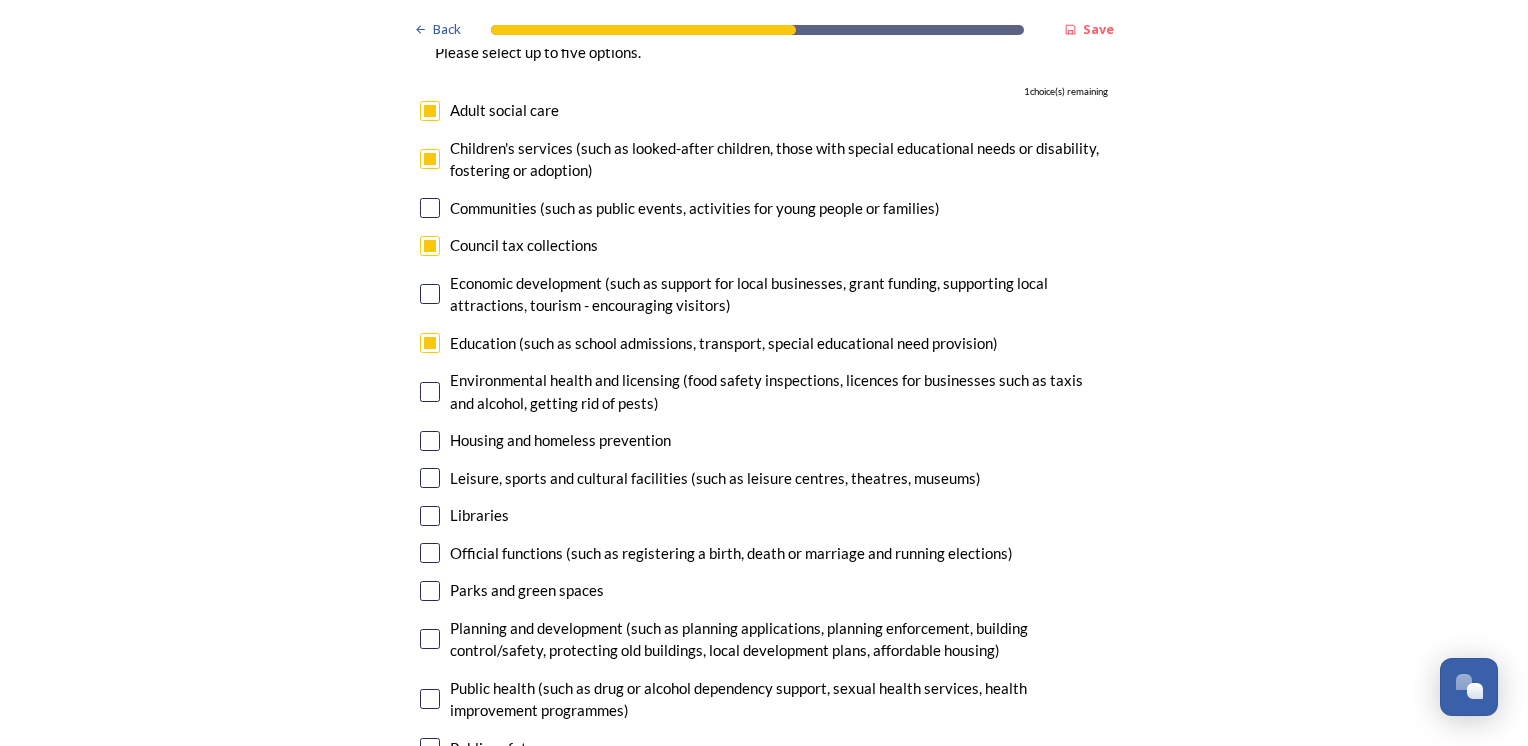 click at bounding box center (430, 441) 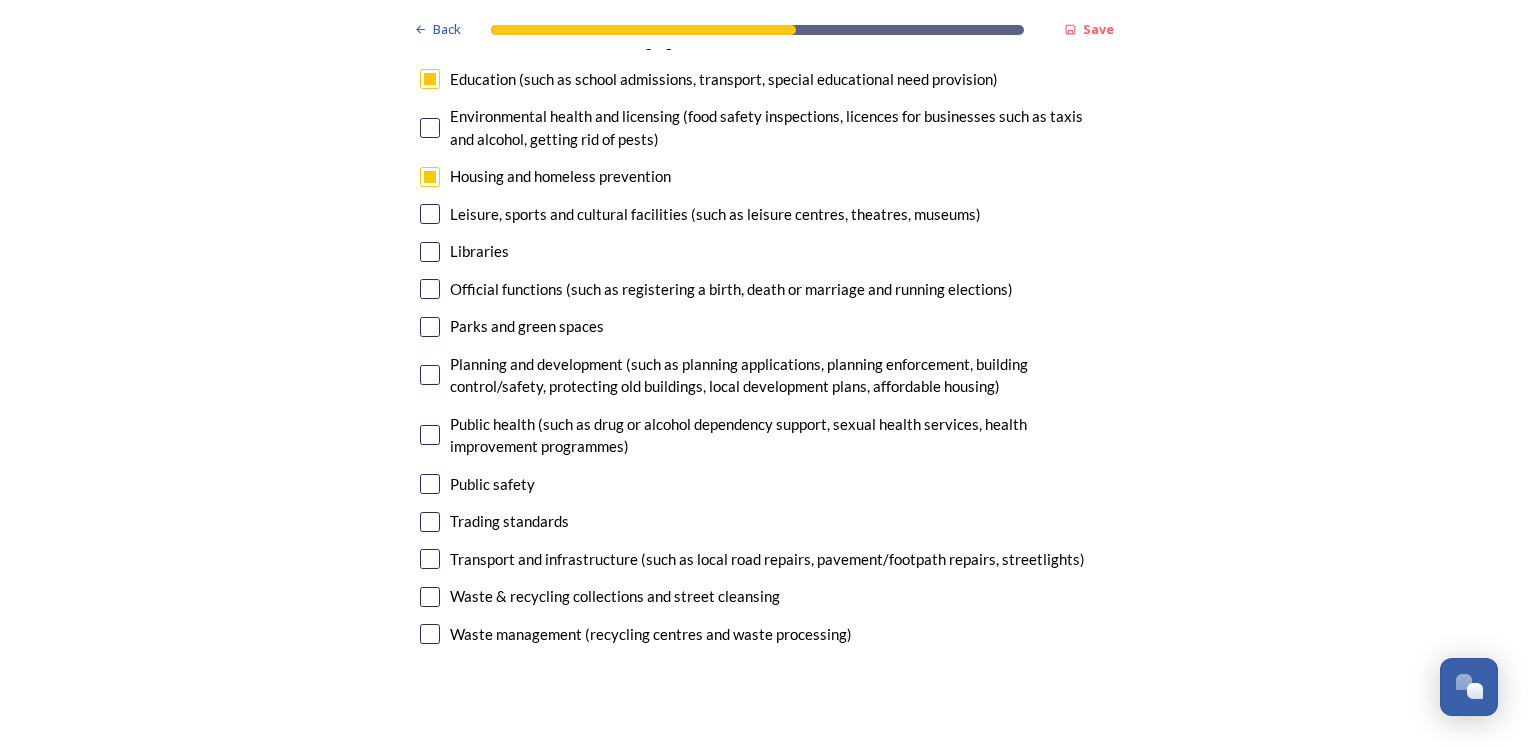 scroll, scrollTop: 5100, scrollLeft: 0, axis: vertical 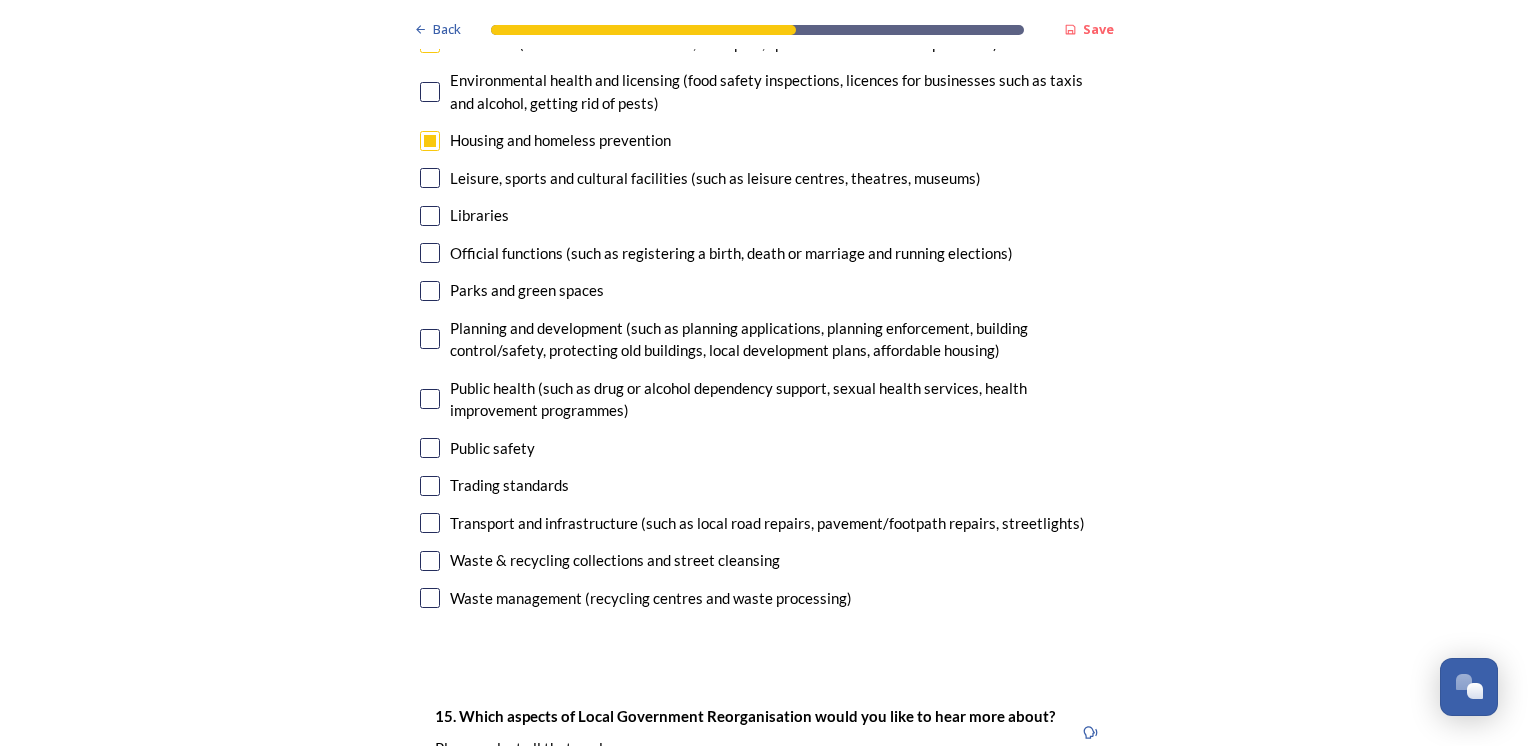 click at bounding box center [430, 523] 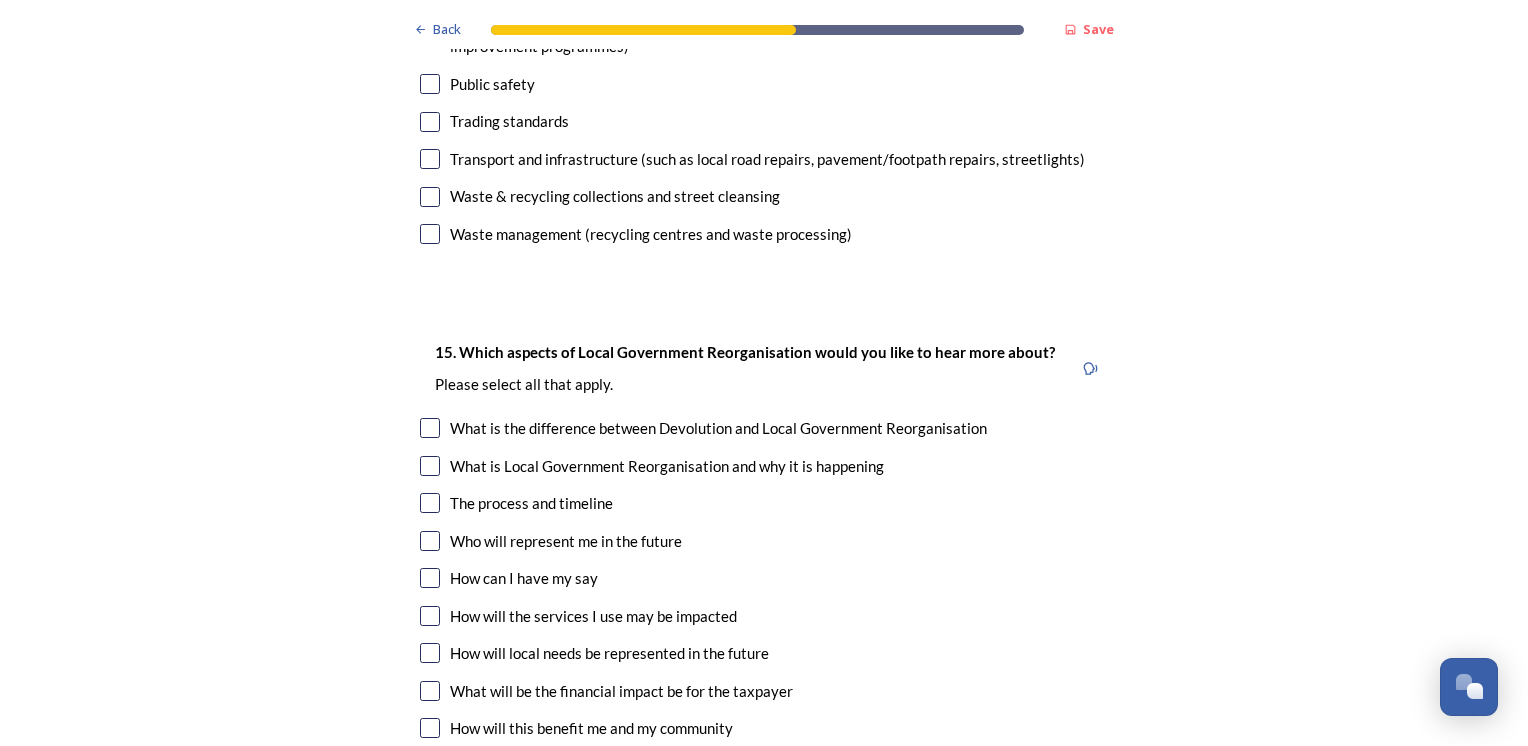 scroll, scrollTop: 5600, scrollLeft: 0, axis: vertical 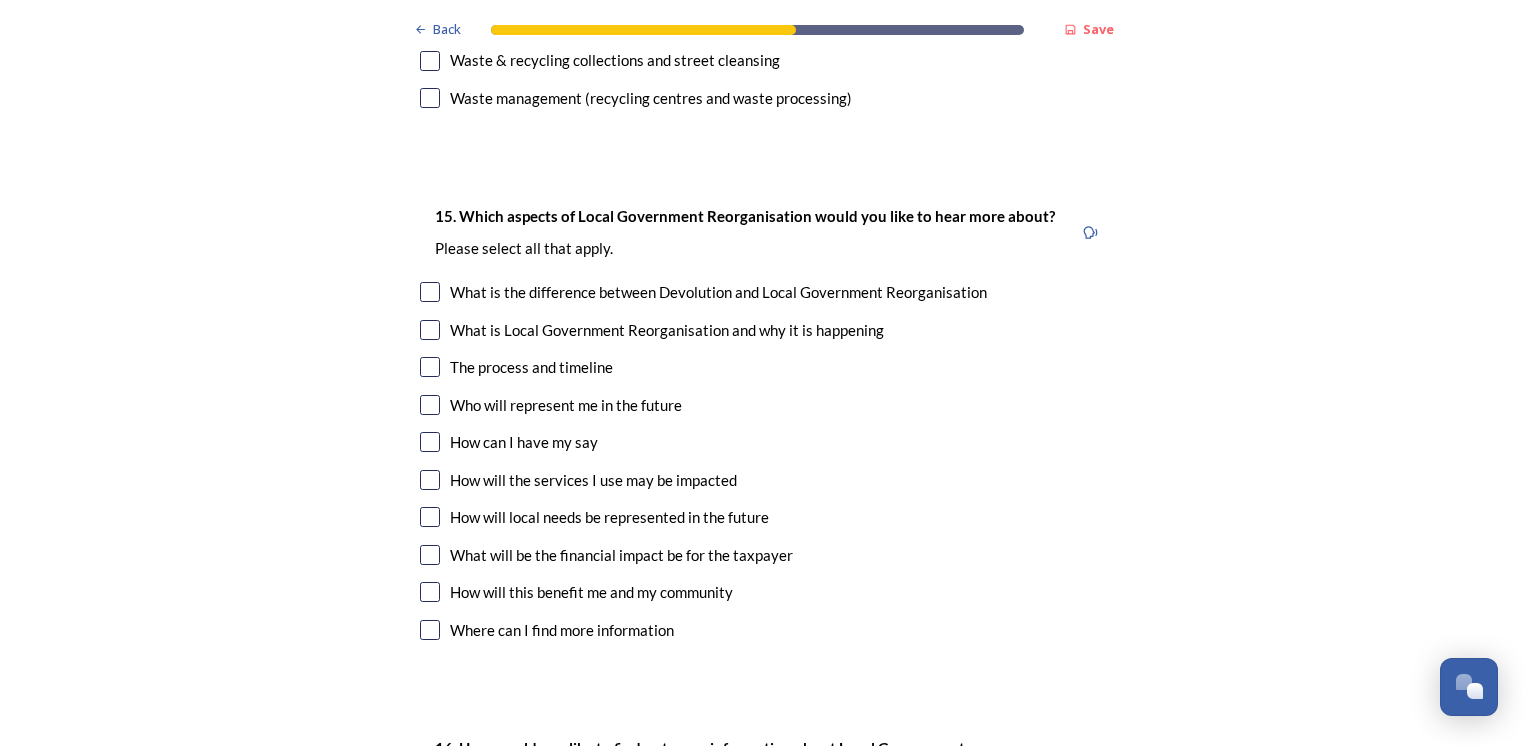 click at bounding box center [430, 517] 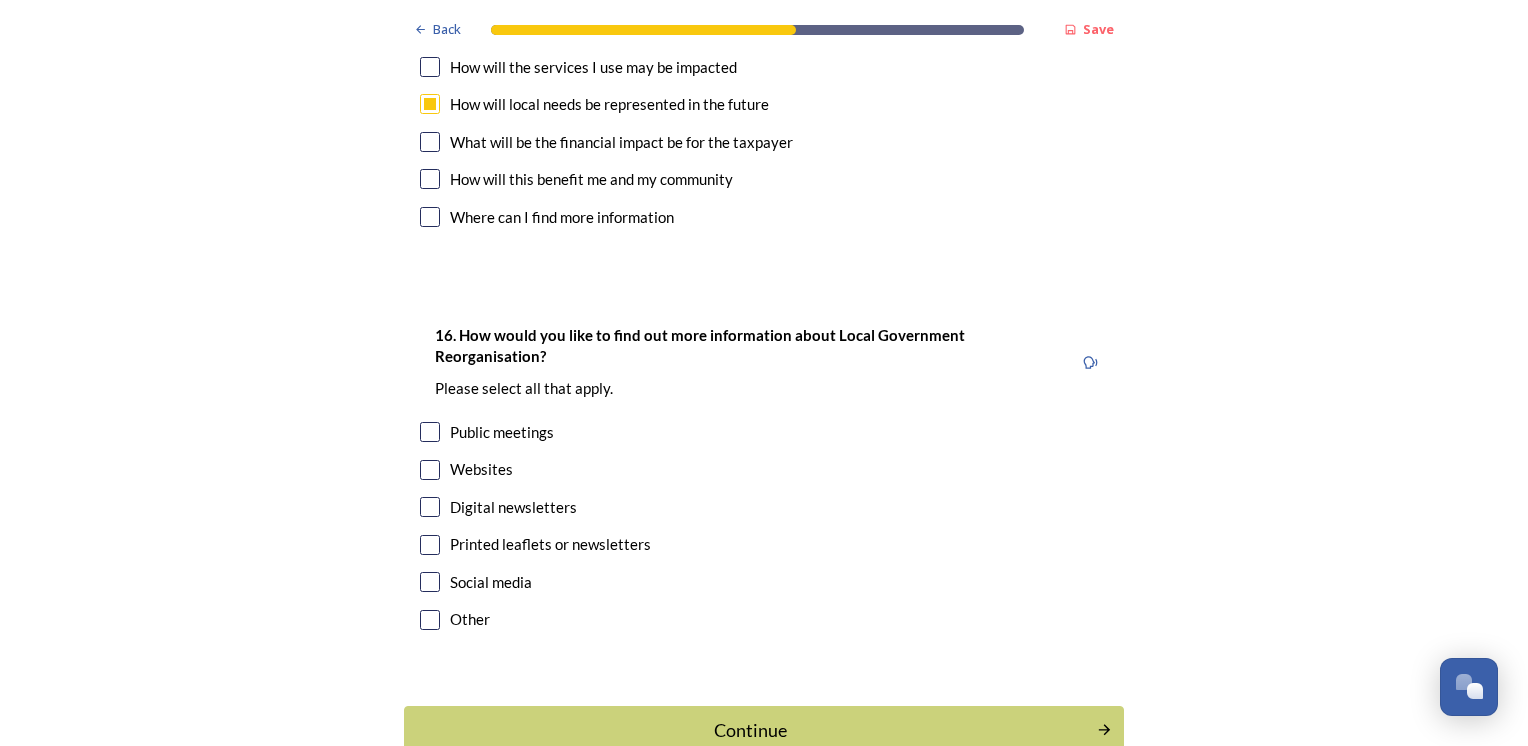 scroll, scrollTop: 6100, scrollLeft: 0, axis: vertical 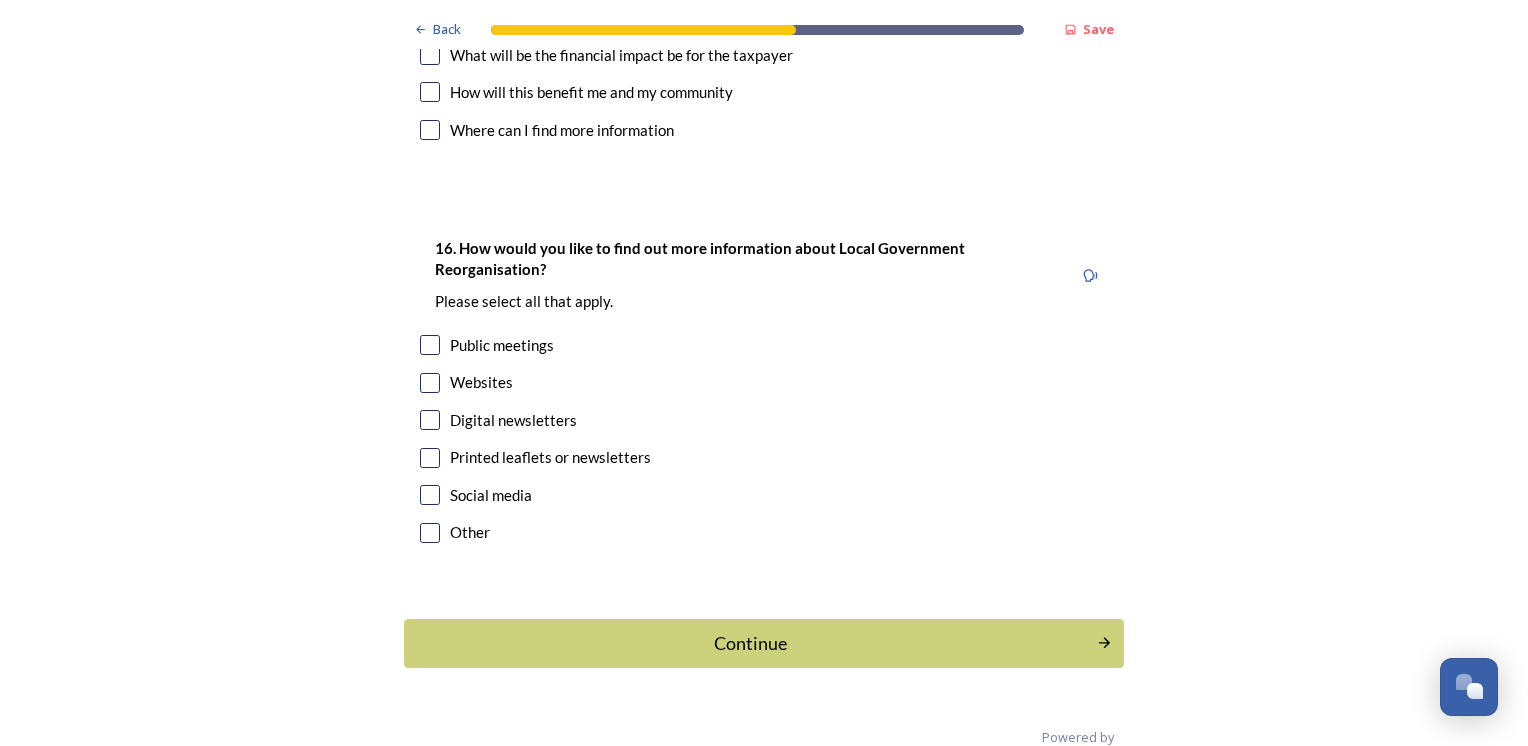 click at bounding box center (430, 420) 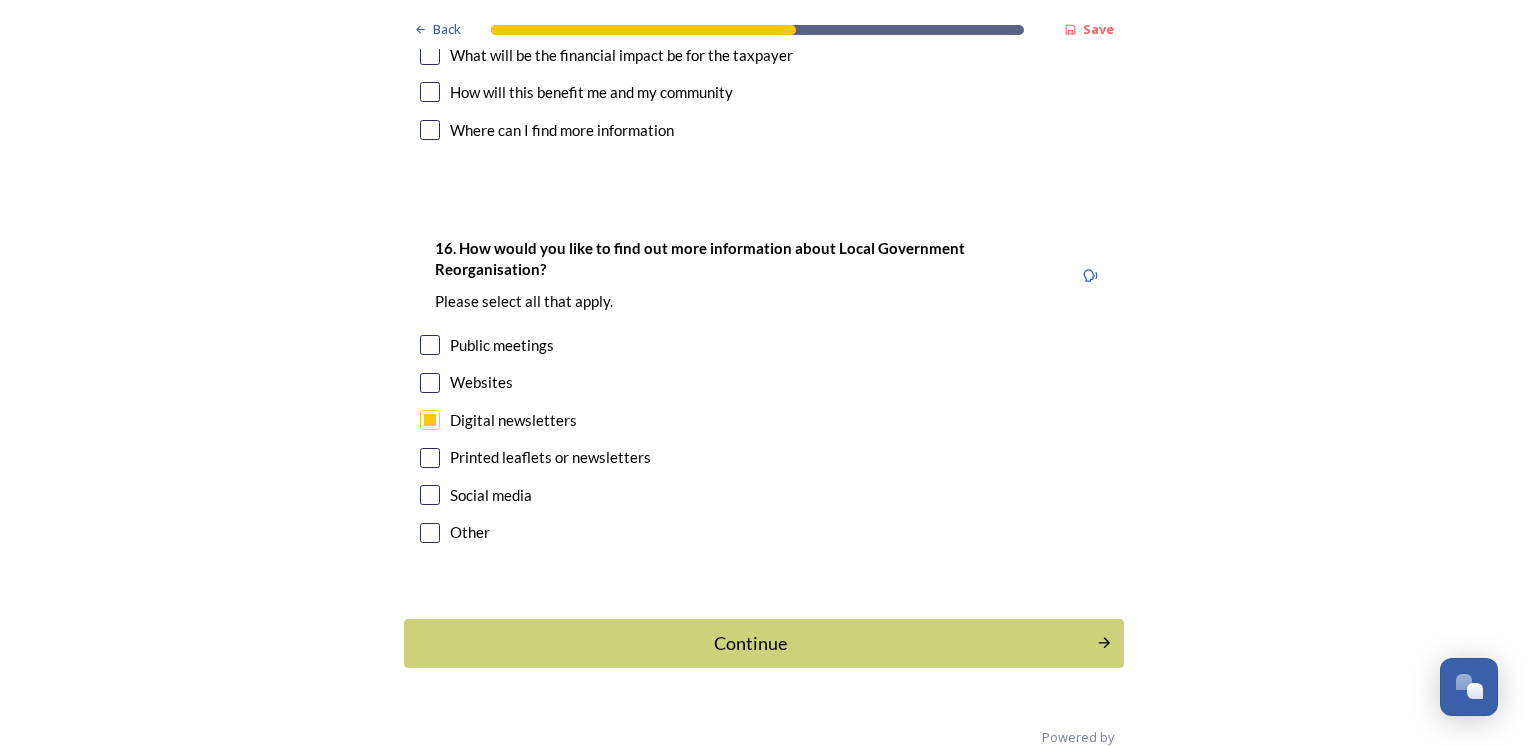 click at bounding box center [430, 420] 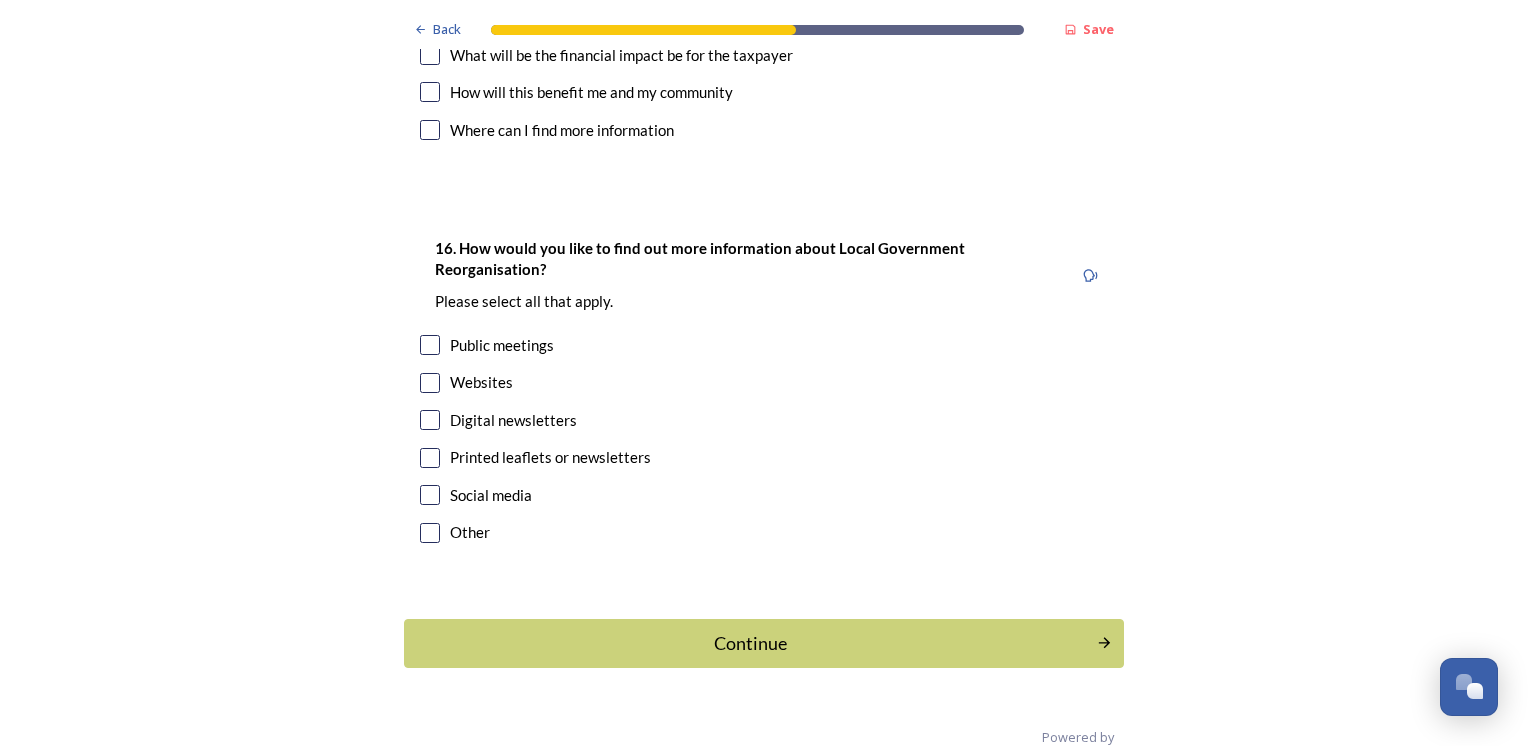 click on "Websites" at bounding box center [764, 382] 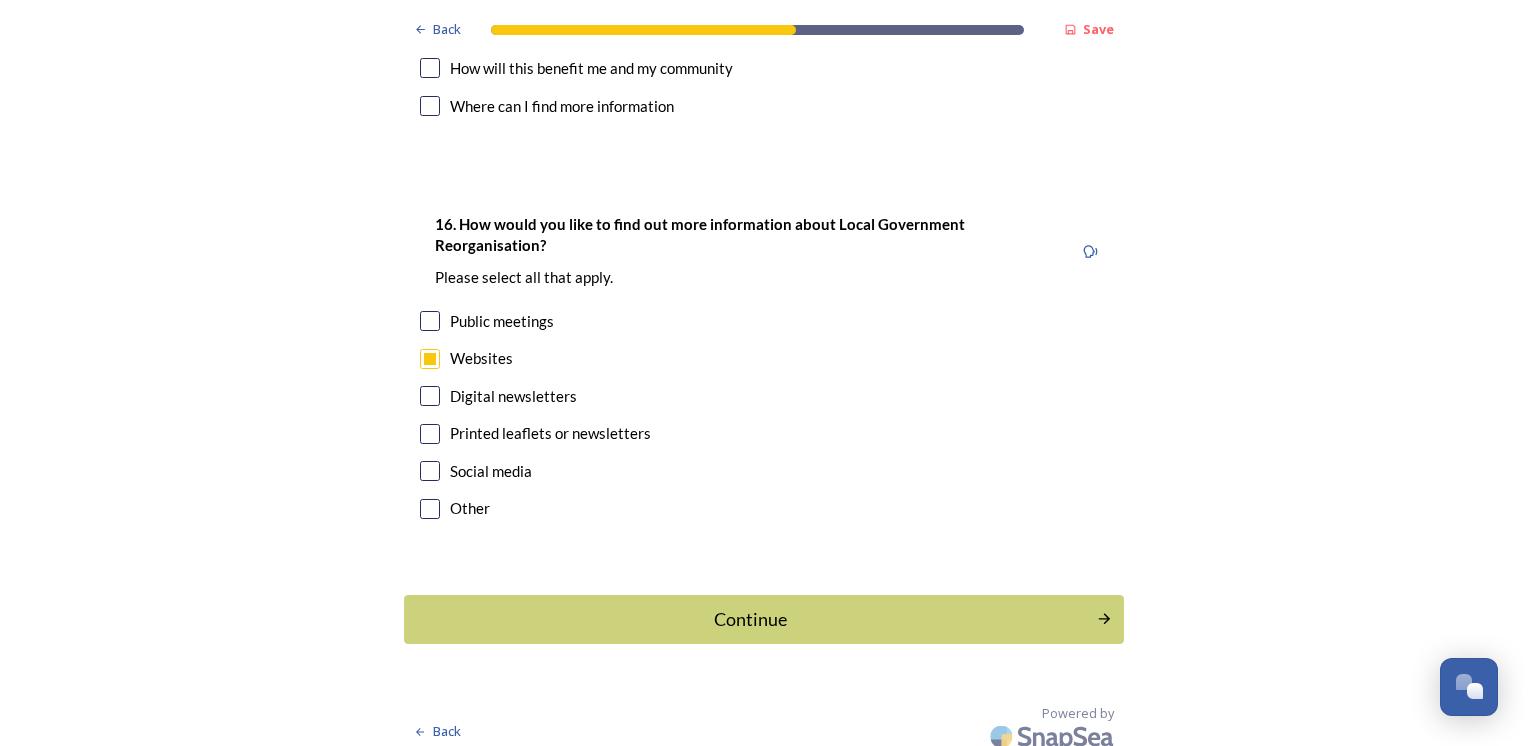 scroll, scrollTop: 6136, scrollLeft: 0, axis: vertical 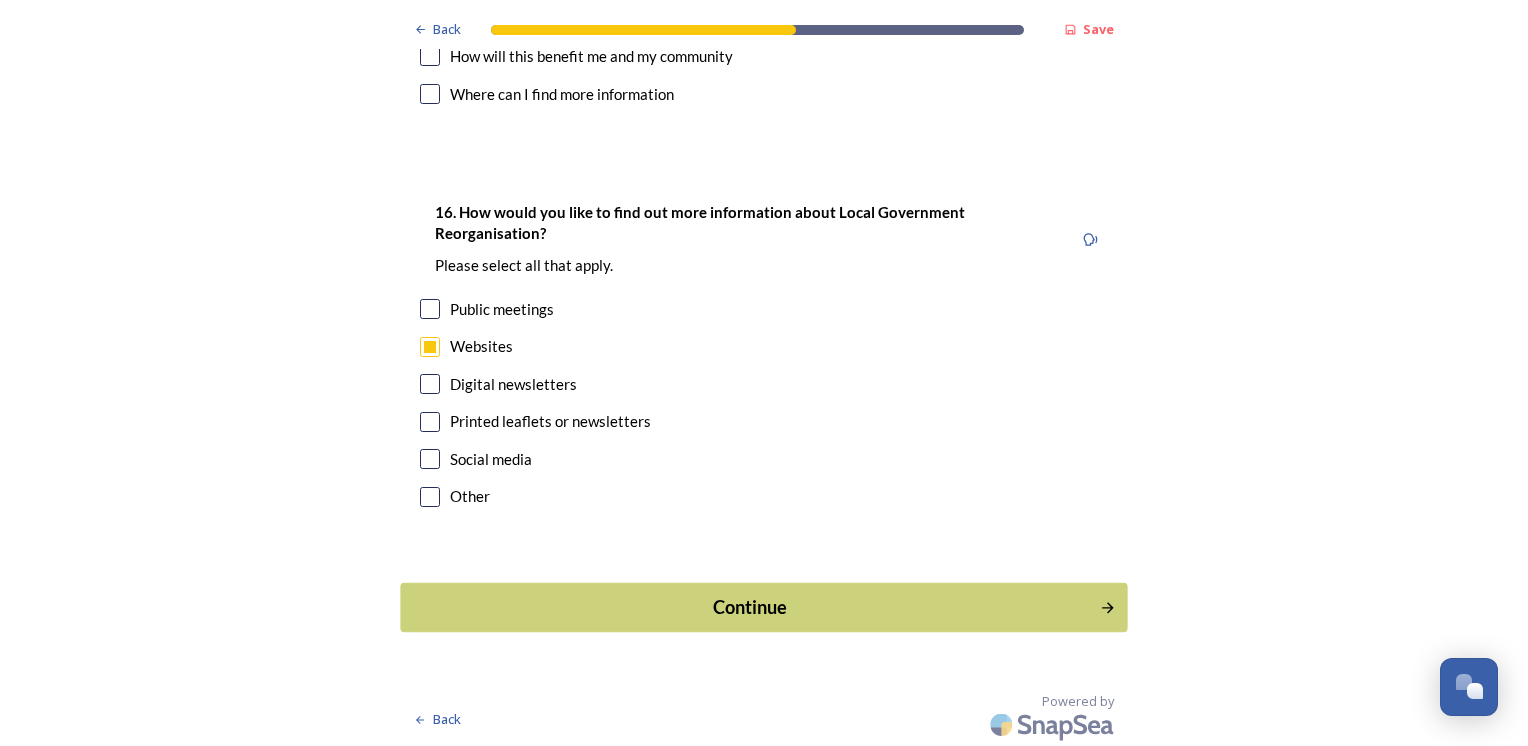 click on "Continue" at bounding box center (750, 607) 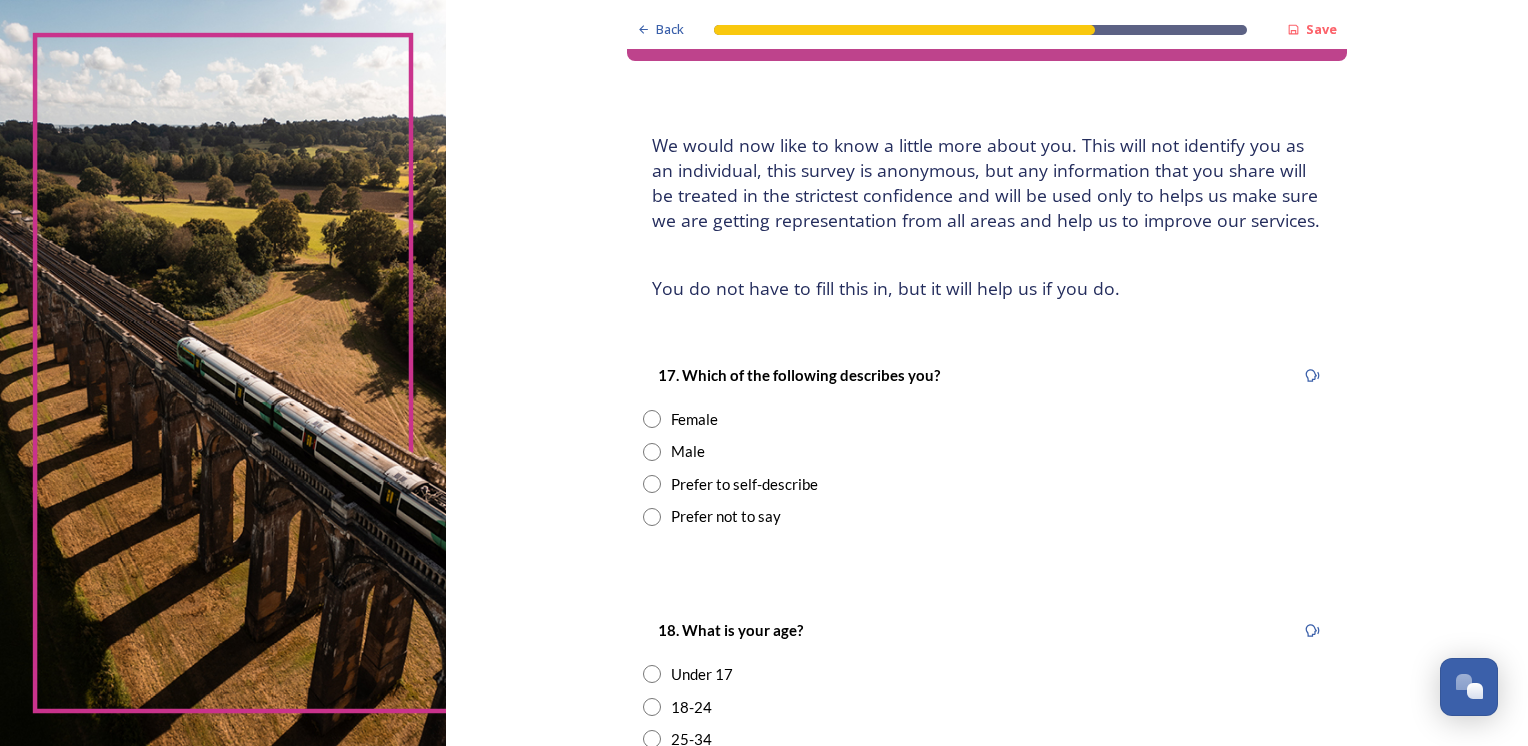 scroll, scrollTop: 100, scrollLeft: 0, axis: vertical 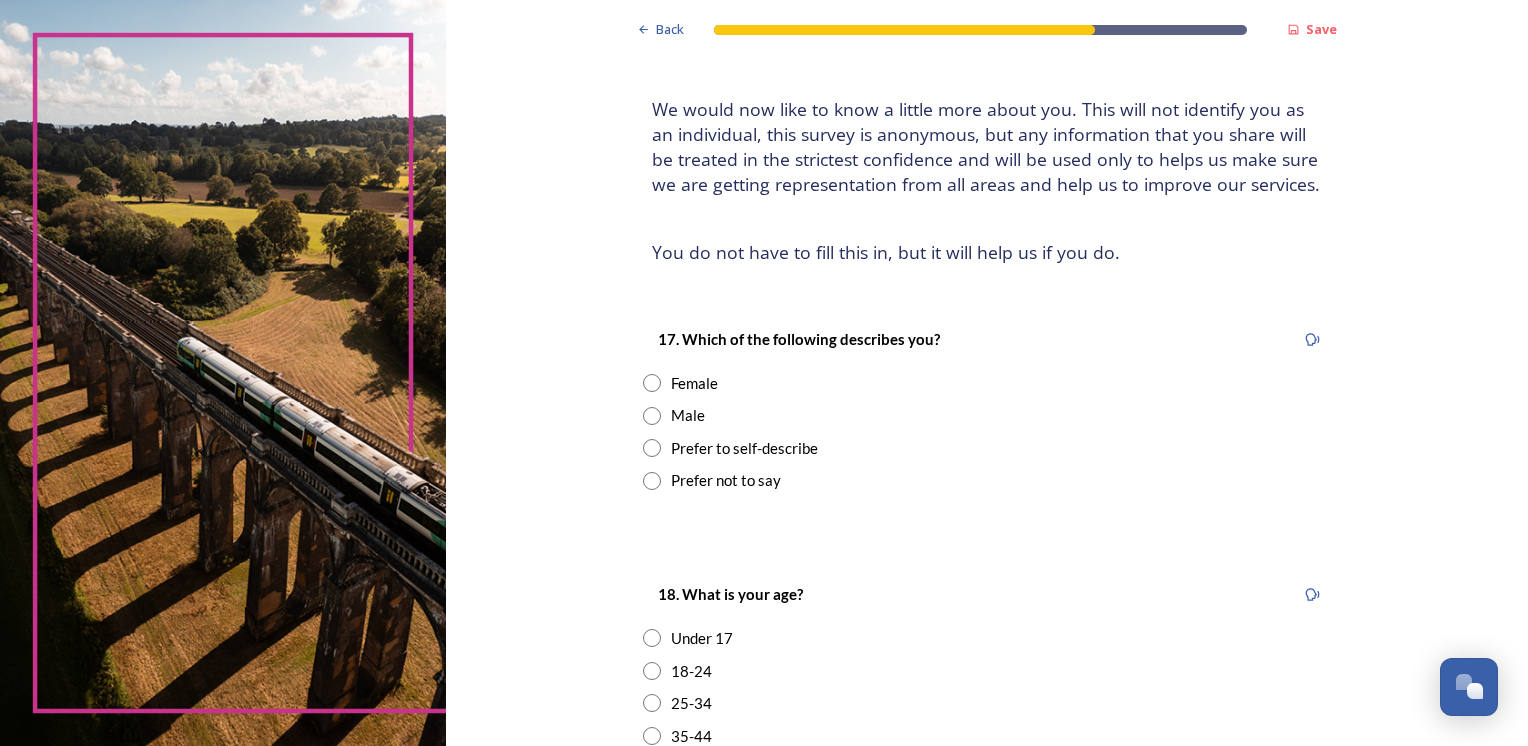 click at bounding box center (652, 416) 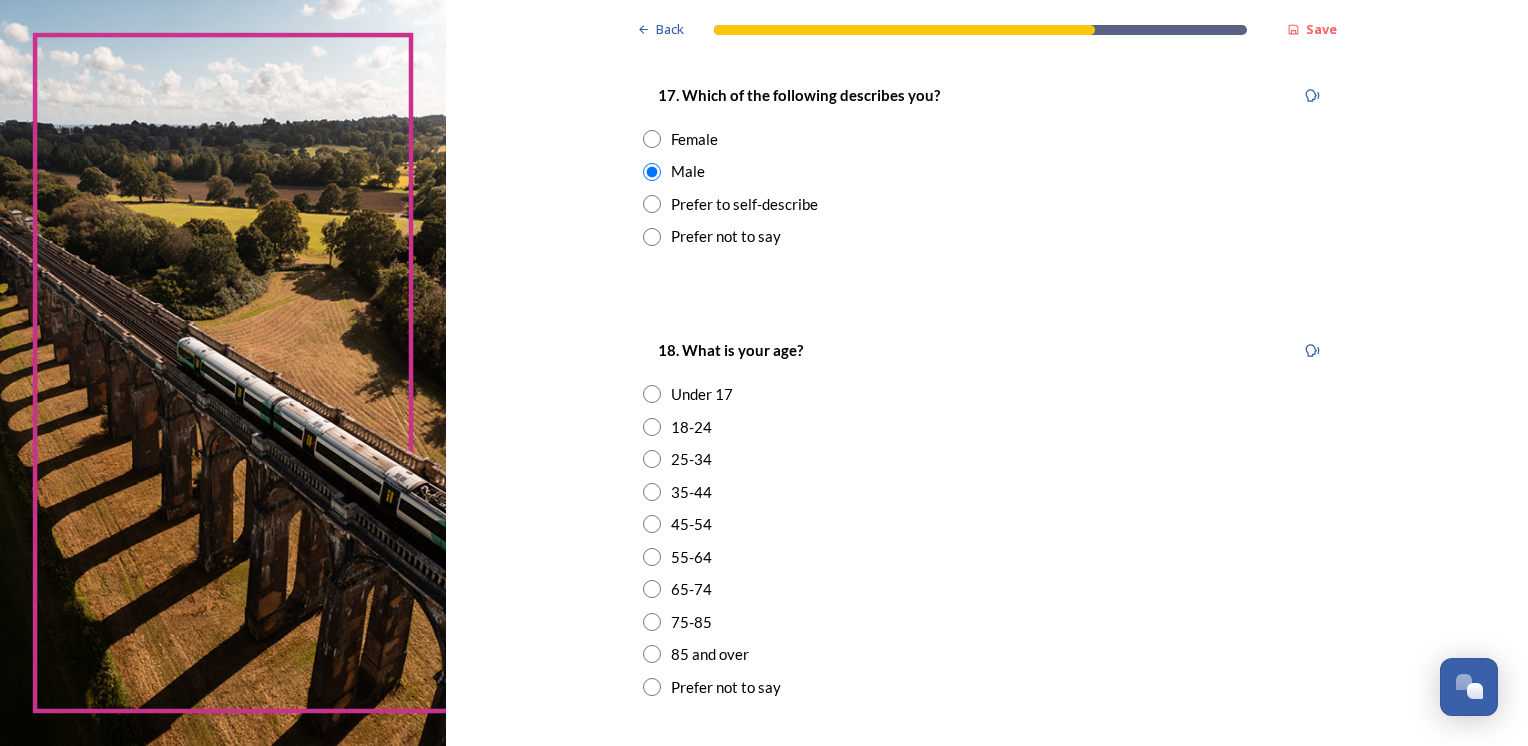 scroll, scrollTop: 400, scrollLeft: 0, axis: vertical 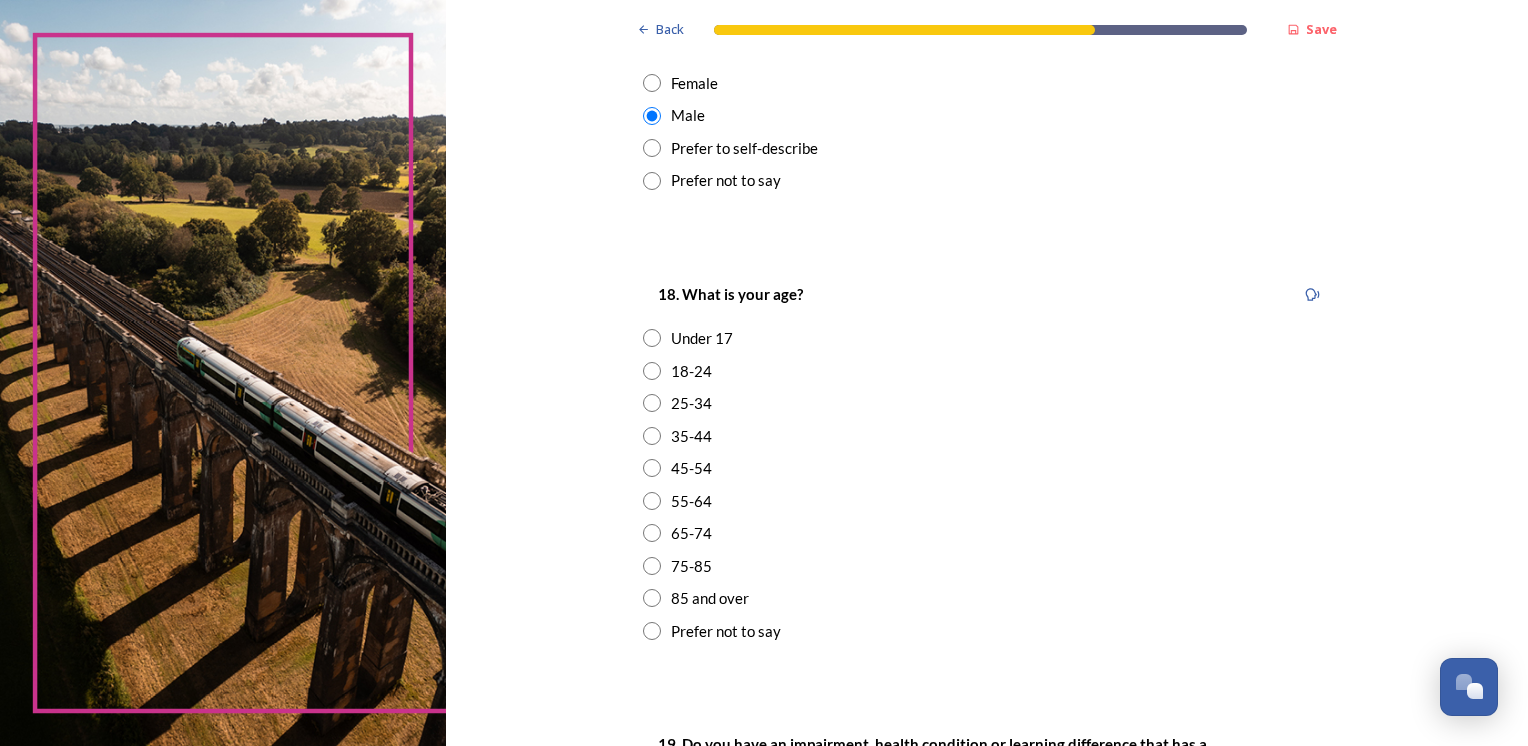 click at bounding box center (652, 566) 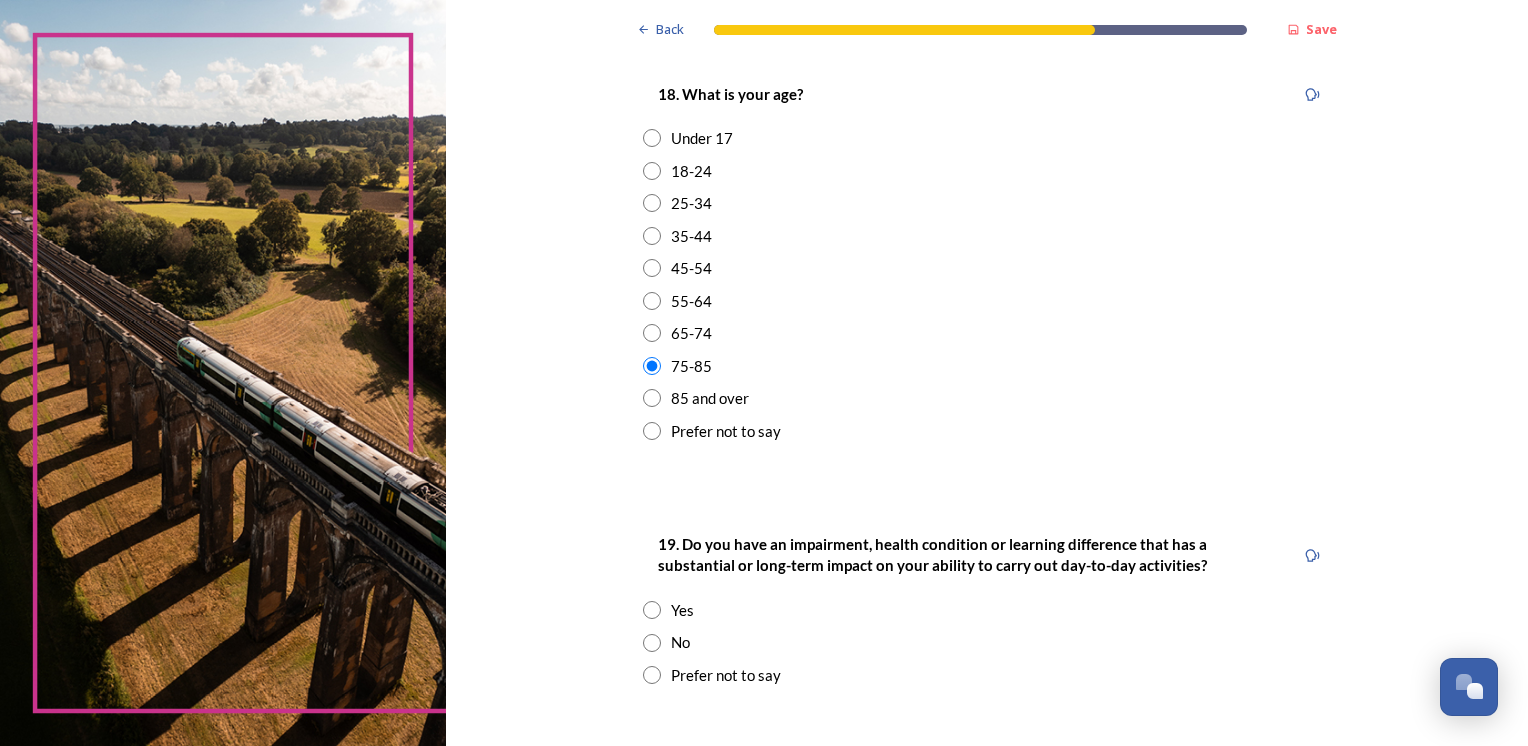 scroll, scrollTop: 700, scrollLeft: 0, axis: vertical 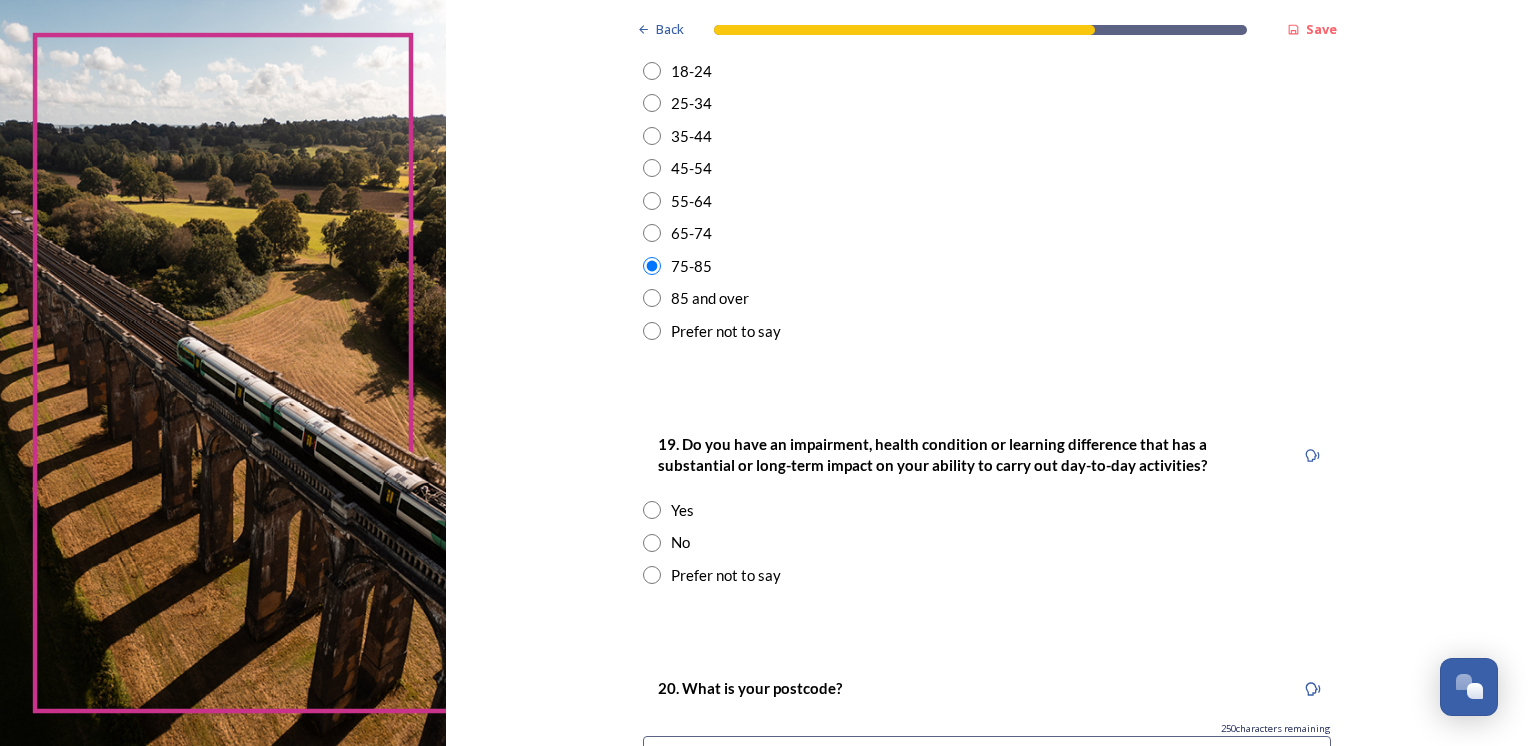 click at bounding box center (652, 543) 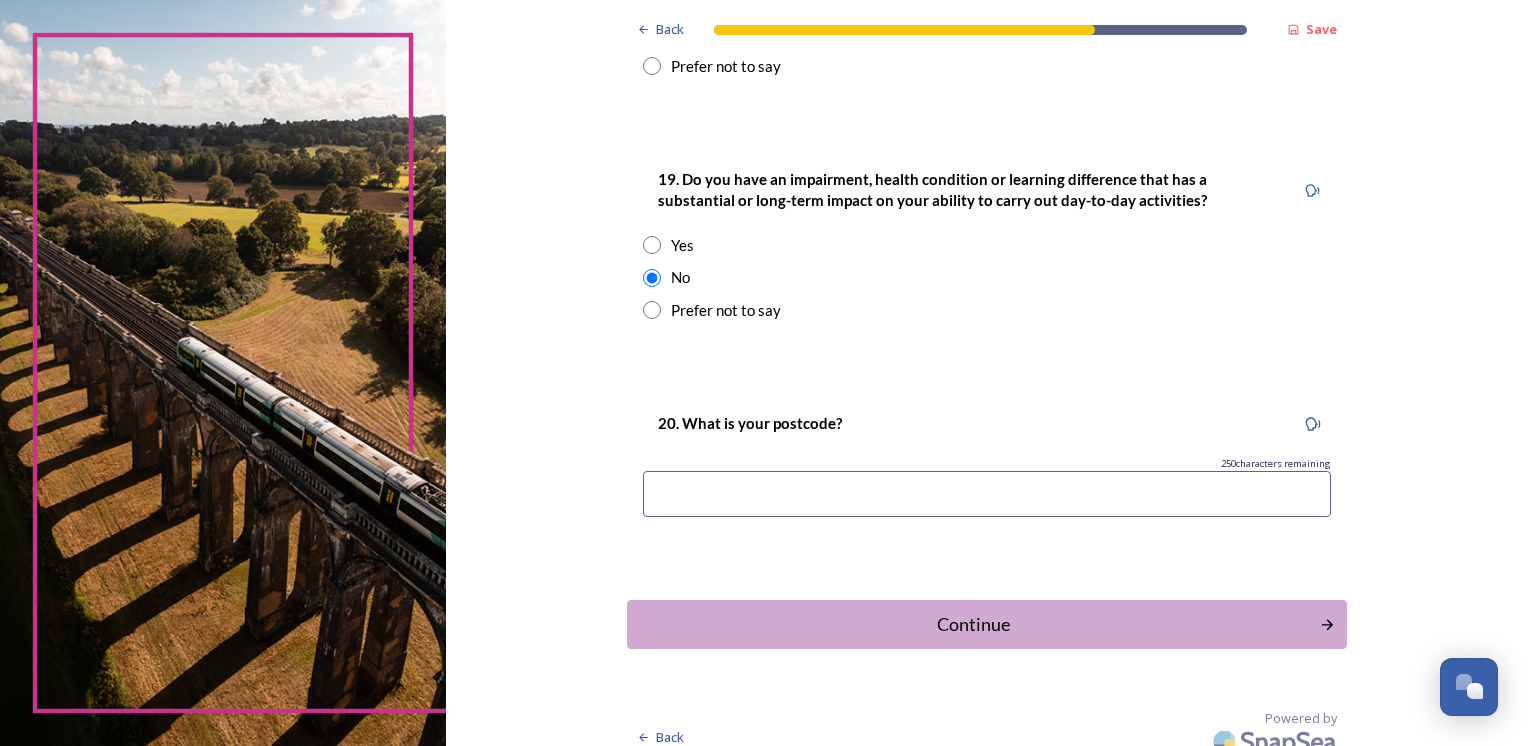 scroll, scrollTop: 983, scrollLeft: 0, axis: vertical 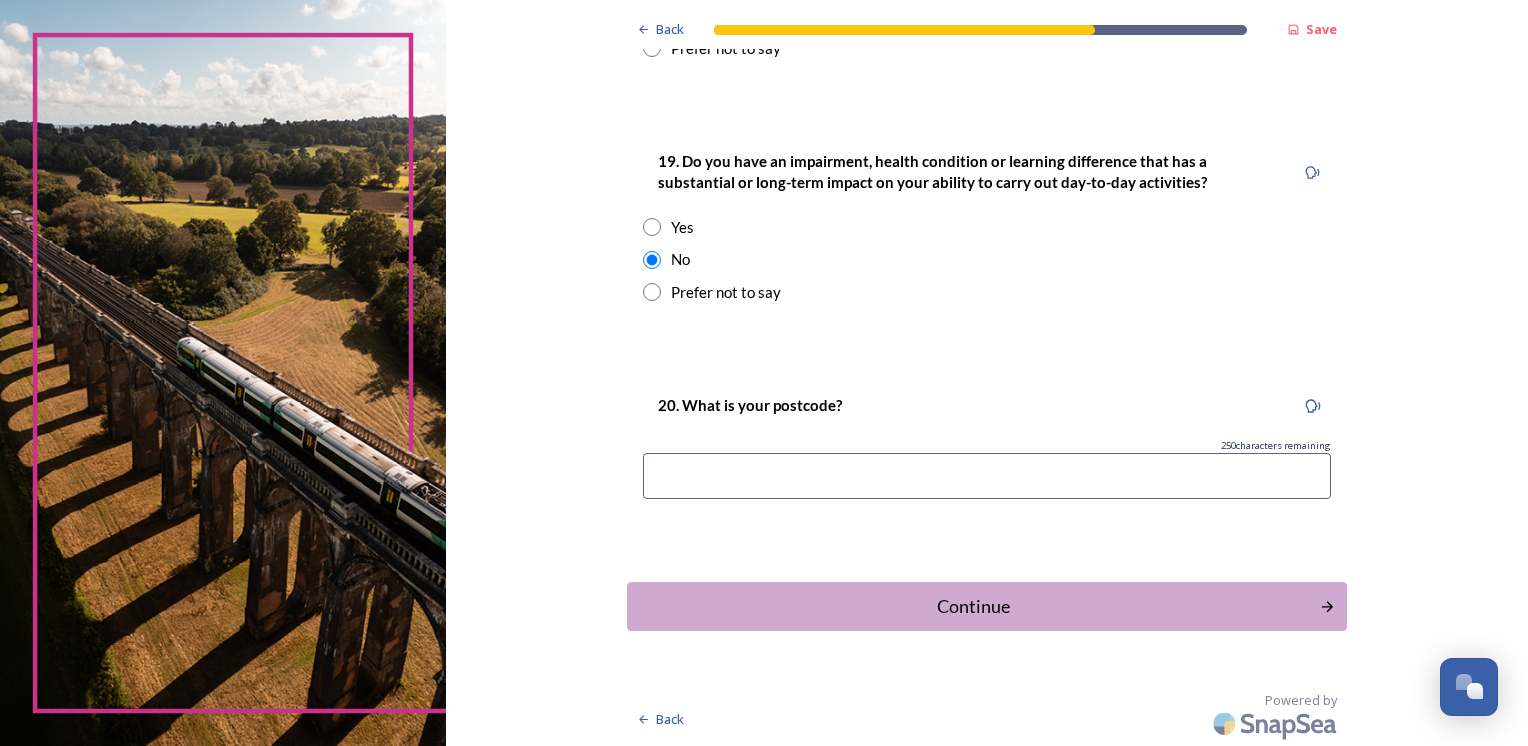 click at bounding box center [987, 476] 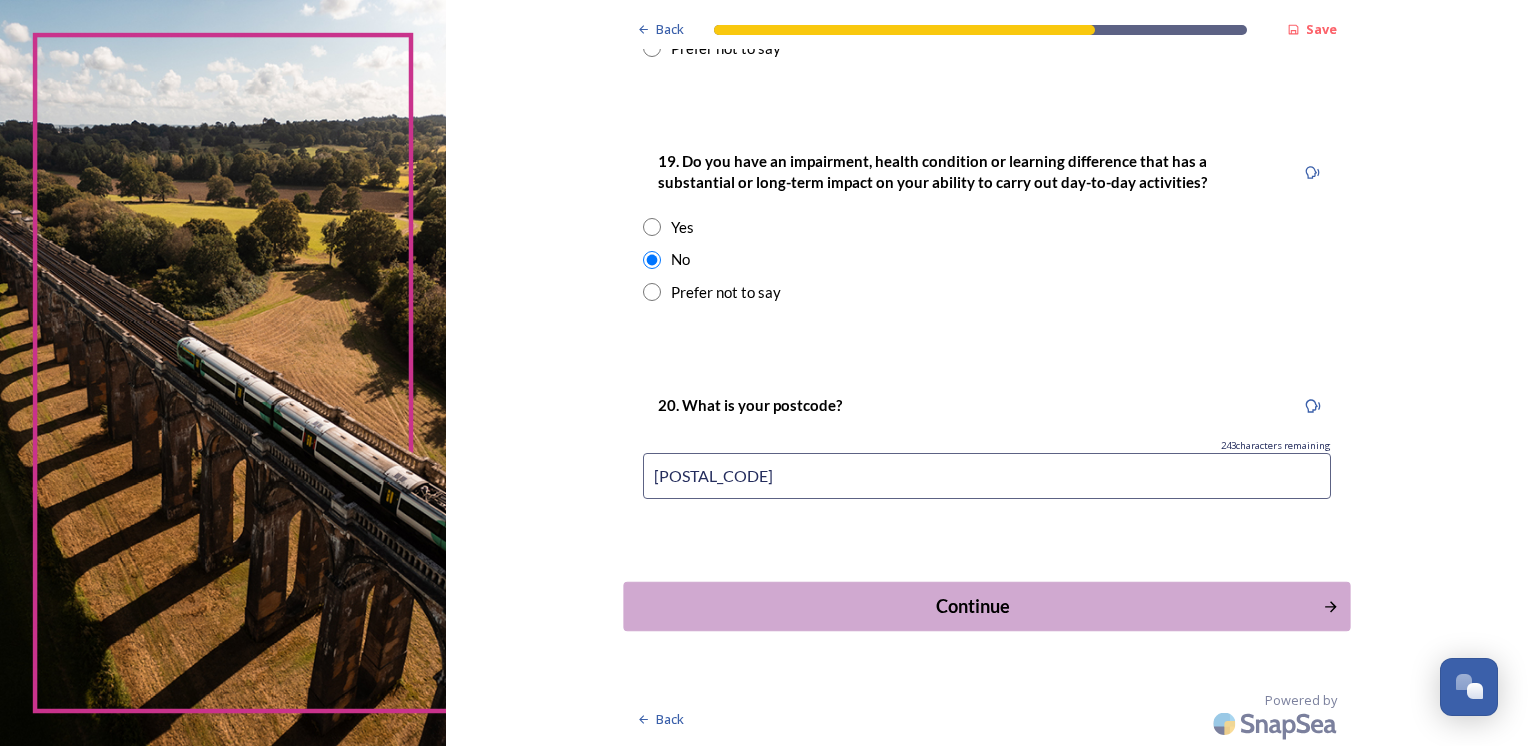 type on "[POSTAL_CODE]" 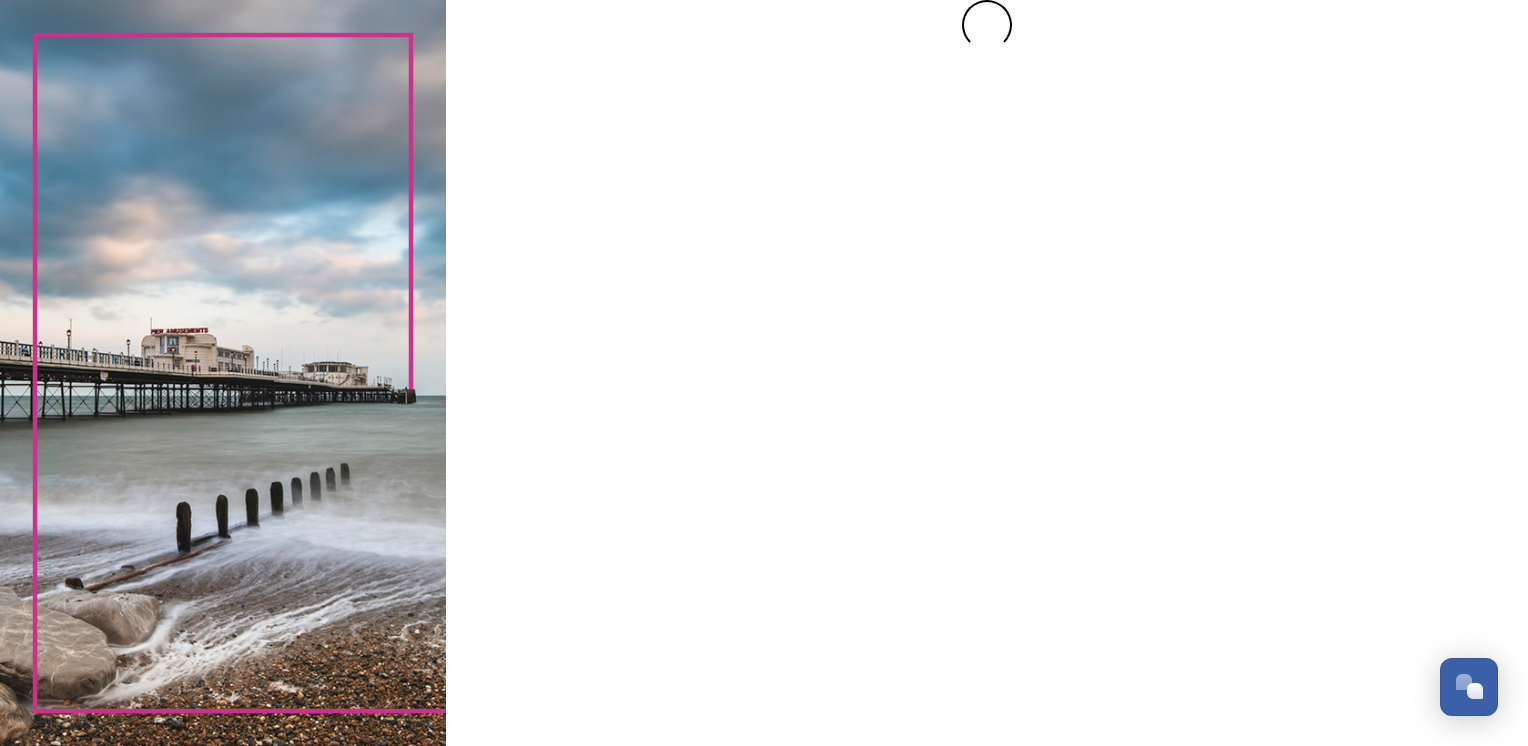 scroll, scrollTop: 0, scrollLeft: 0, axis: both 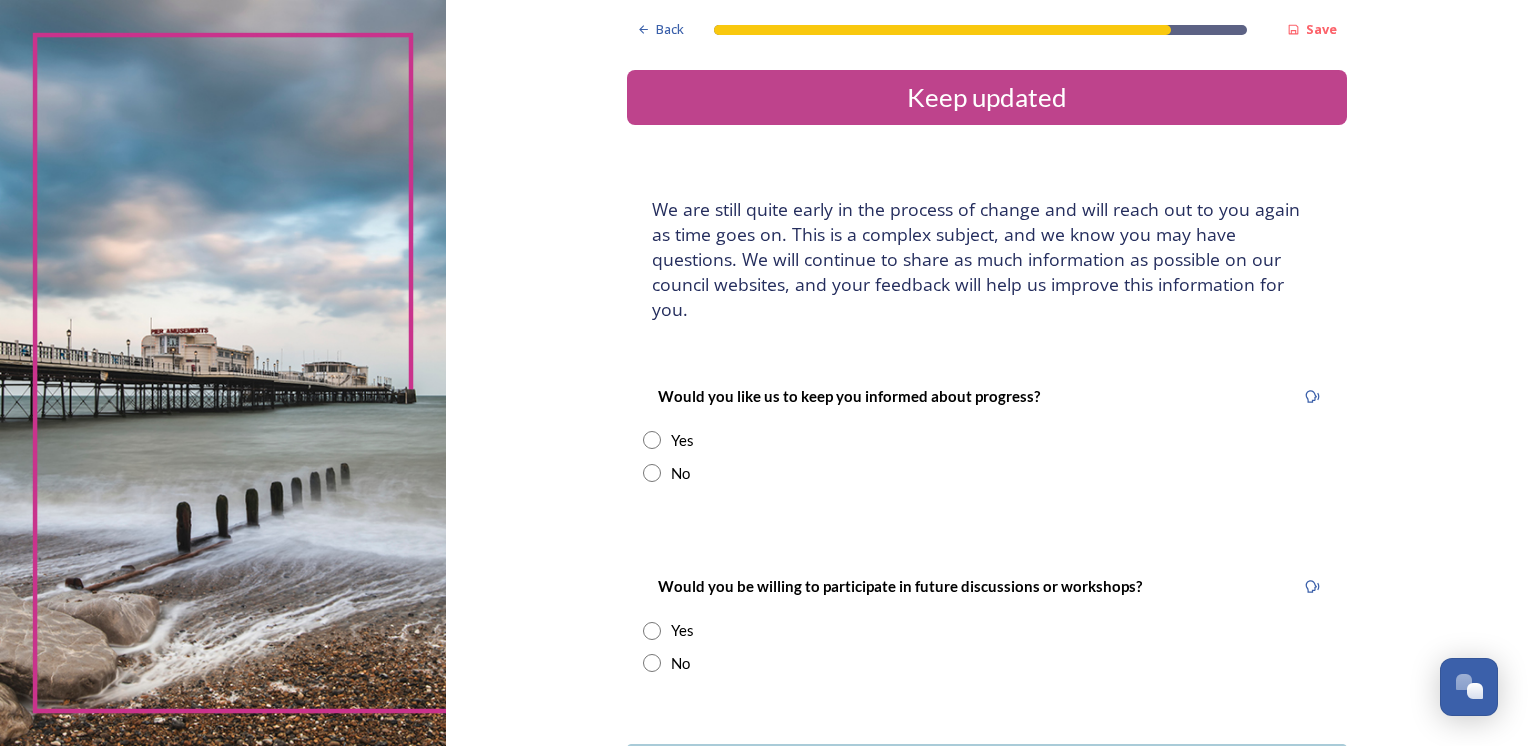 click at bounding box center [652, 440] 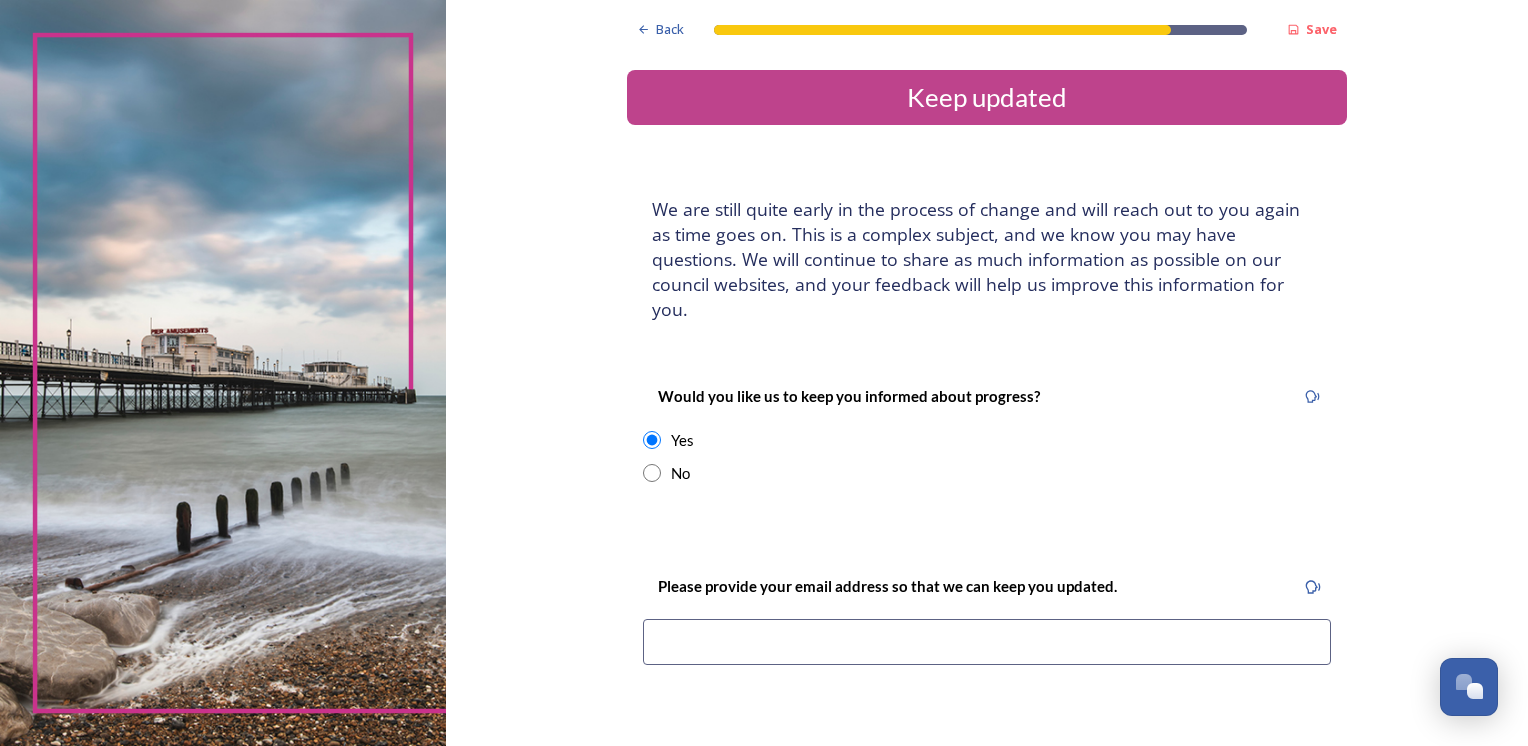 click at bounding box center [987, 642] 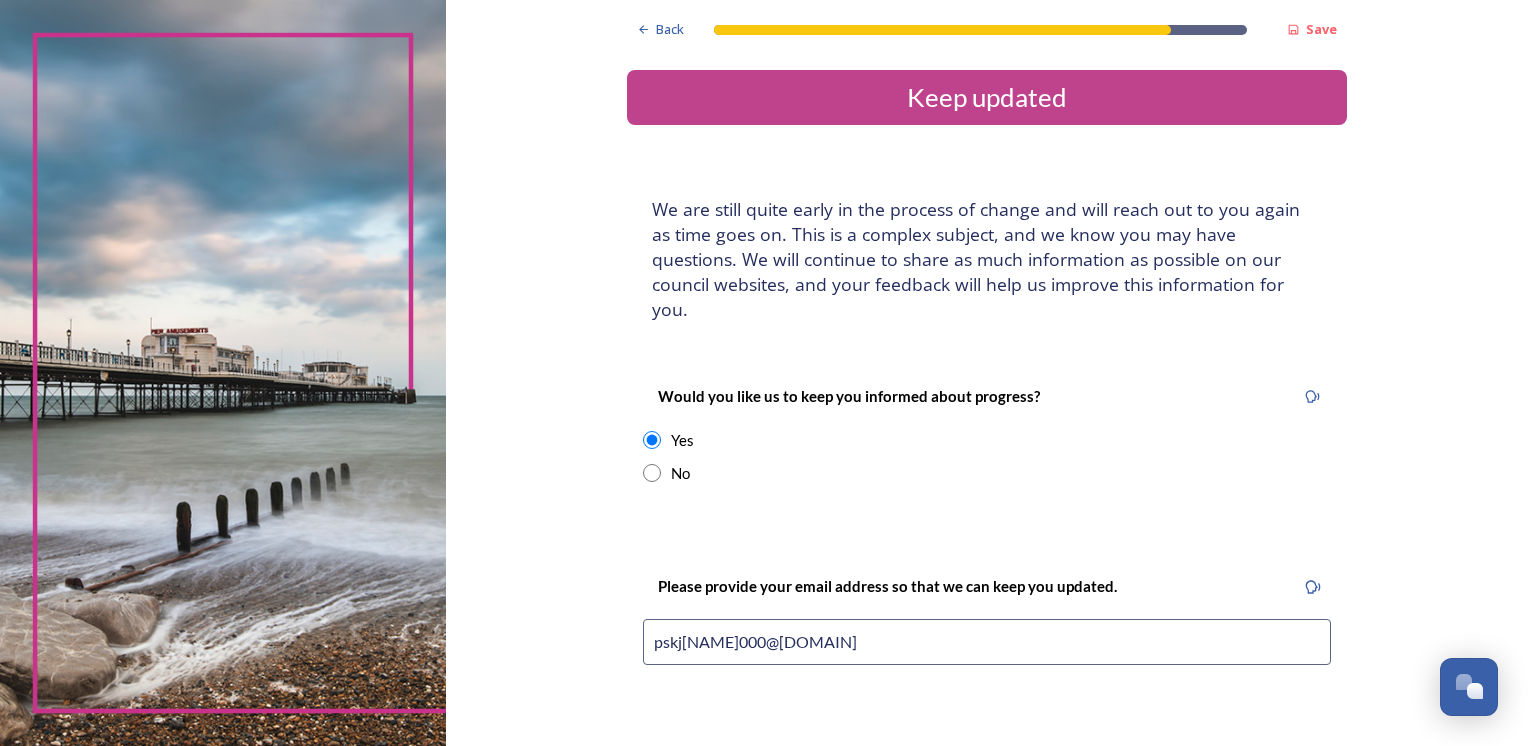 type on "pskj[NAME]000@[DOMAIN]" 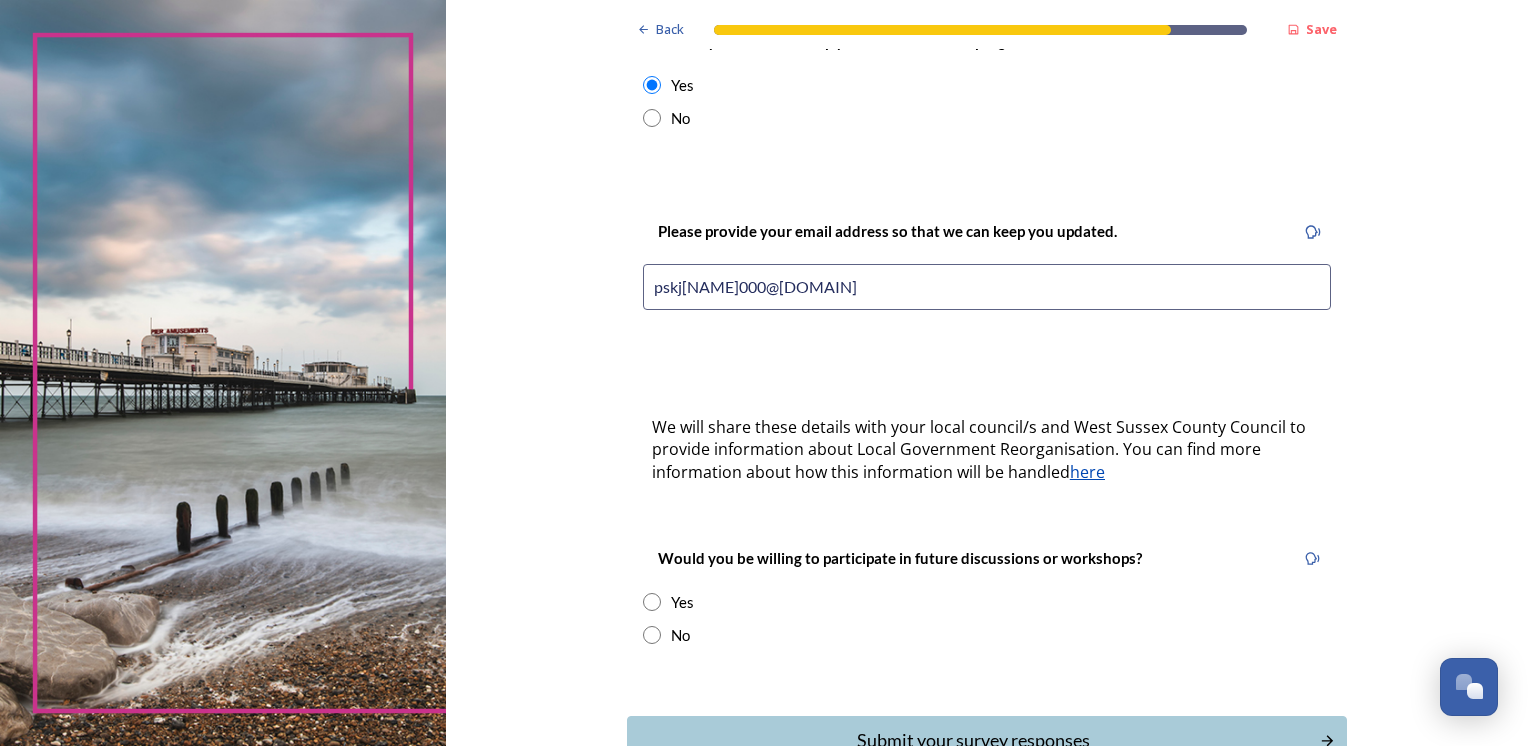 scroll, scrollTop: 400, scrollLeft: 0, axis: vertical 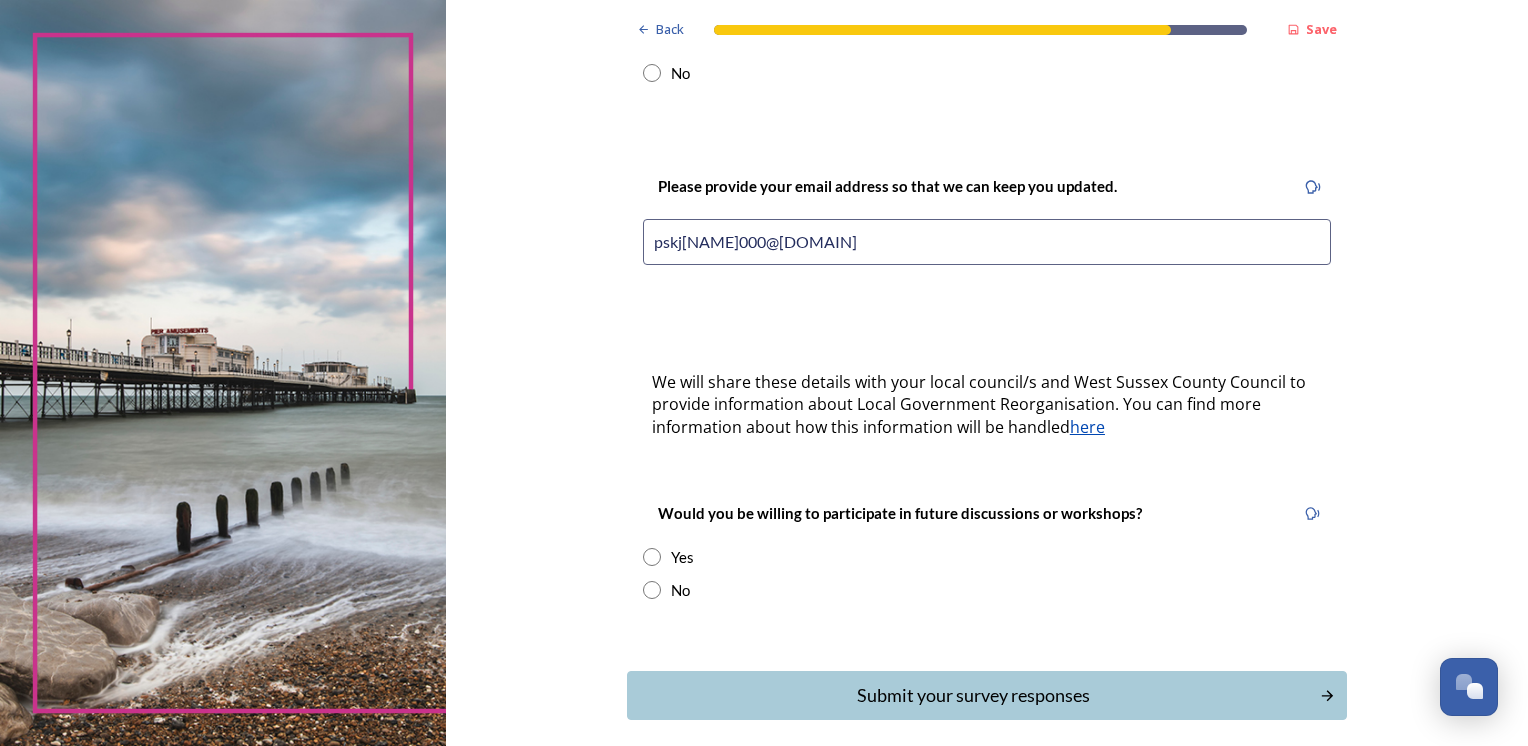 click at bounding box center (652, 557) 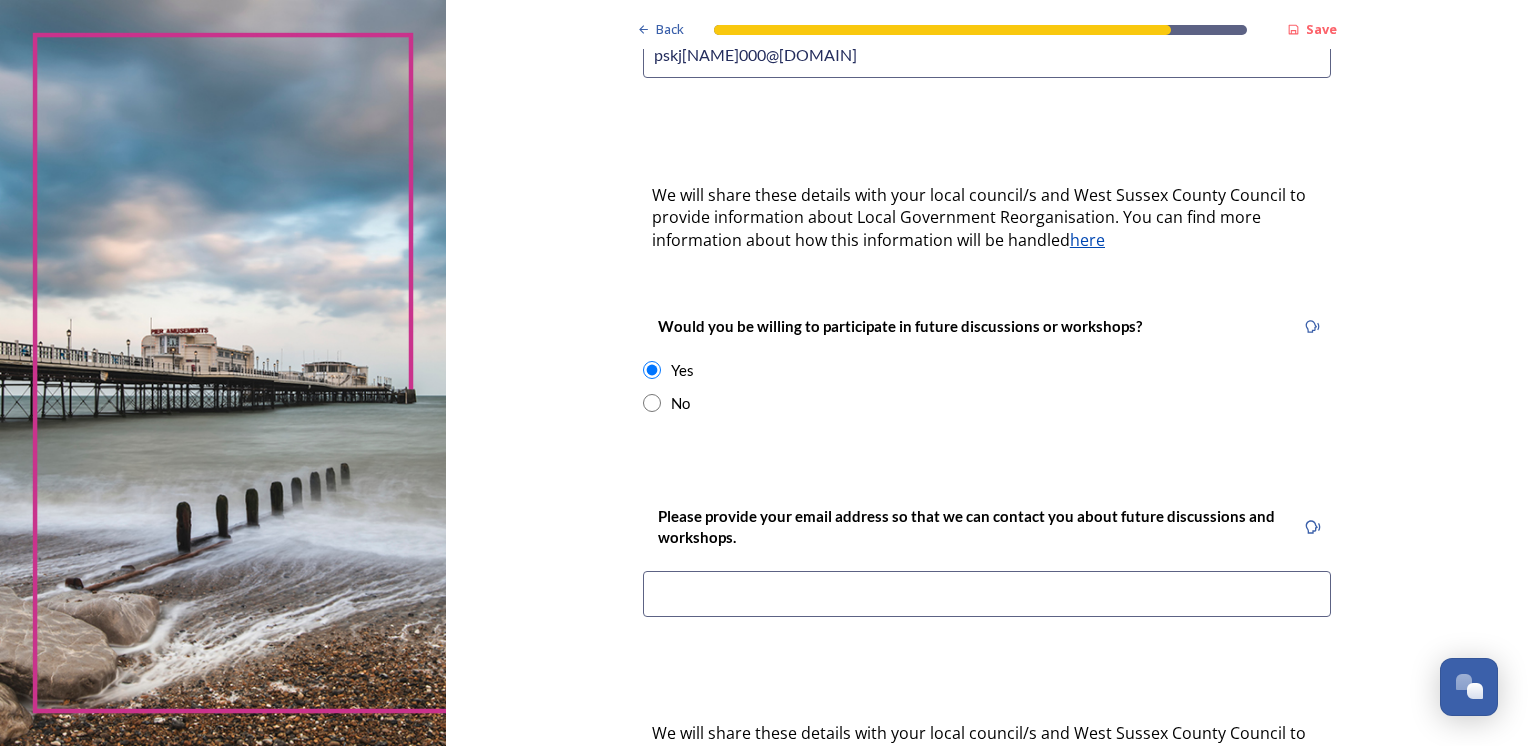 scroll, scrollTop: 600, scrollLeft: 0, axis: vertical 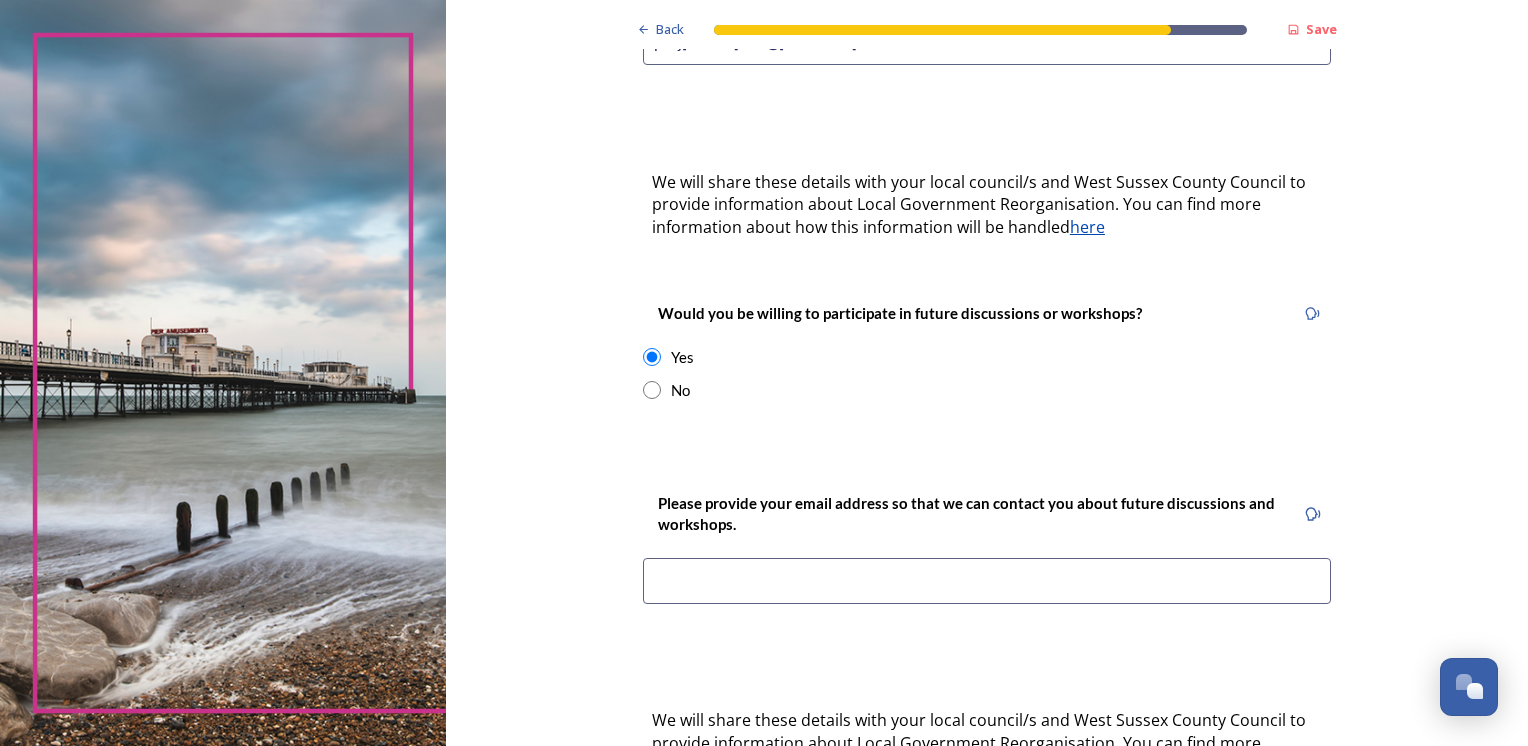 click at bounding box center [987, 581] 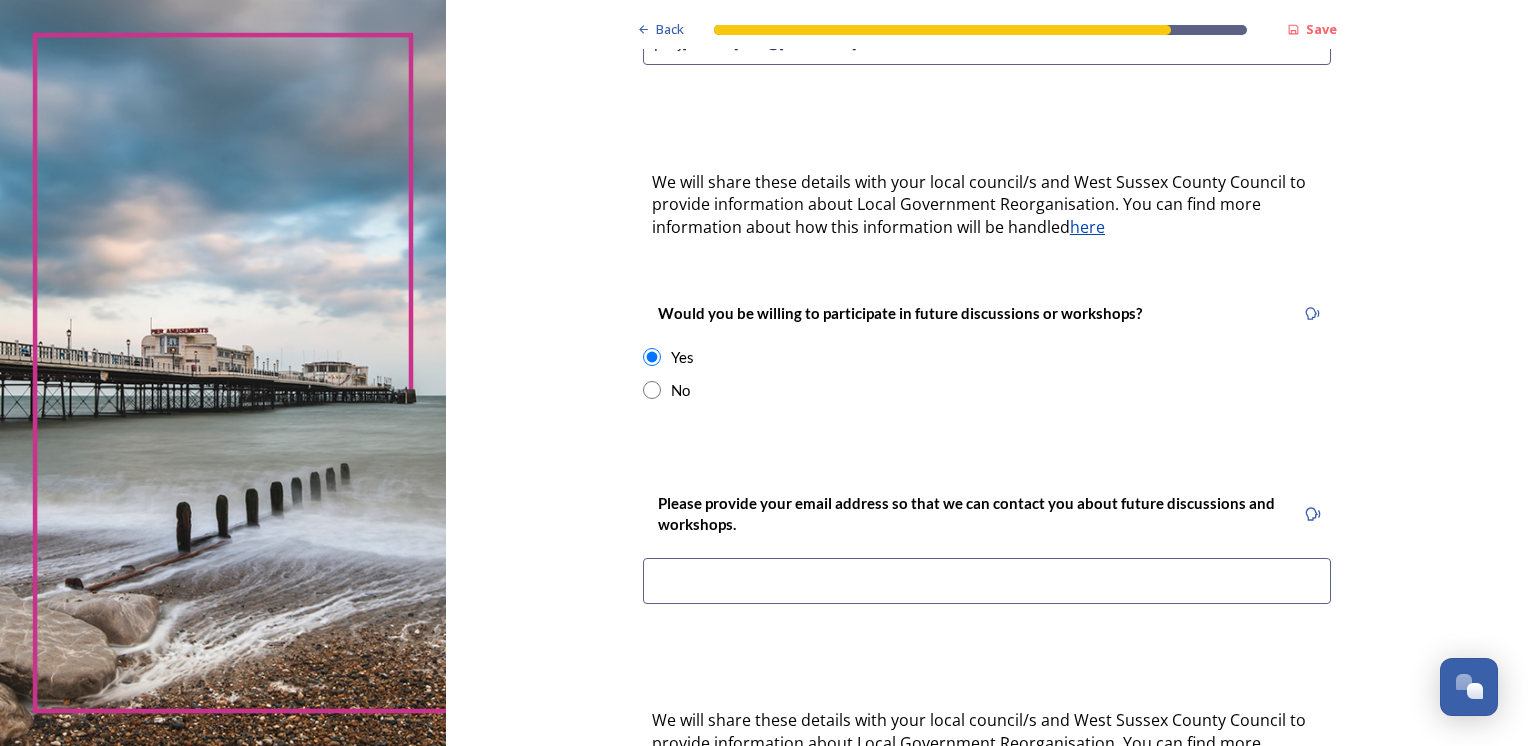 type on "pskj[NAME]000@[DOMAIN]" 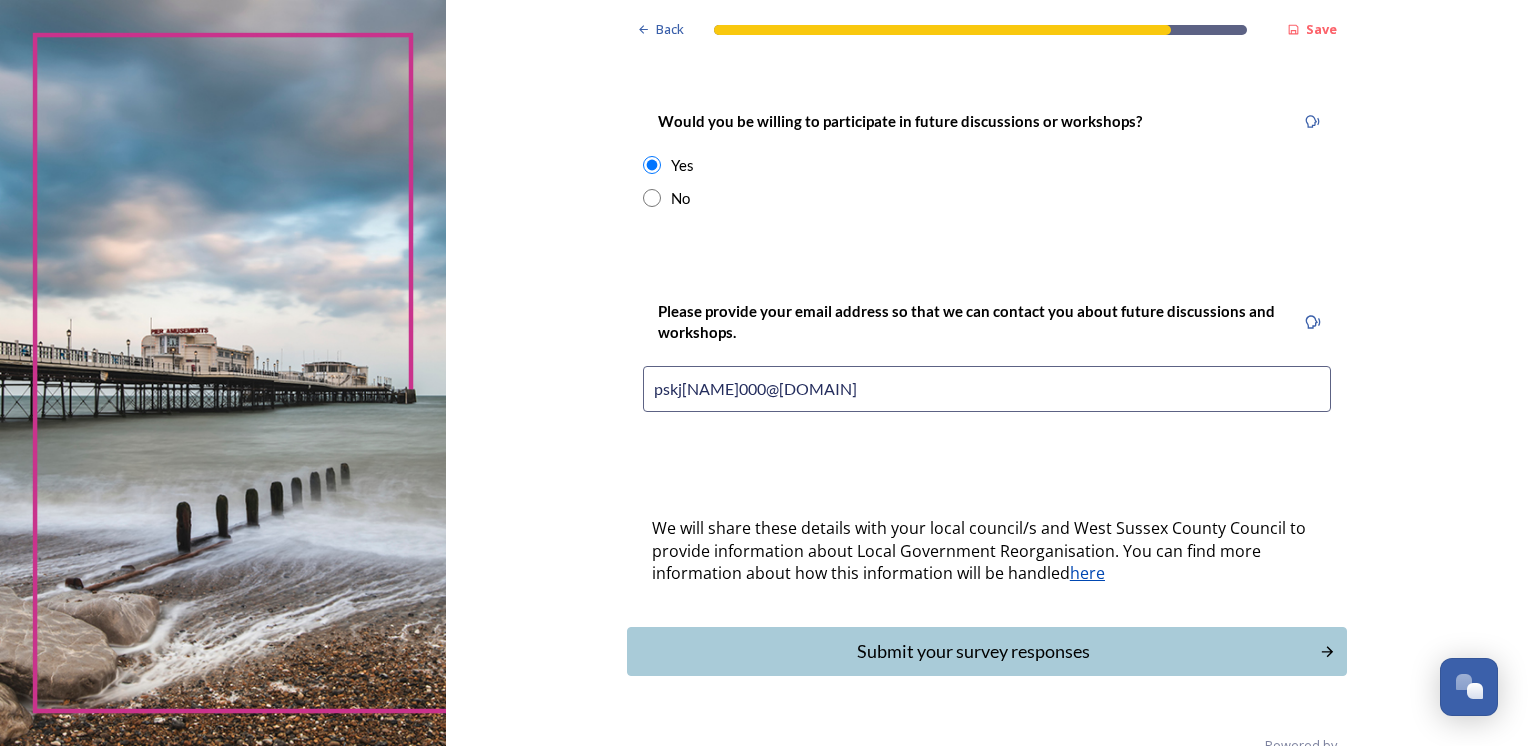 scroll, scrollTop: 800, scrollLeft: 0, axis: vertical 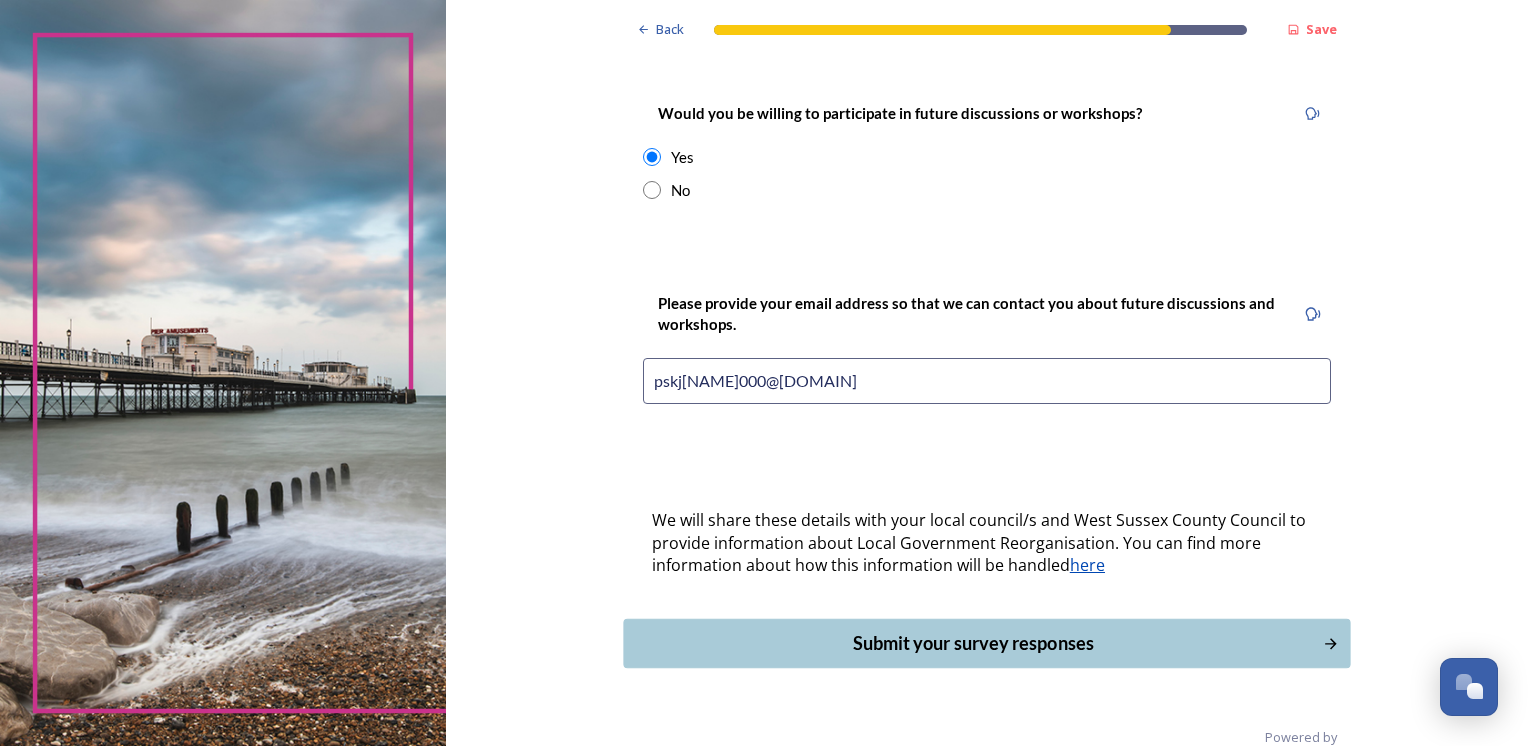 click on "Submit your survey responses" at bounding box center [972, 643] 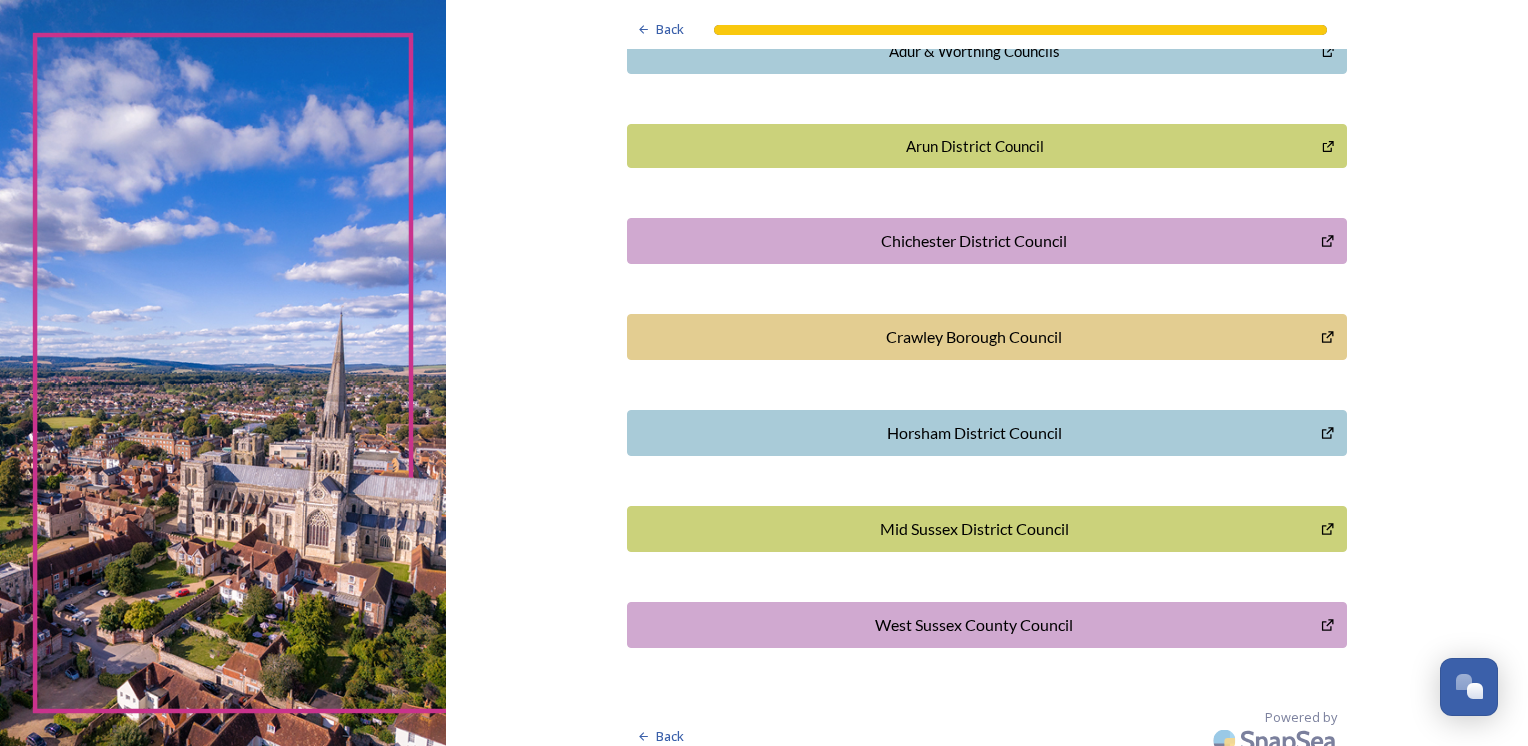 scroll, scrollTop: 539, scrollLeft: 0, axis: vertical 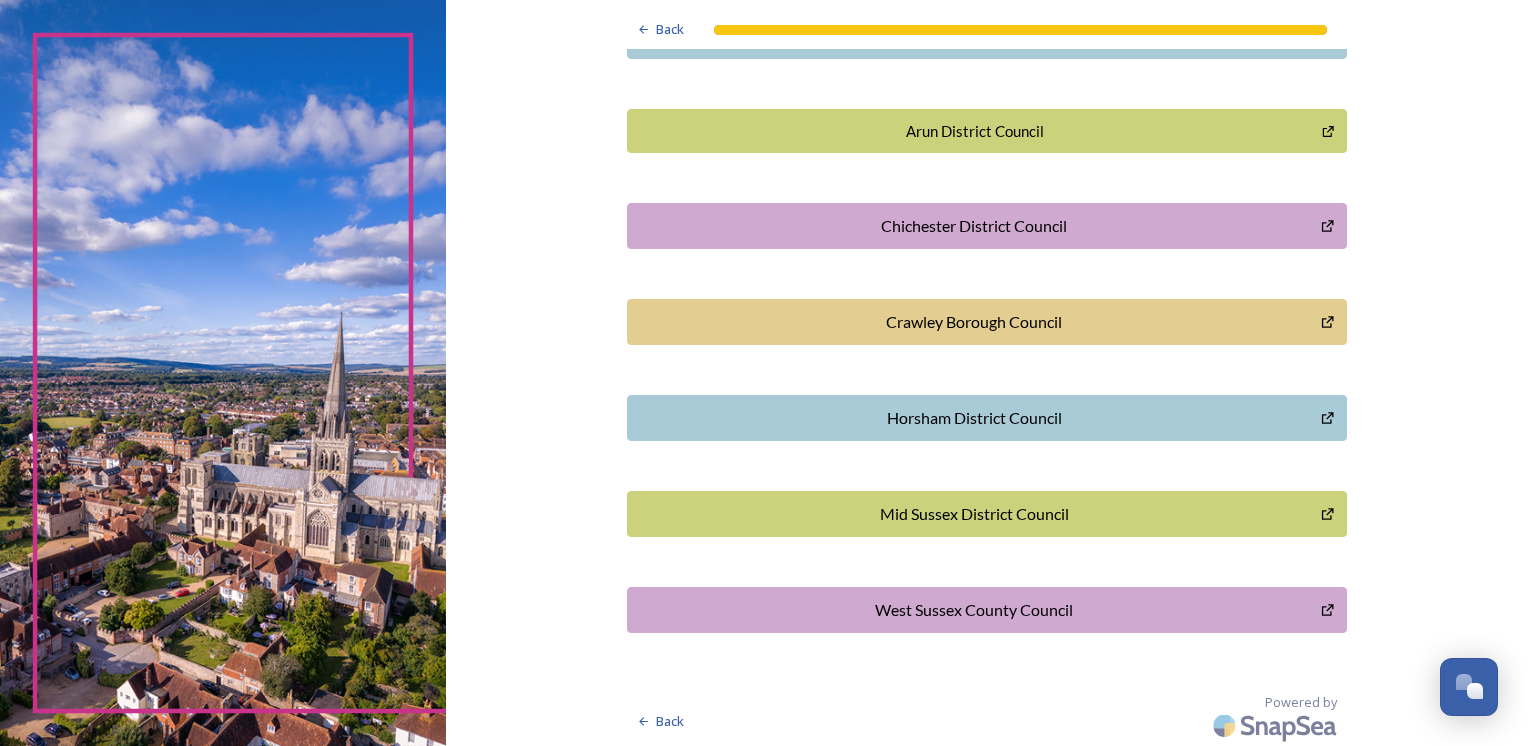 click on "West Sussex County Council" at bounding box center (974, 610) 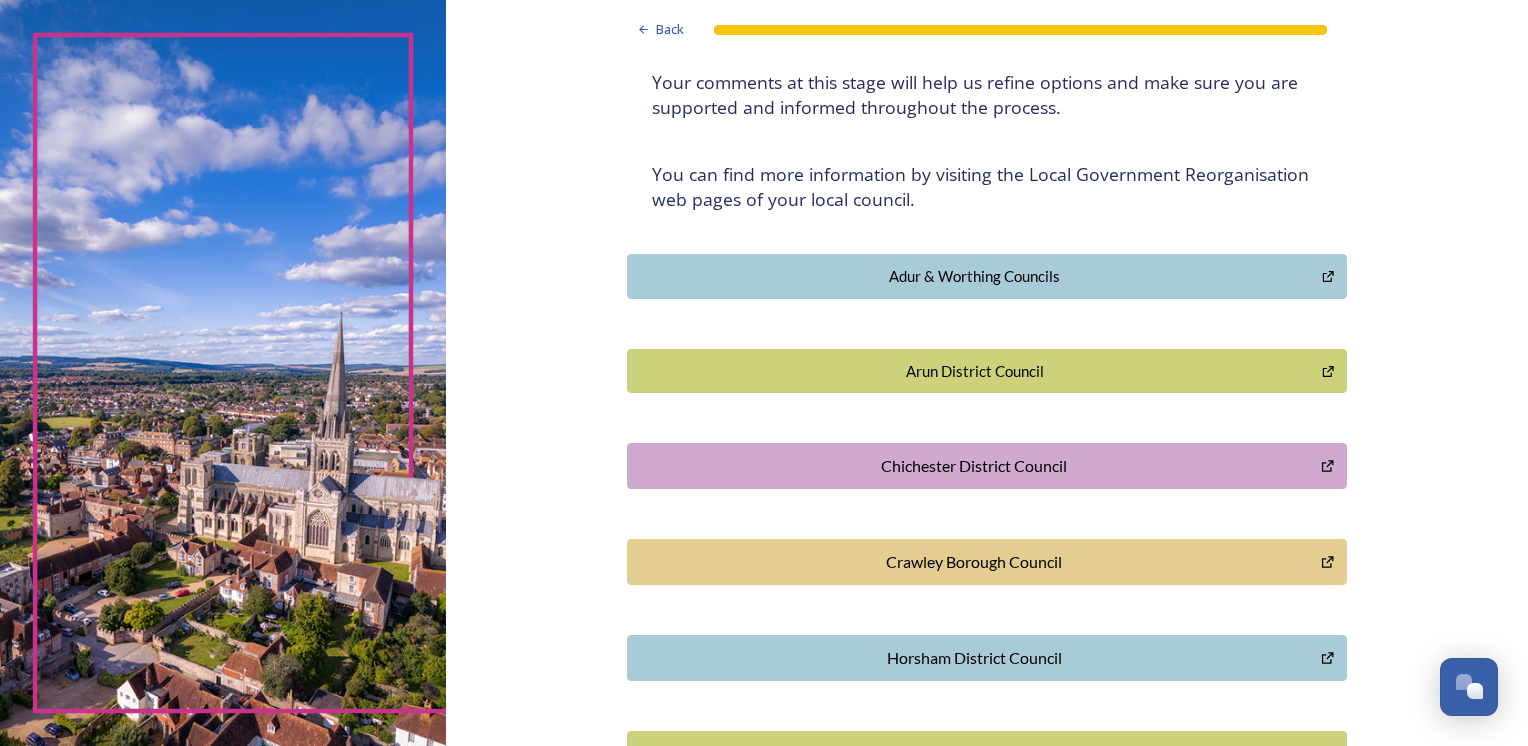 scroll, scrollTop: 239, scrollLeft: 0, axis: vertical 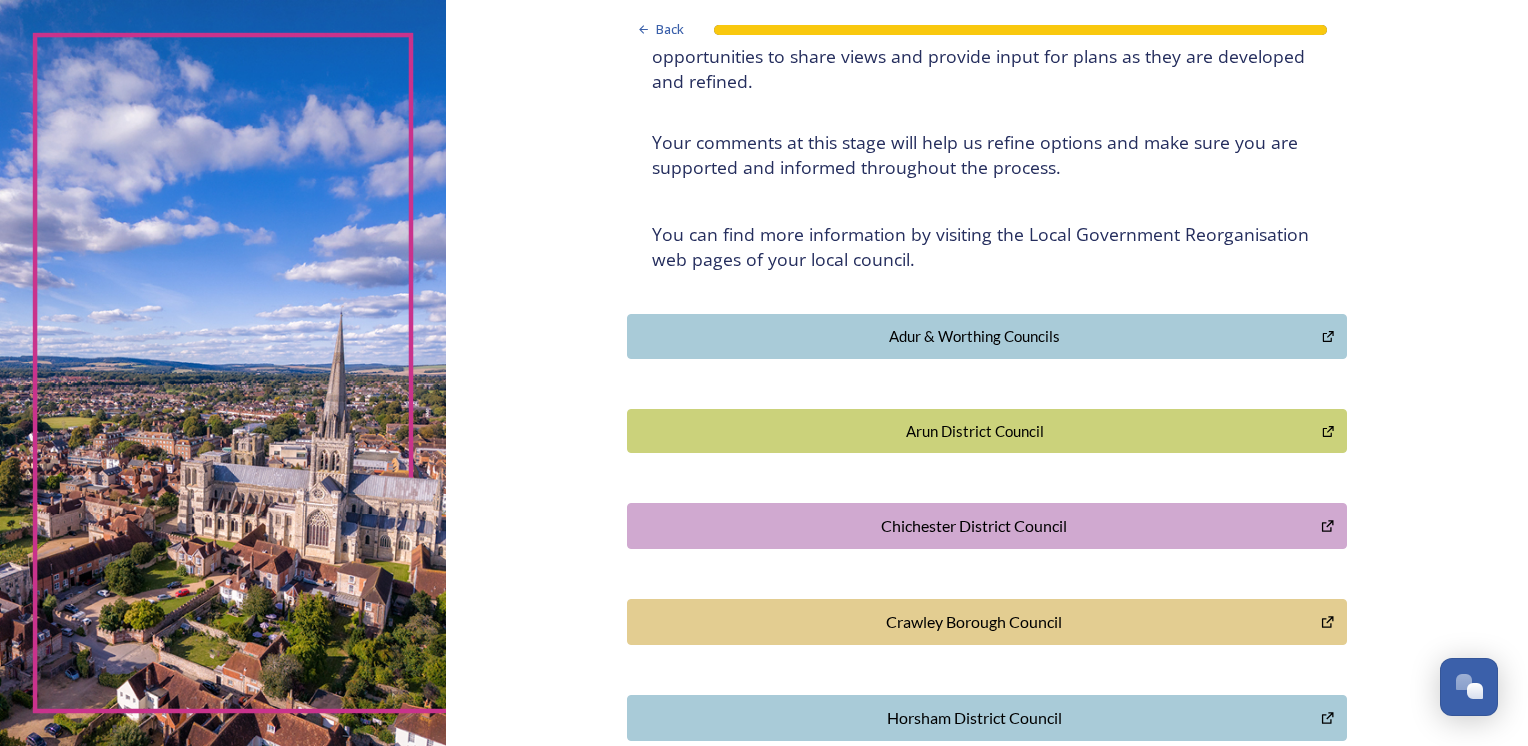 click on "Chichester District Council" at bounding box center [974, 526] 